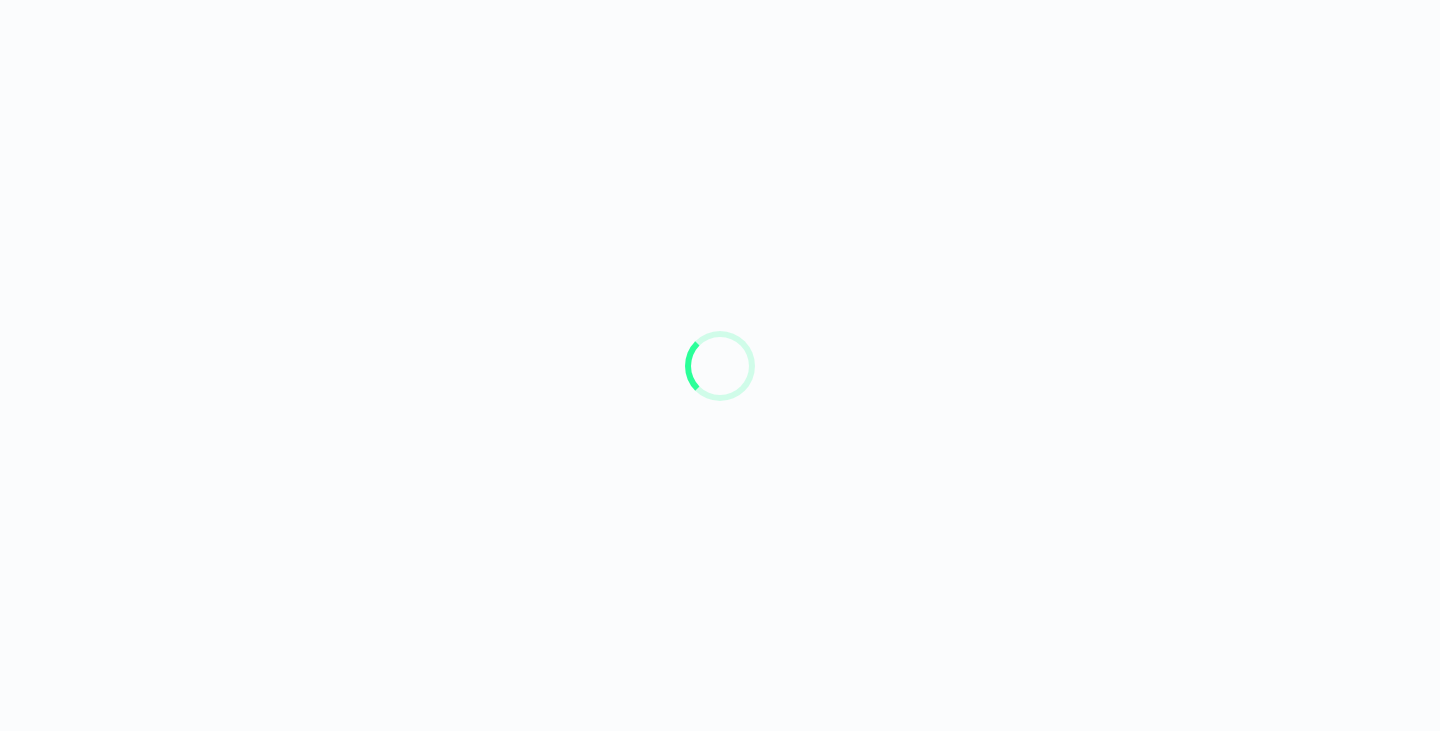 scroll, scrollTop: 0, scrollLeft: 0, axis: both 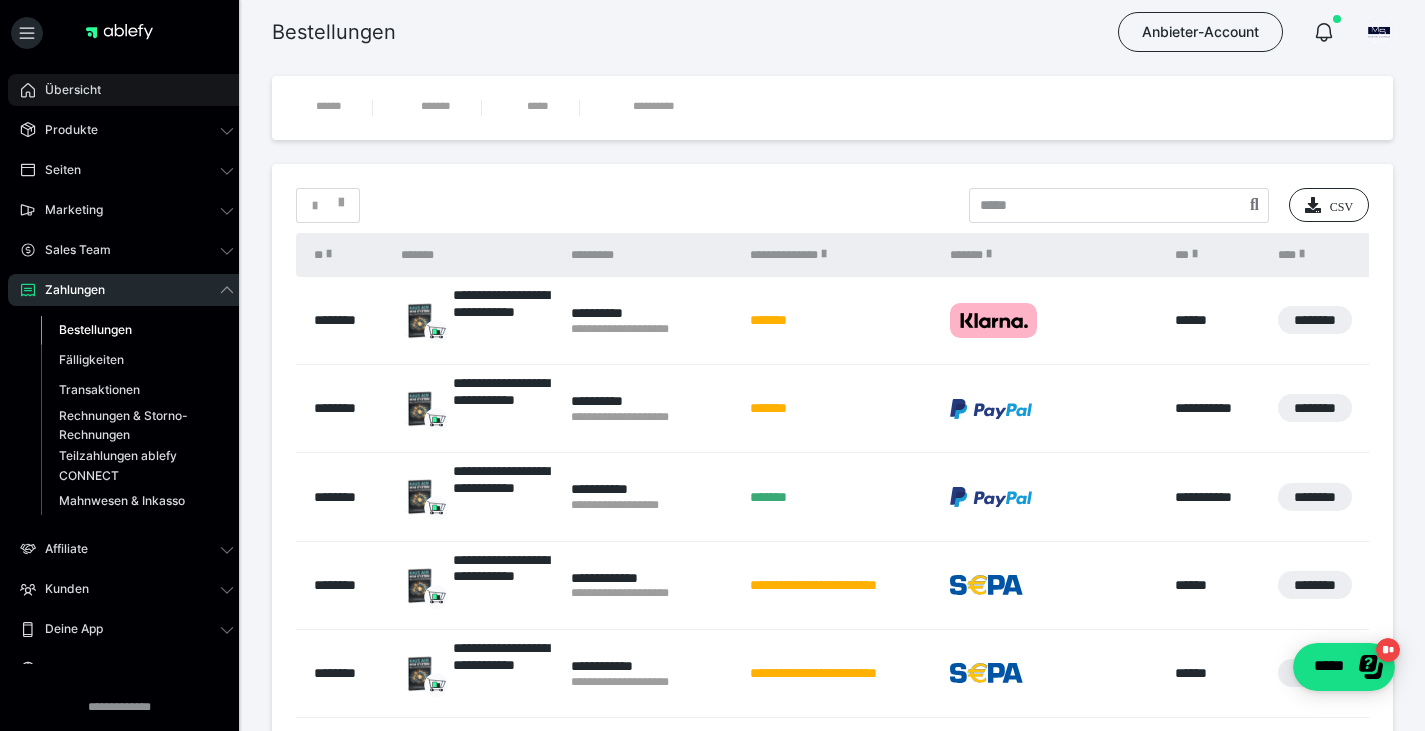 click on "Übersicht" at bounding box center [127, 90] 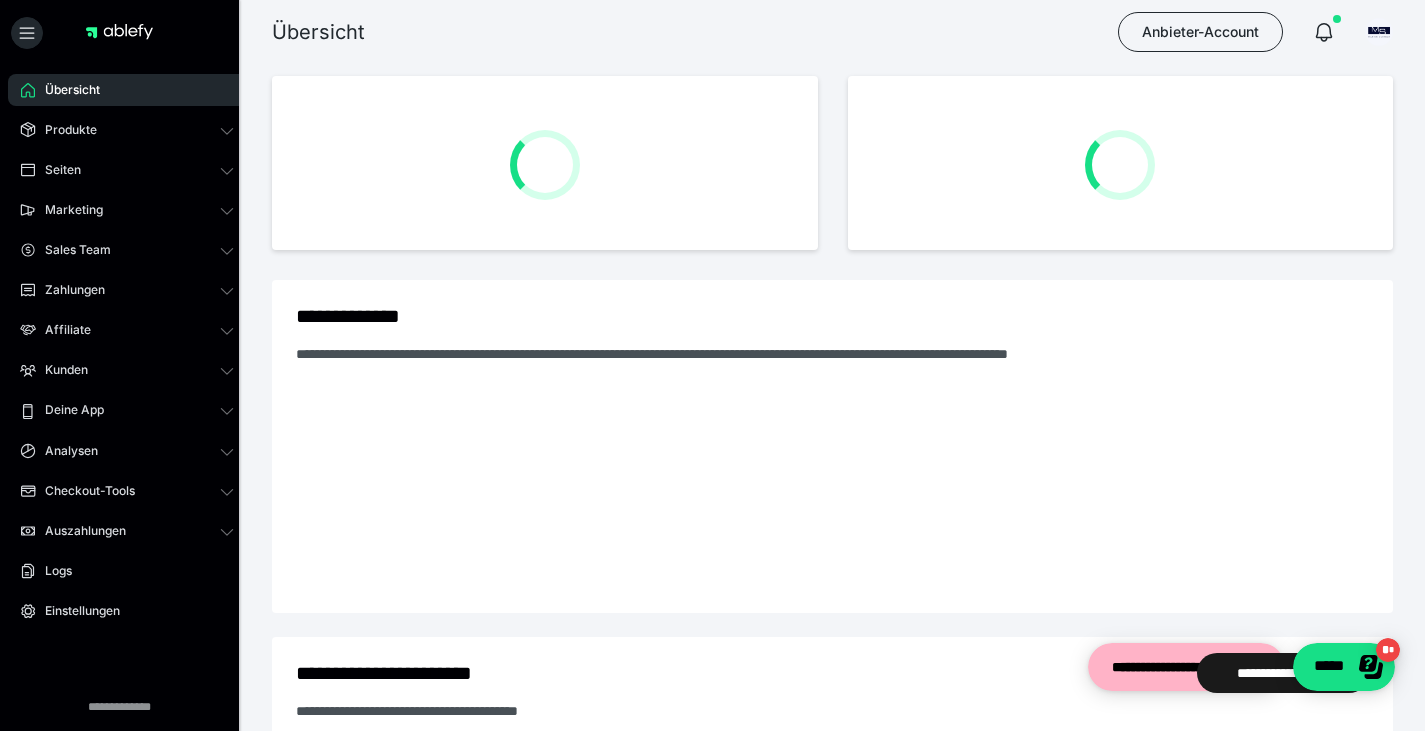 scroll, scrollTop: 0, scrollLeft: 0, axis: both 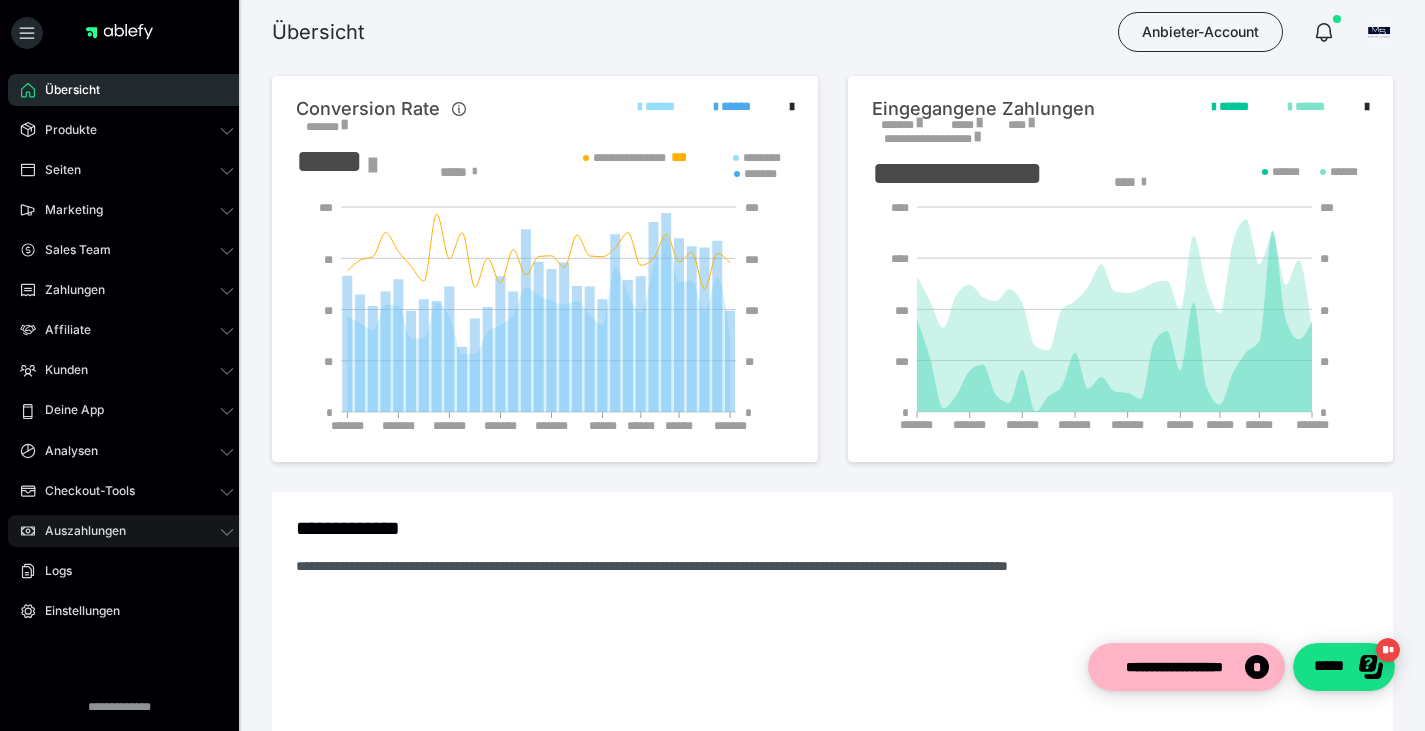 click on "Auszahlungen" at bounding box center (78, 531) 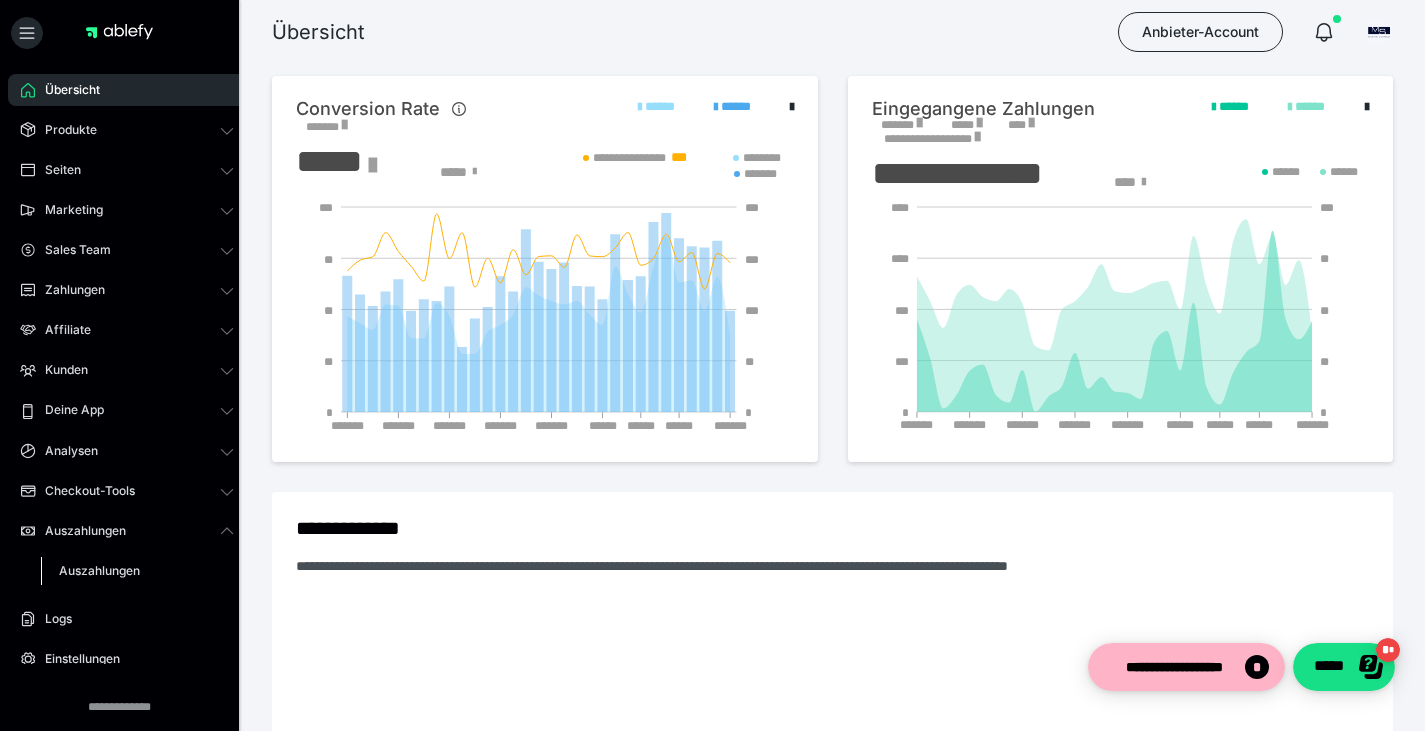 click on "Auszahlungen" at bounding box center [99, 570] 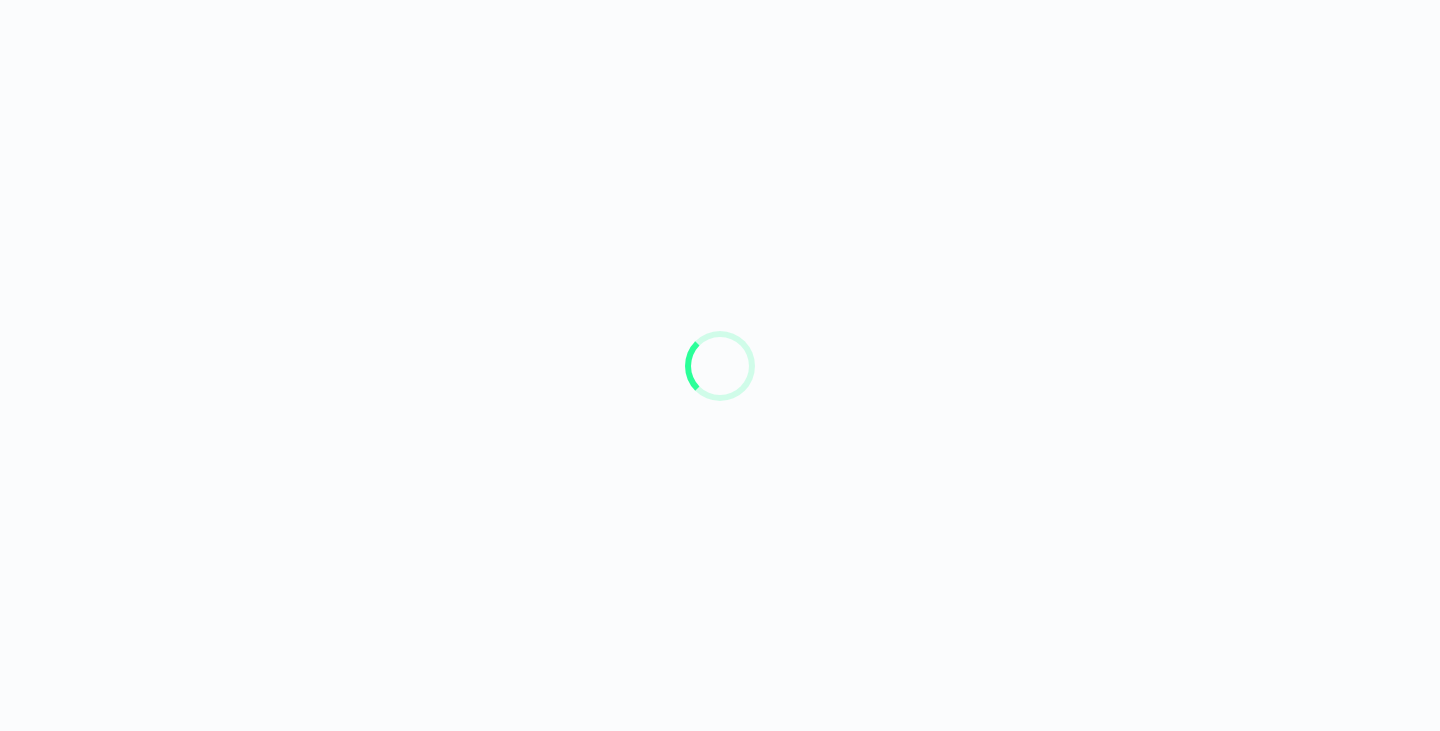 scroll, scrollTop: 0, scrollLeft: 0, axis: both 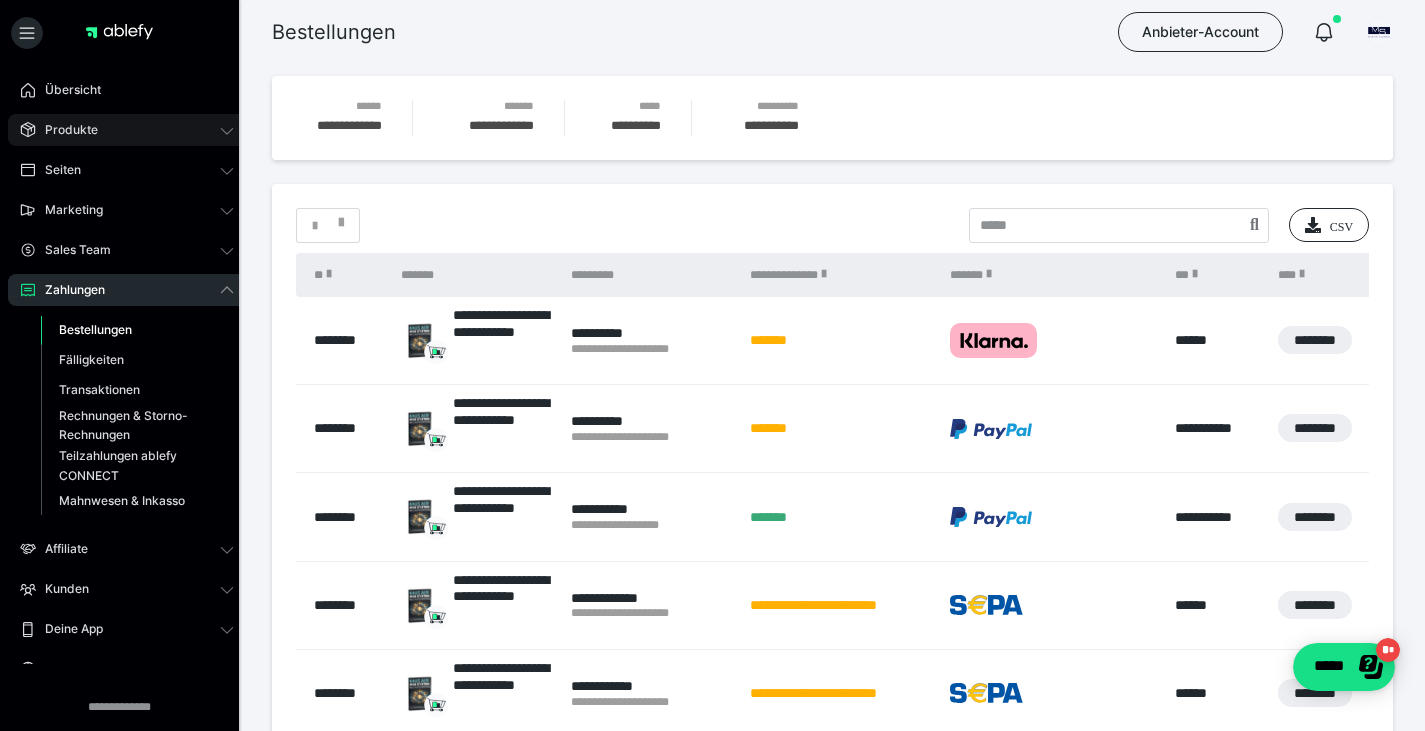 click on "Produkte" at bounding box center [127, 130] 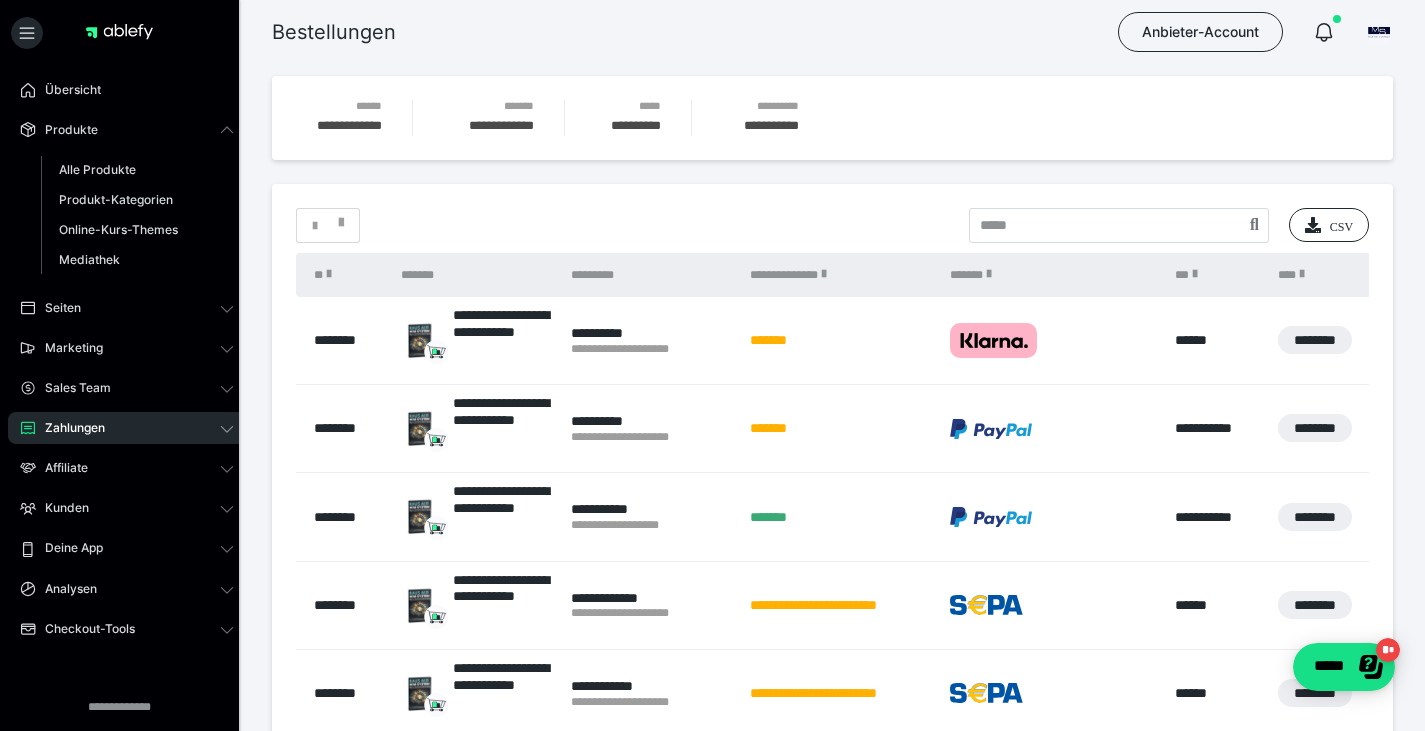 click on "Zahlungen" at bounding box center (127, 428) 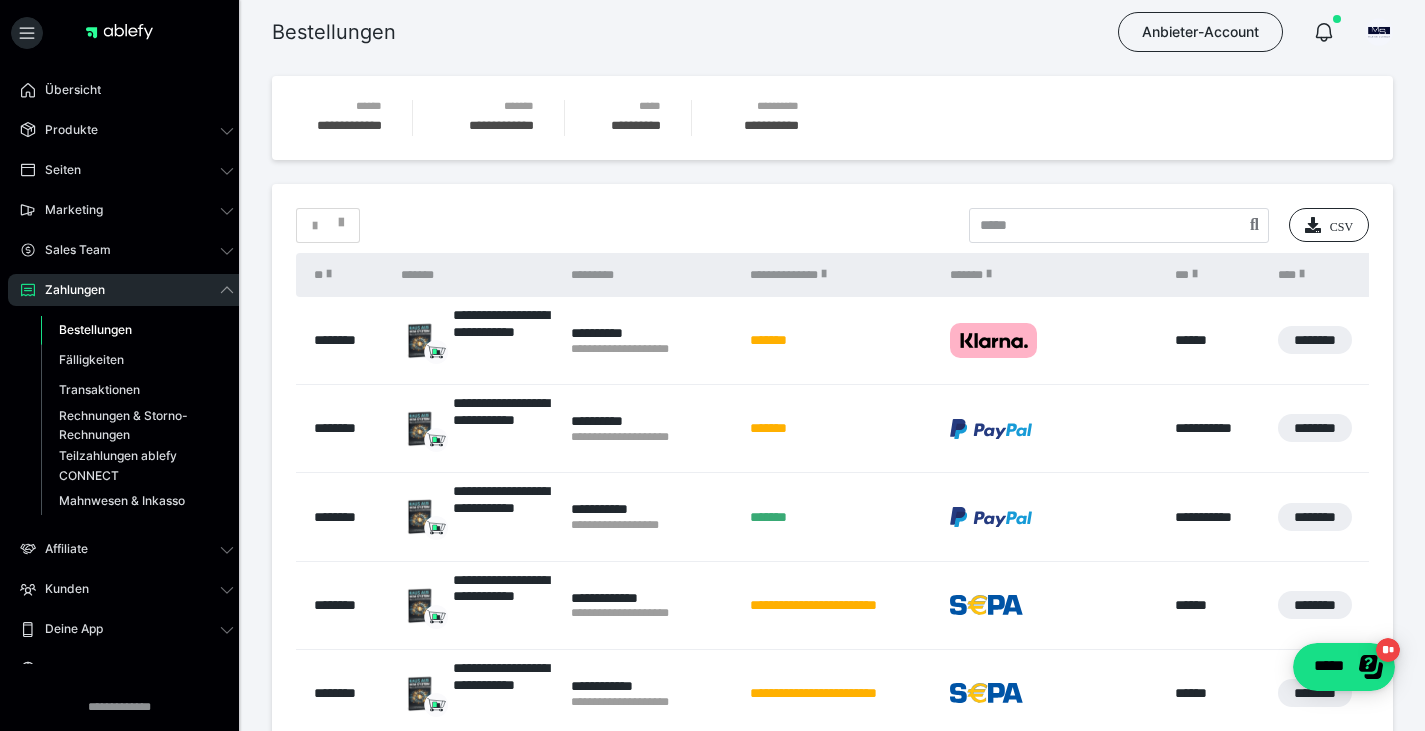 click on "Bestellungen" at bounding box center [95, 329] 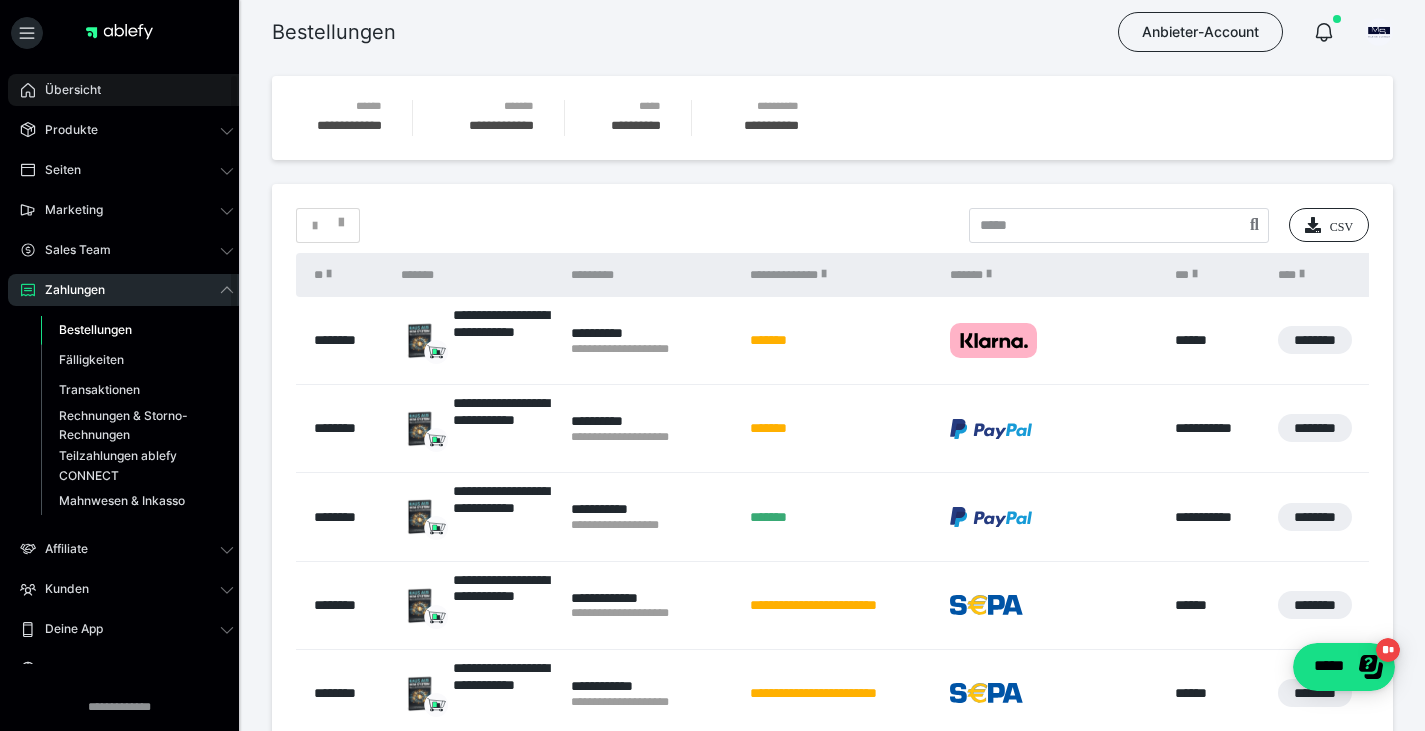 click on "Übersicht" at bounding box center (127, 90) 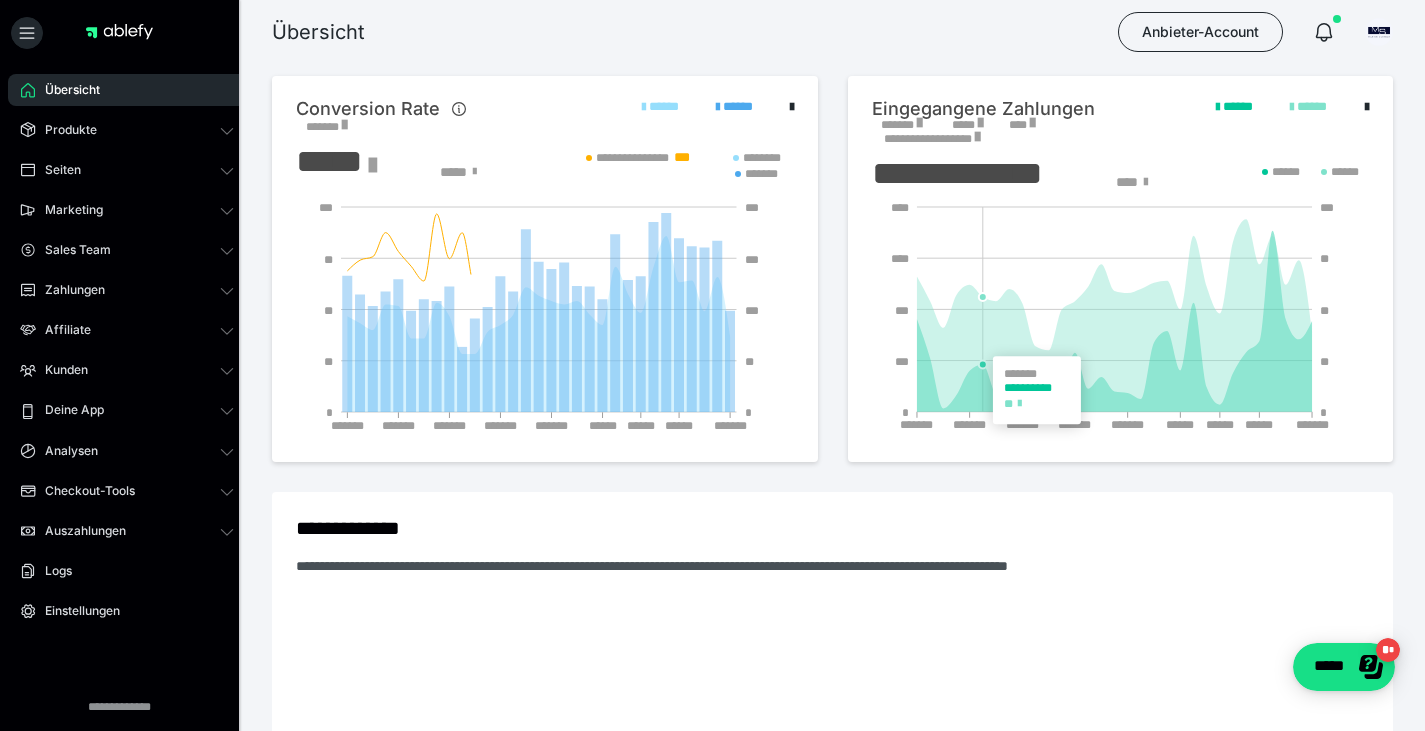 scroll, scrollTop: 0, scrollLeft: 0, axis: both 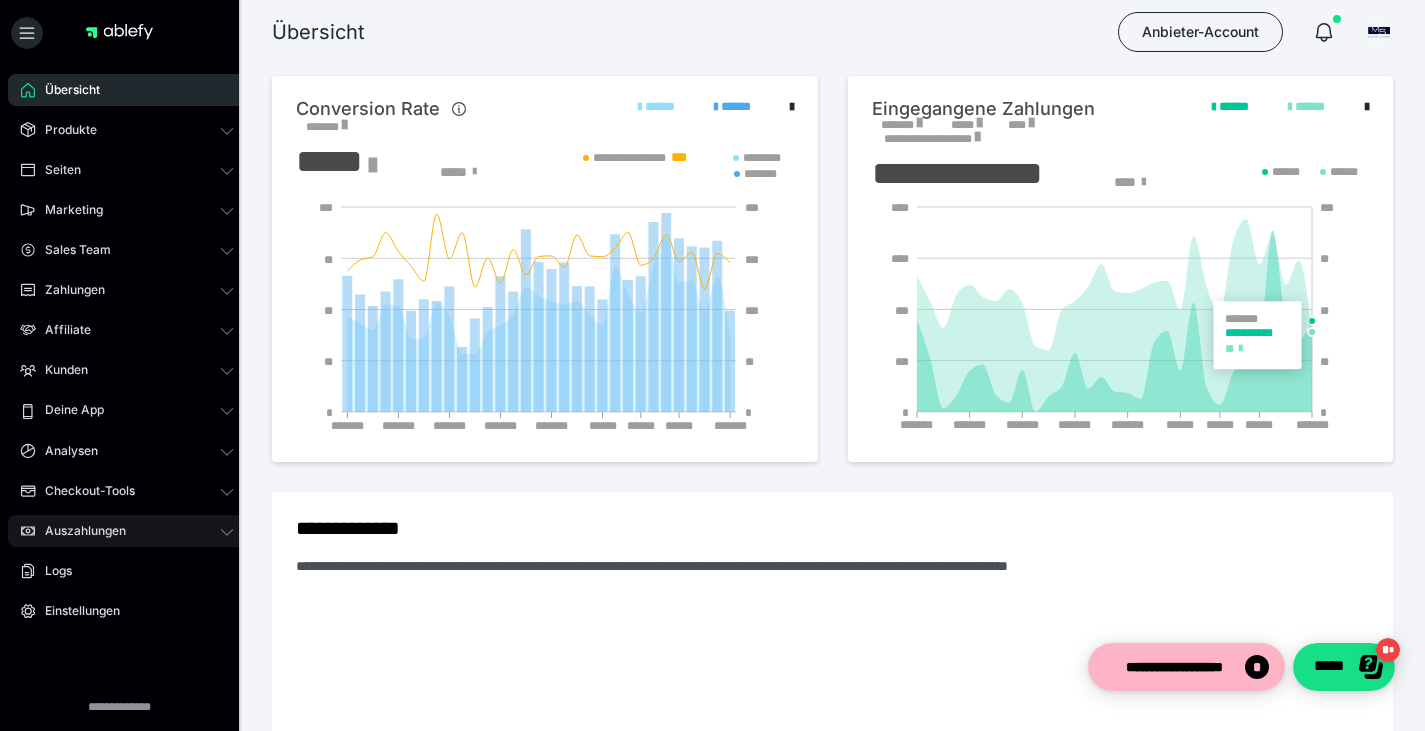click on "Auszahlungen" at bounding box center [78, 531] 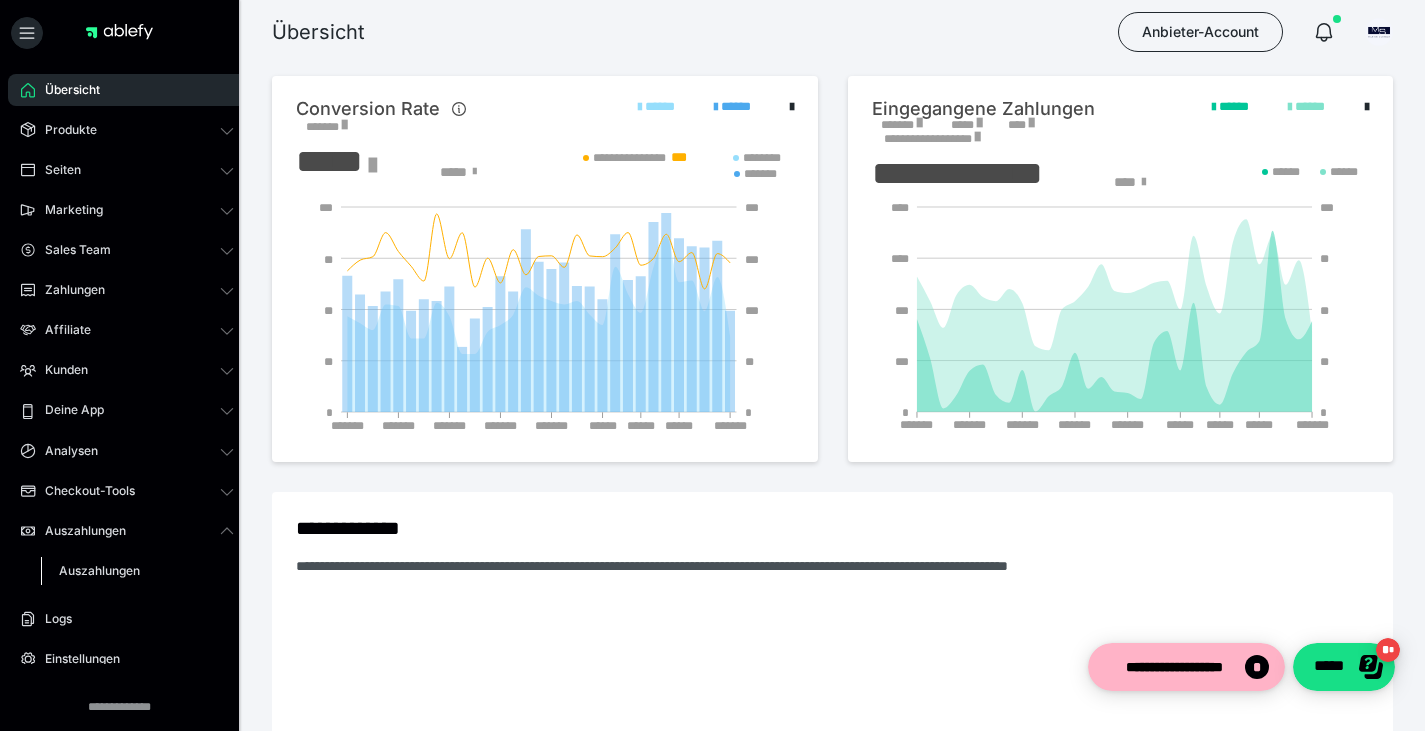 click on "Auszahlungen" at bounding box center [99, 570] 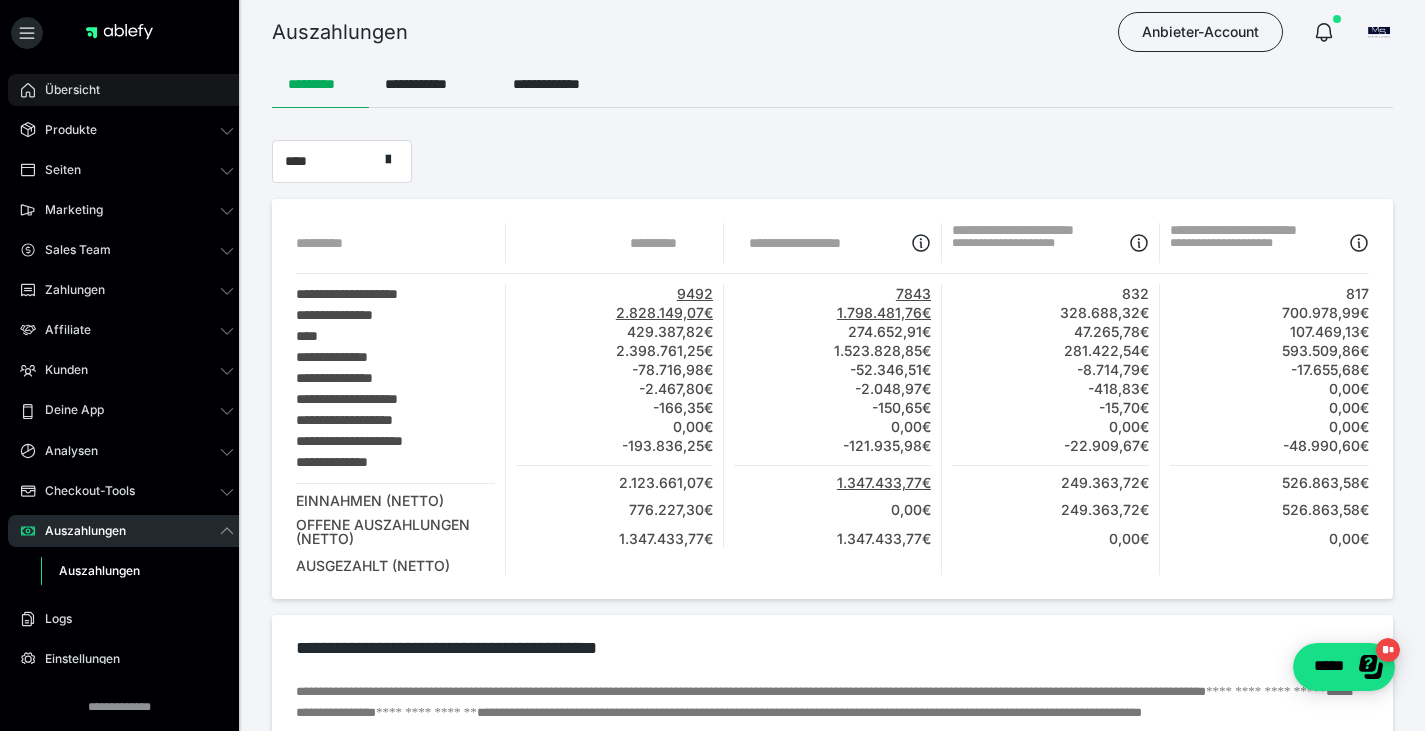click on "Übersicht" at bounding box center (127, 90) 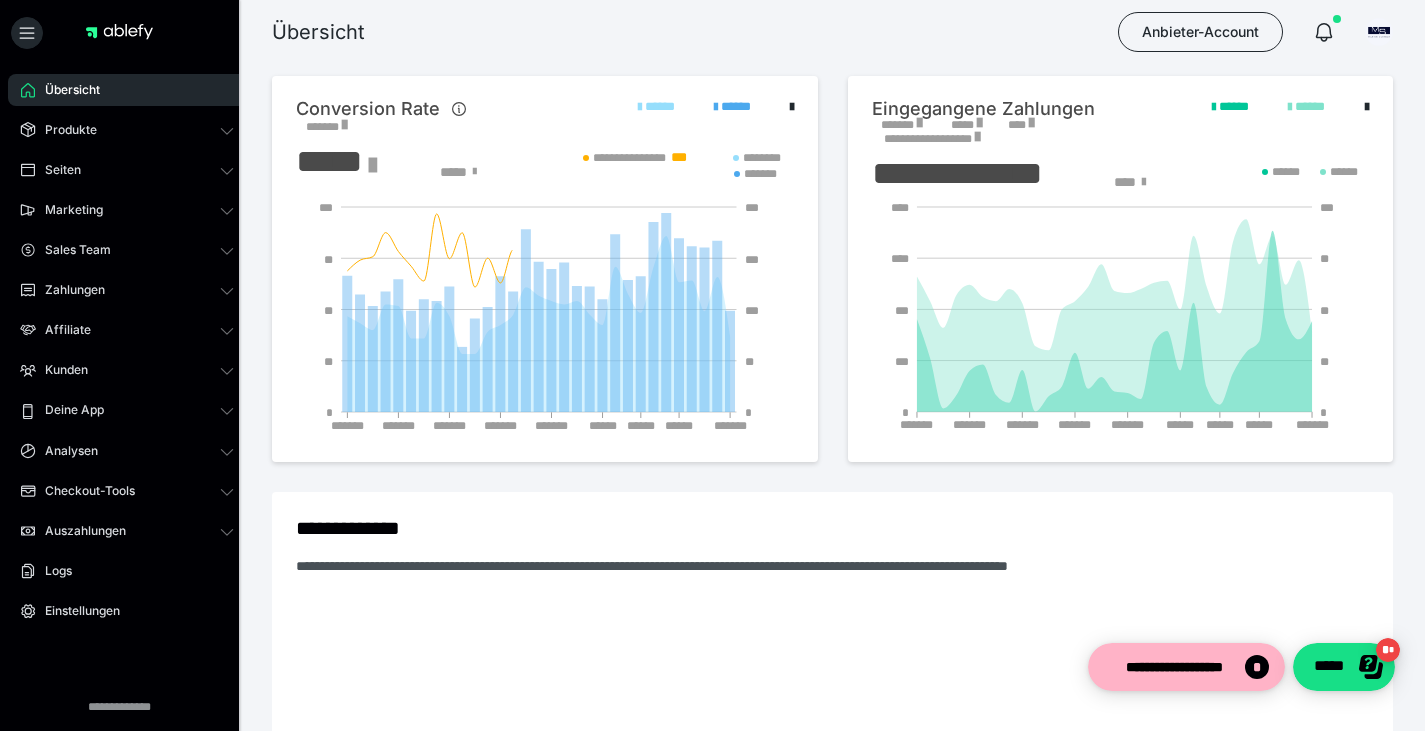 scroll, scrollTop: 0, scrollLeft: 0, axis: both 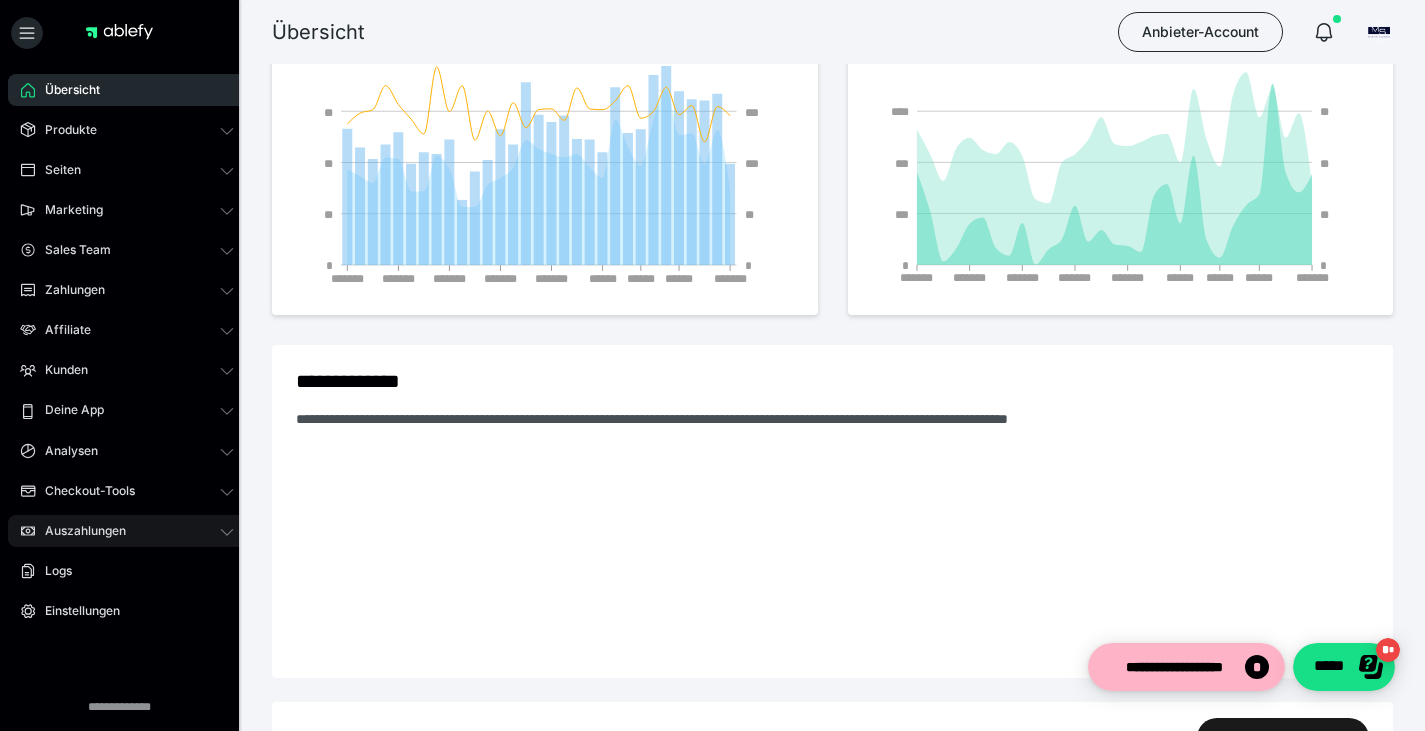 click on "Auszahlungen" at bounding box center [78, 531] 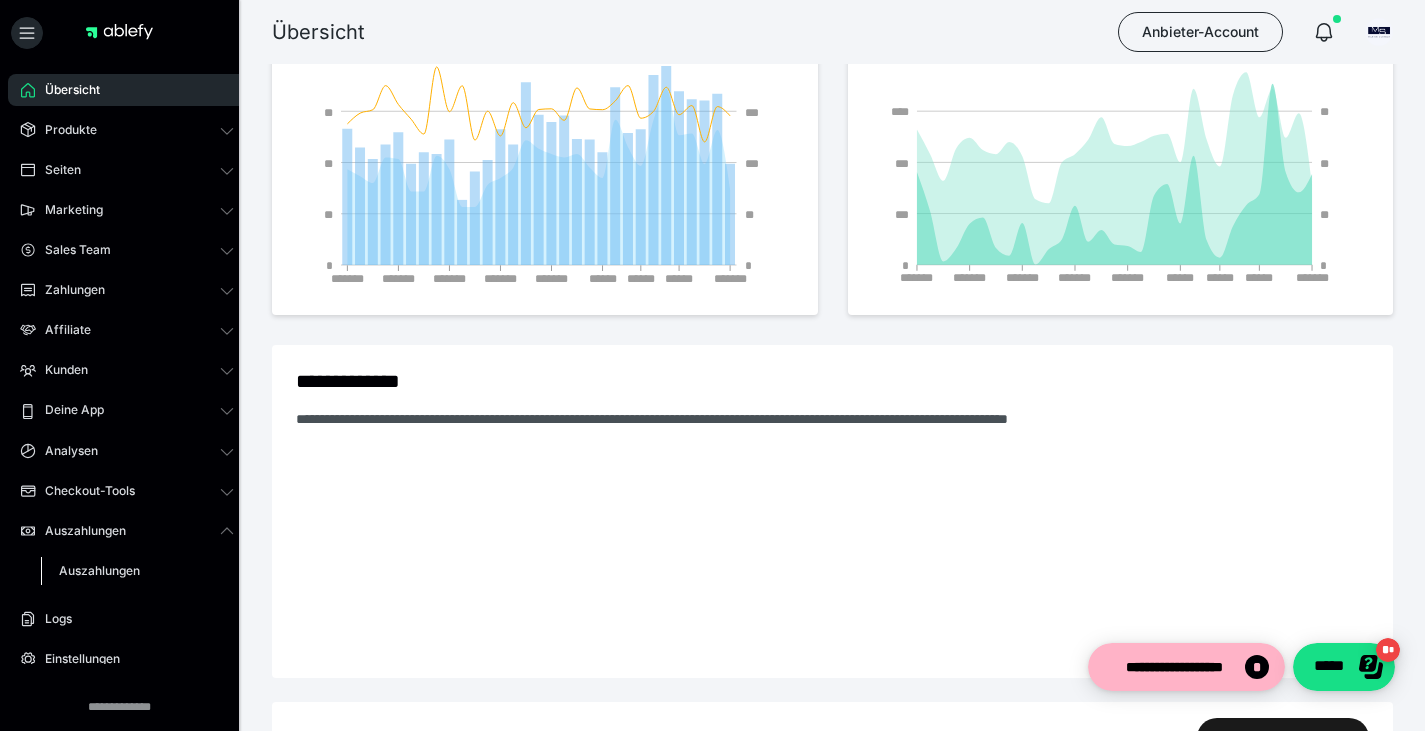click on "Auszahlungen" at bounding box center [137, 571] 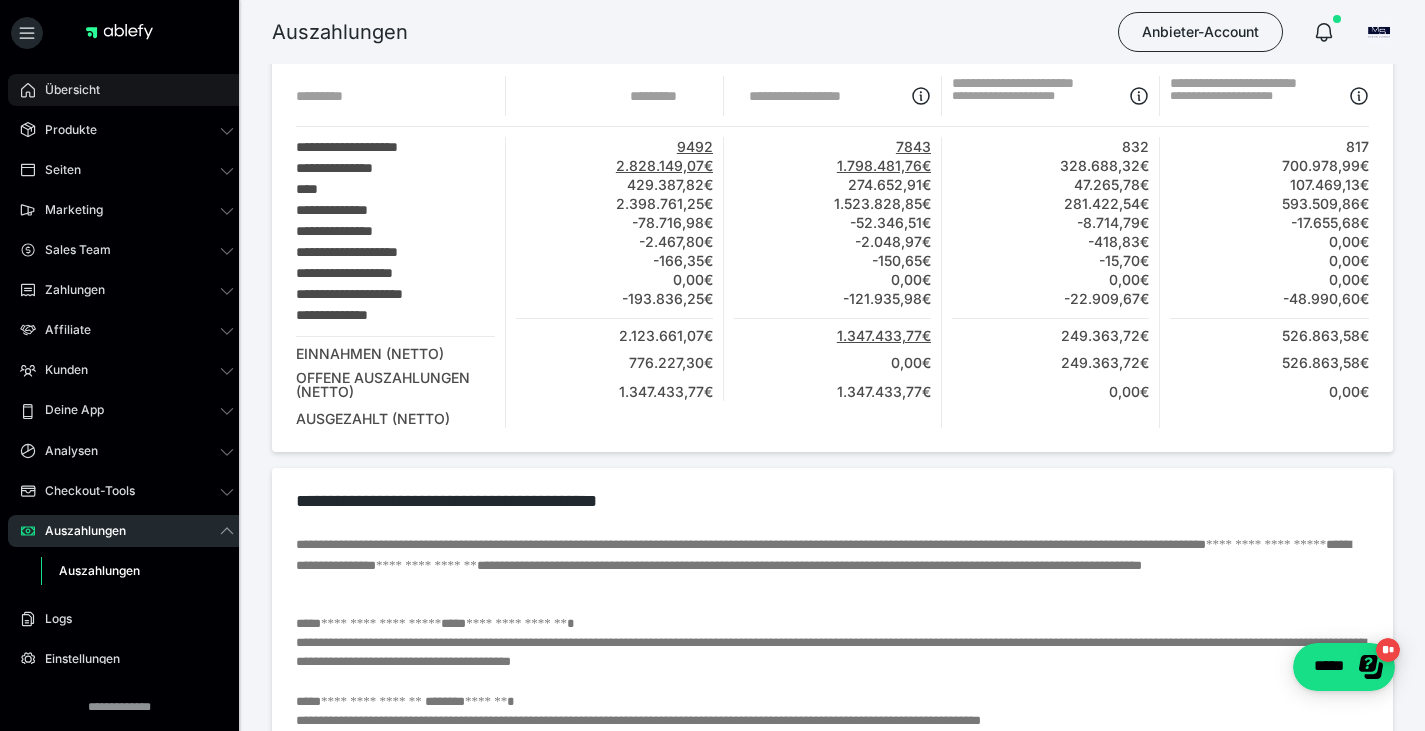 click on "Übersicht" at bounding box center [65, 90] 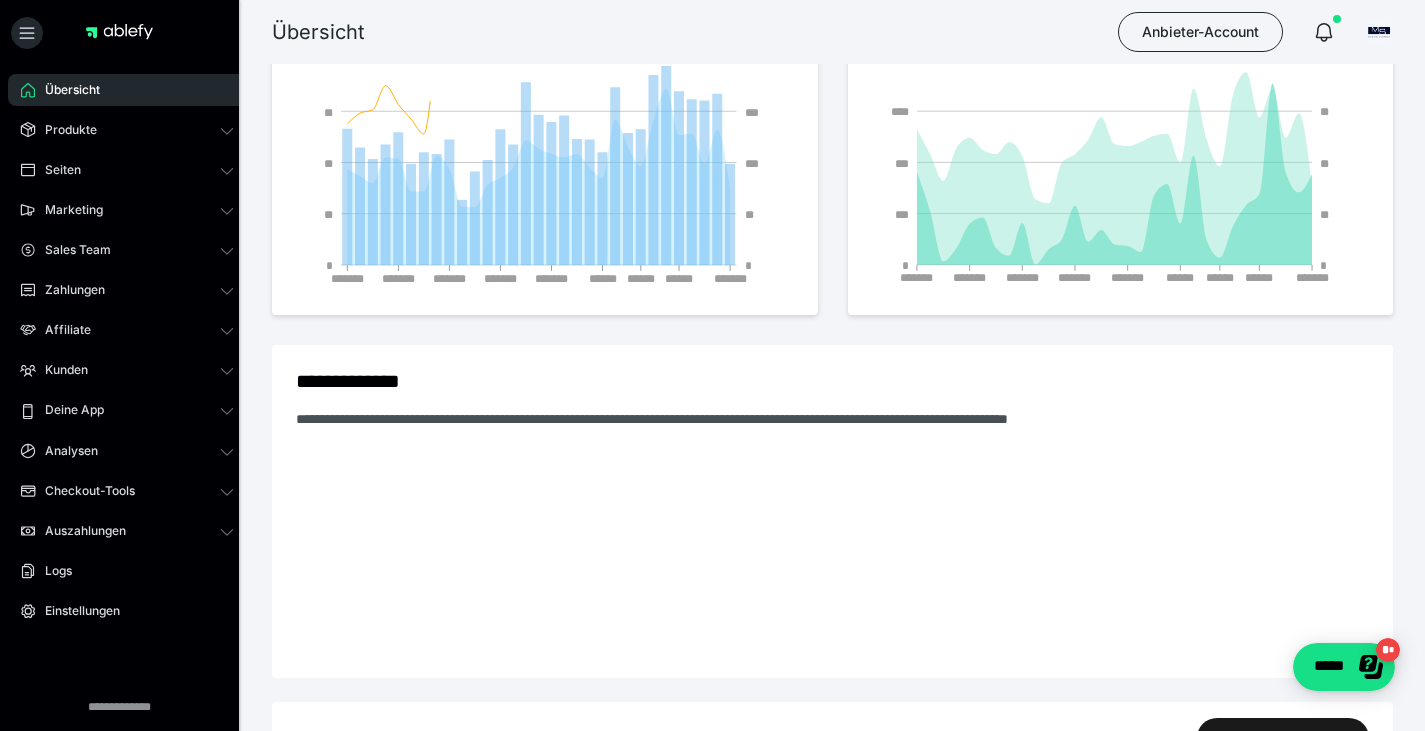 scroll, scrollTop: 0, scrollLeft: 0, axis: both 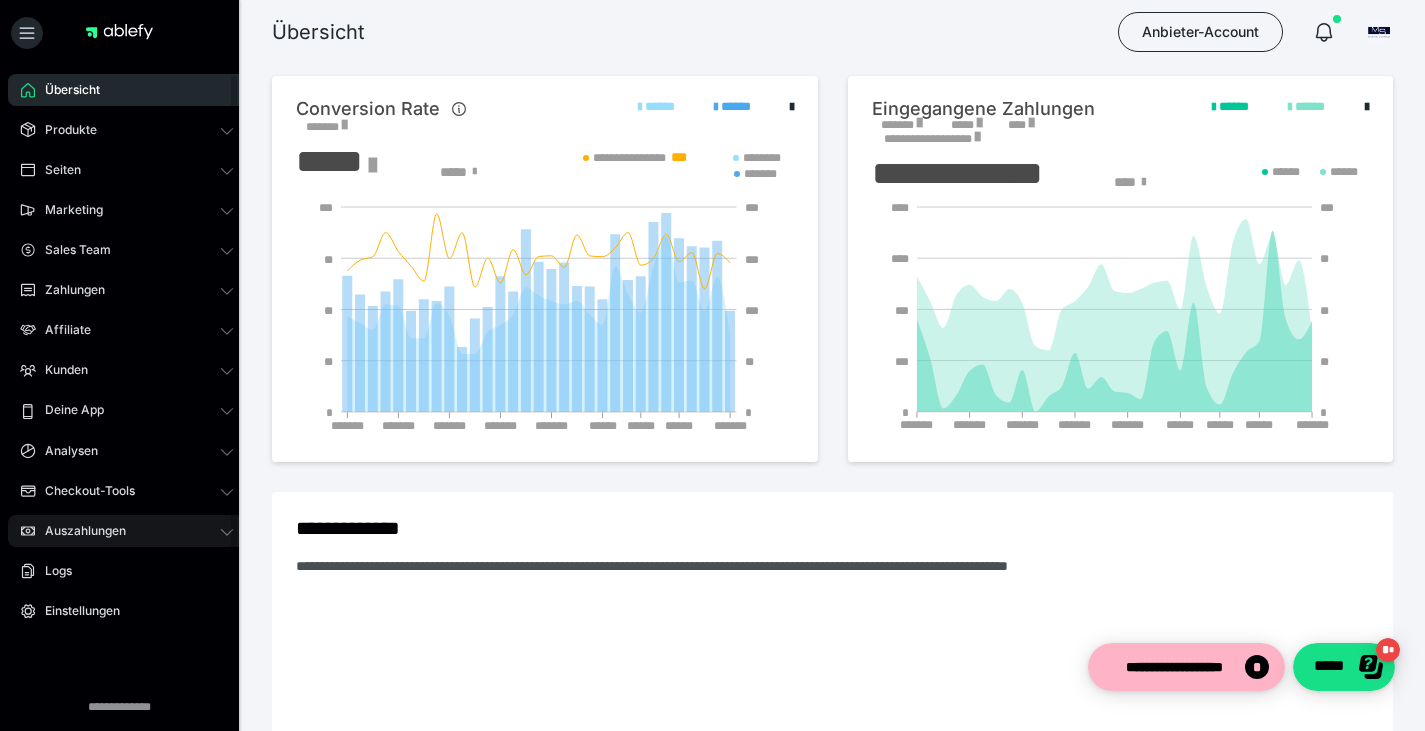 click on "Auszahlungen" at bounding box center [127, 531] 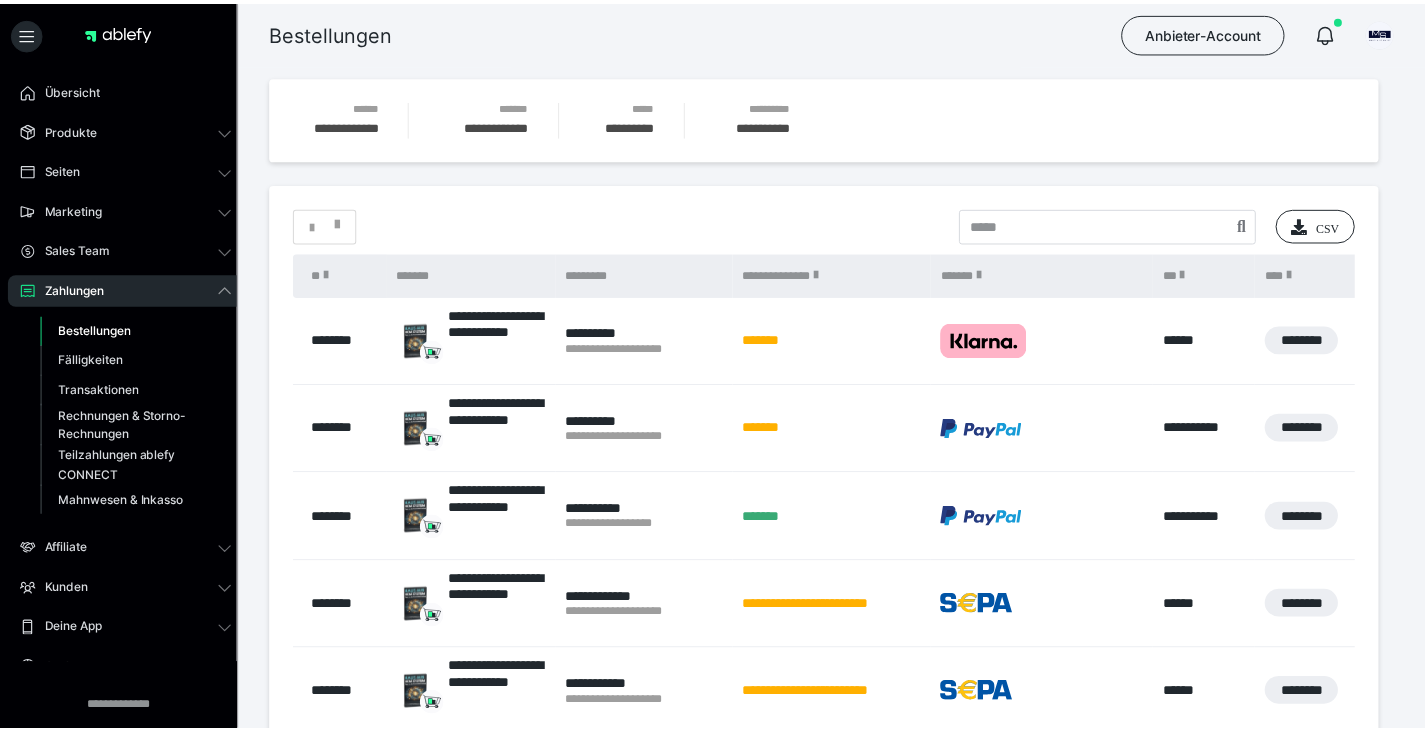 scroll, scrollTop: 0, scrollLeft: 0, axis: both 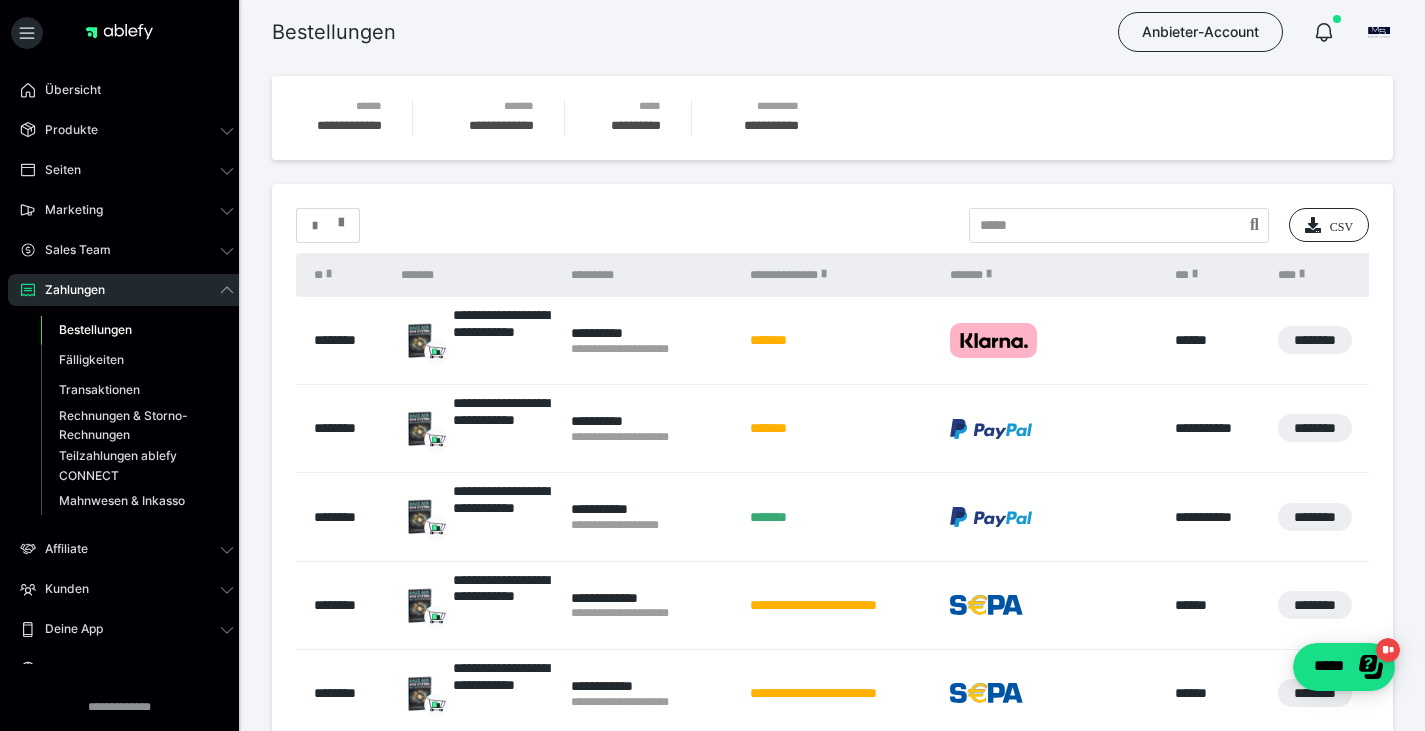 click at bounding box center (315, 226) 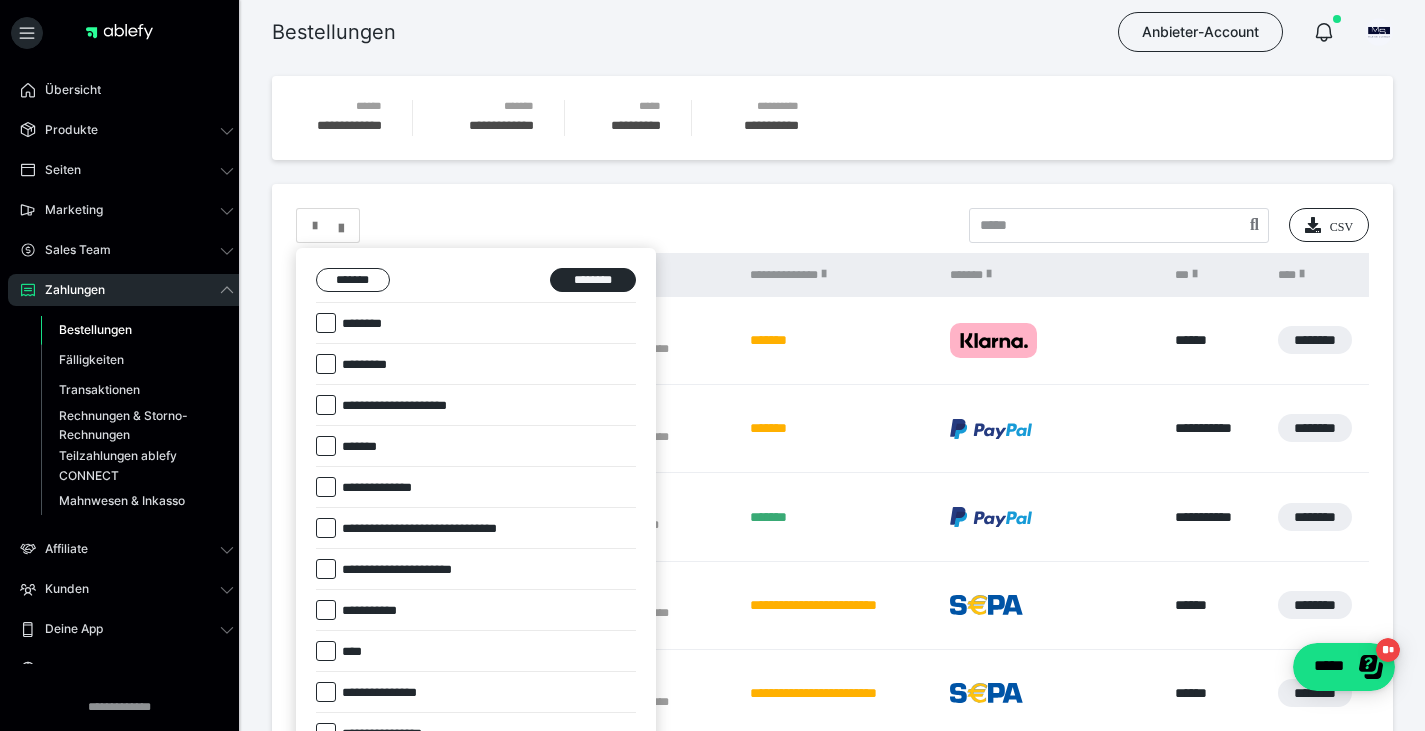 click on "*********" at bounding box center [368, 365] 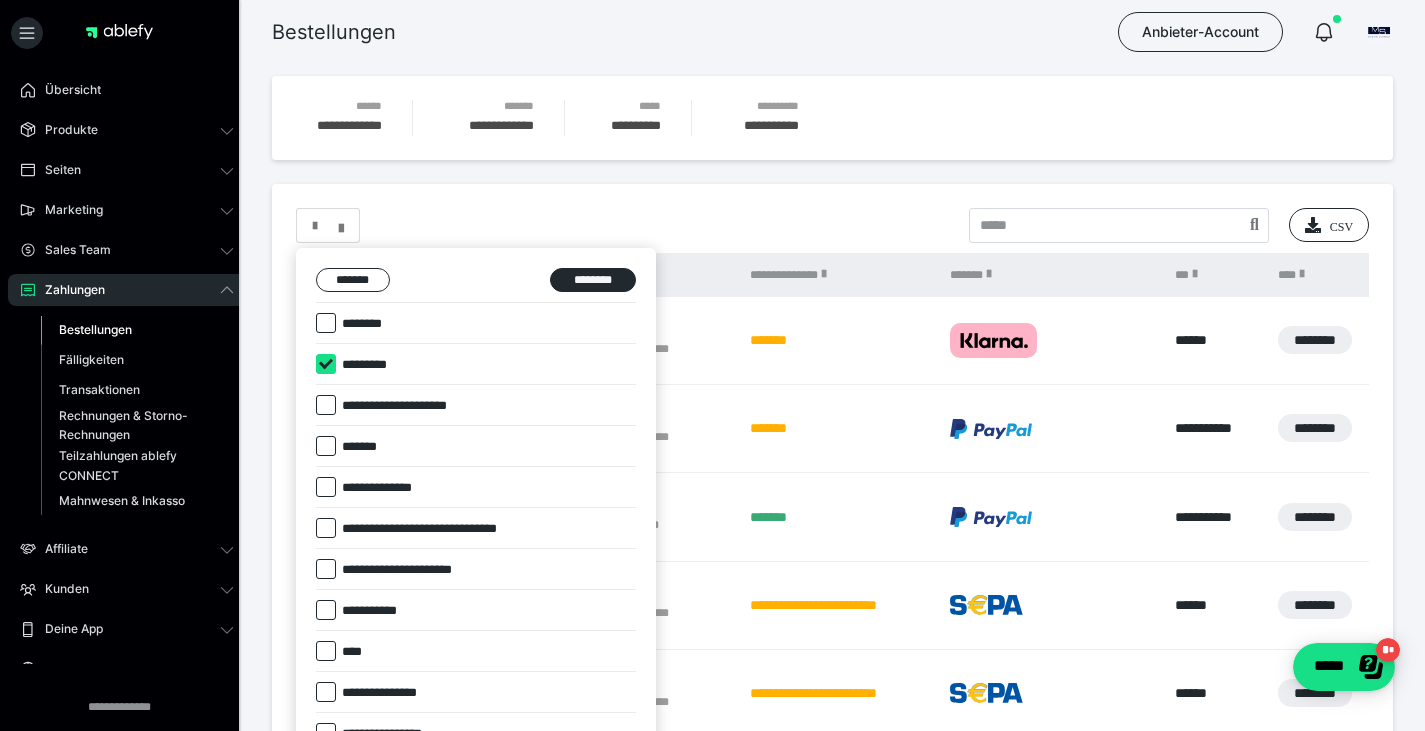 checkbox on "****" 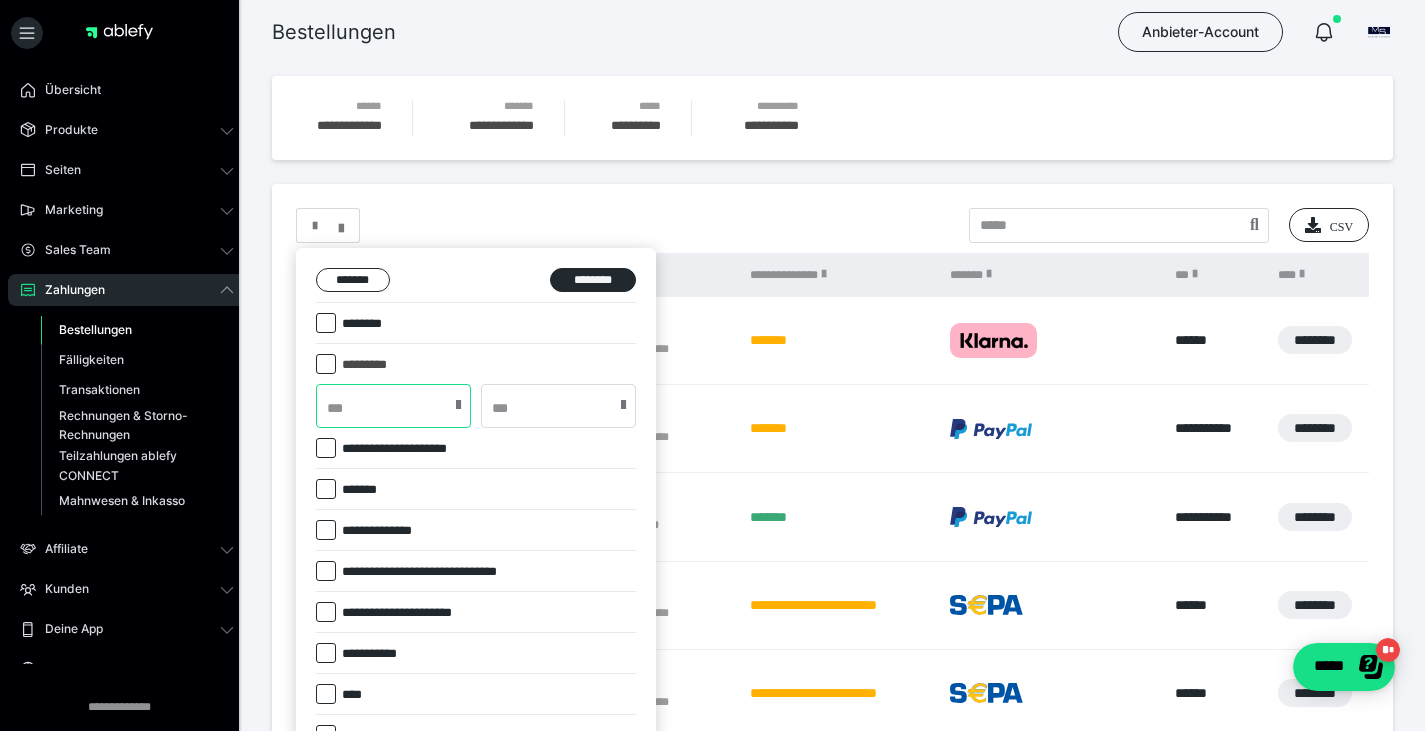 click at bounding box center (393, 406) 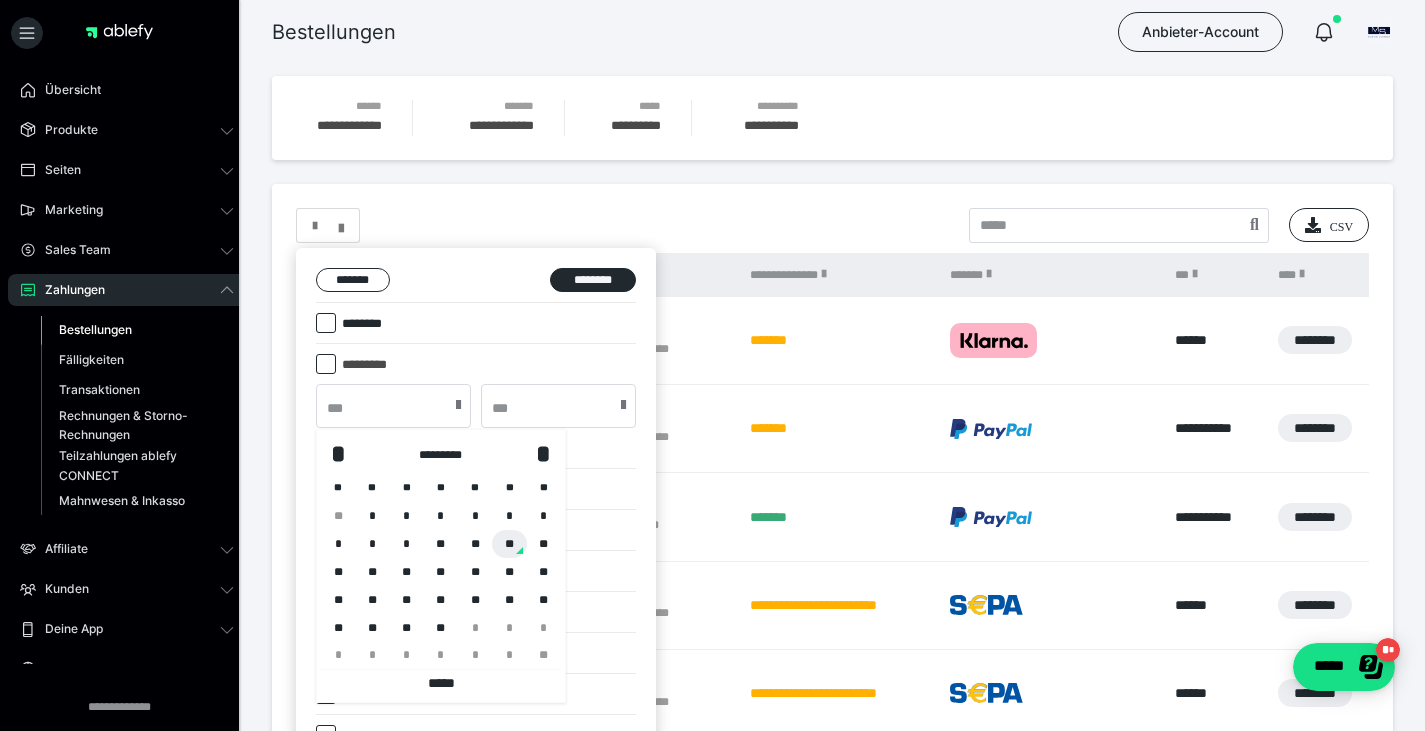 click on "**" at bounding box center [509, 544] 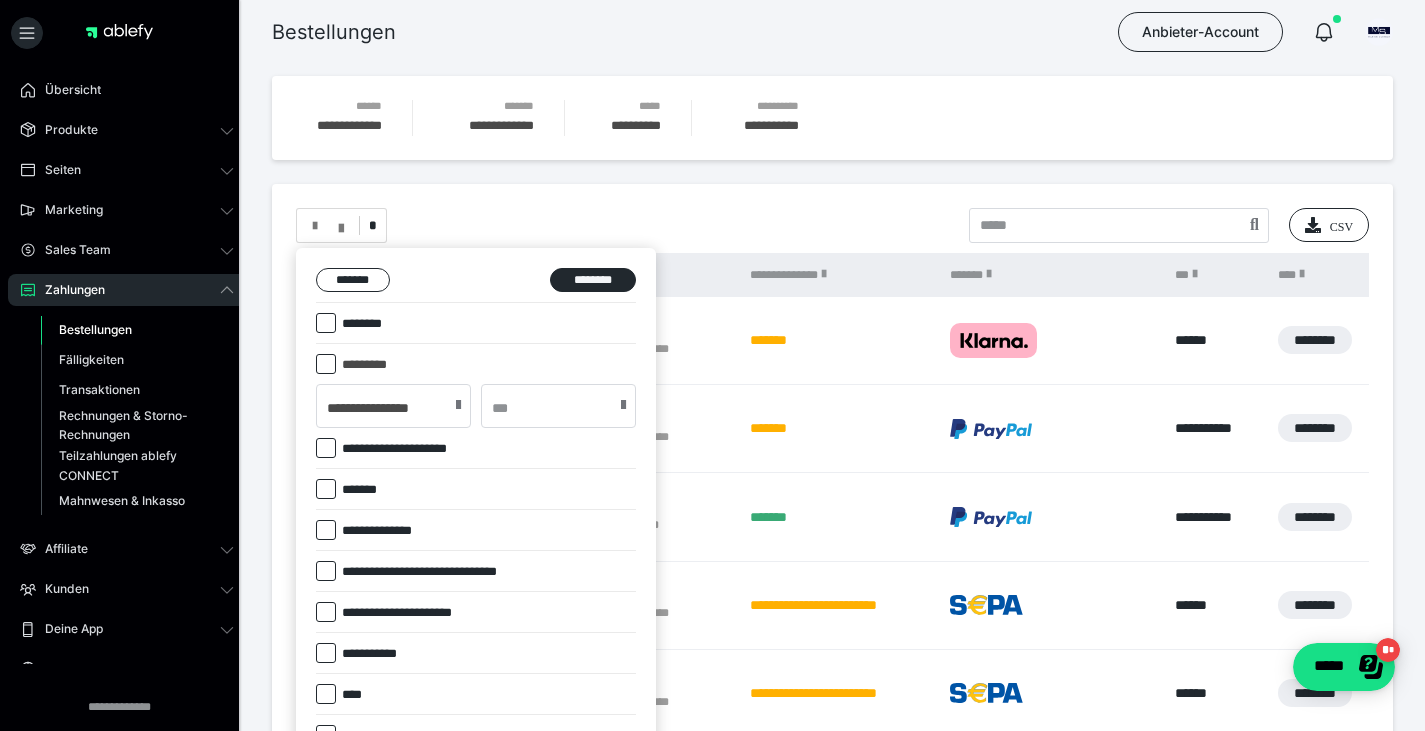 click on "**********" at bounding box center [476, 448] 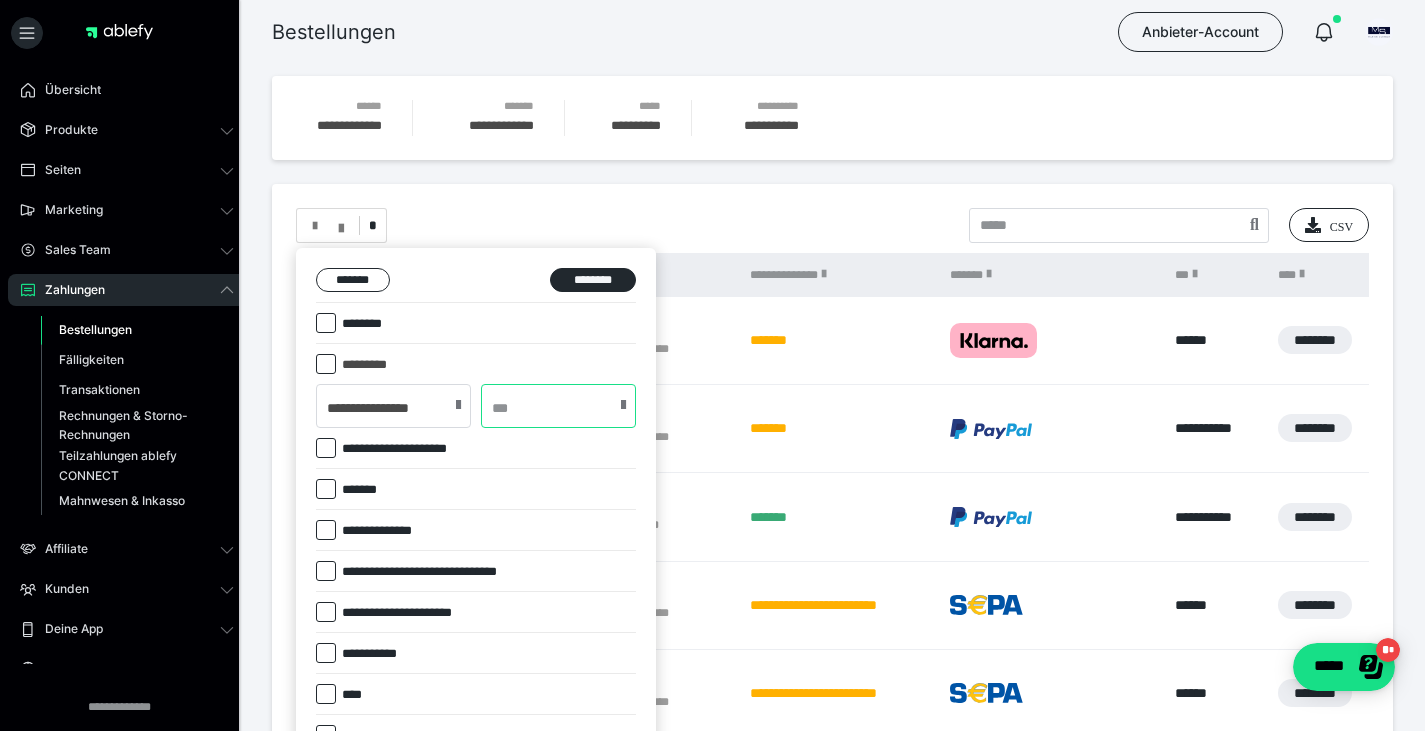 click at bounding box center [558, 406] 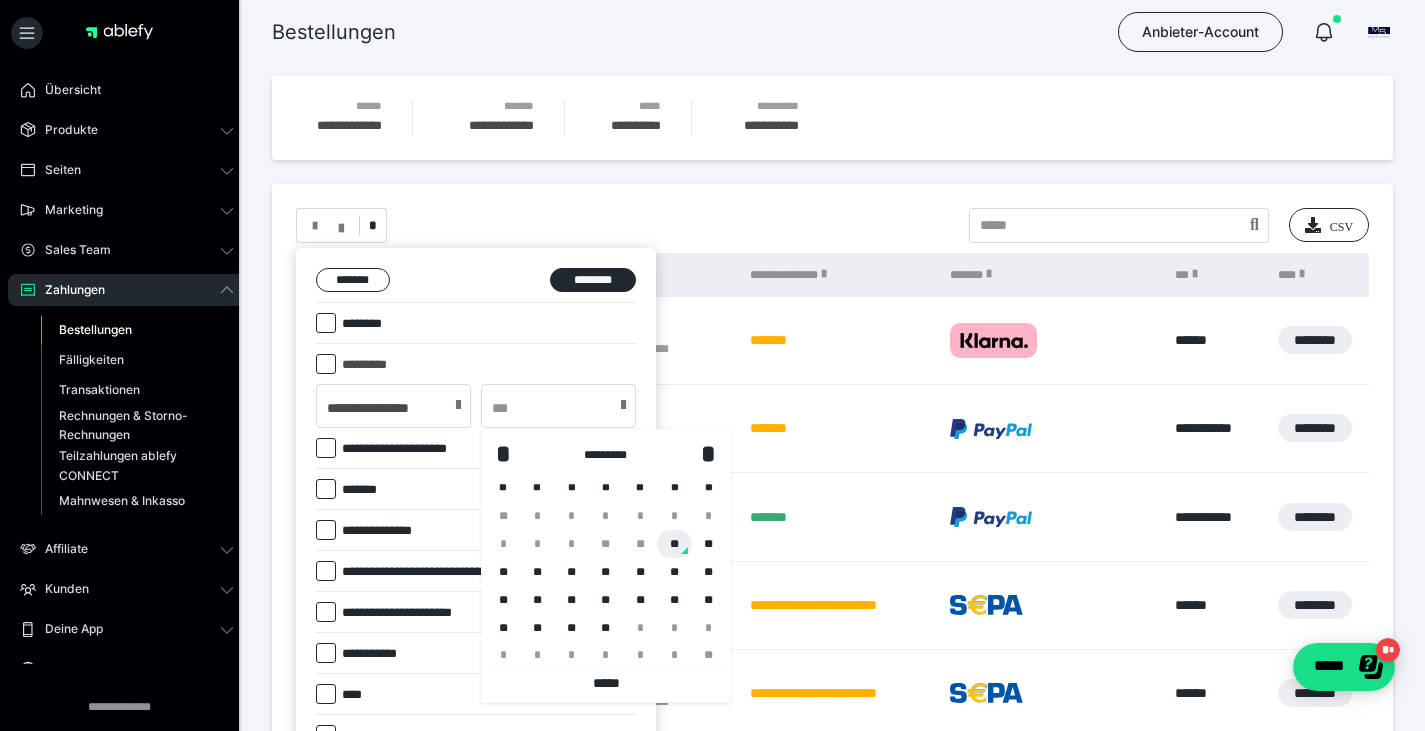 click on "**" at bounding box center [674, 544] 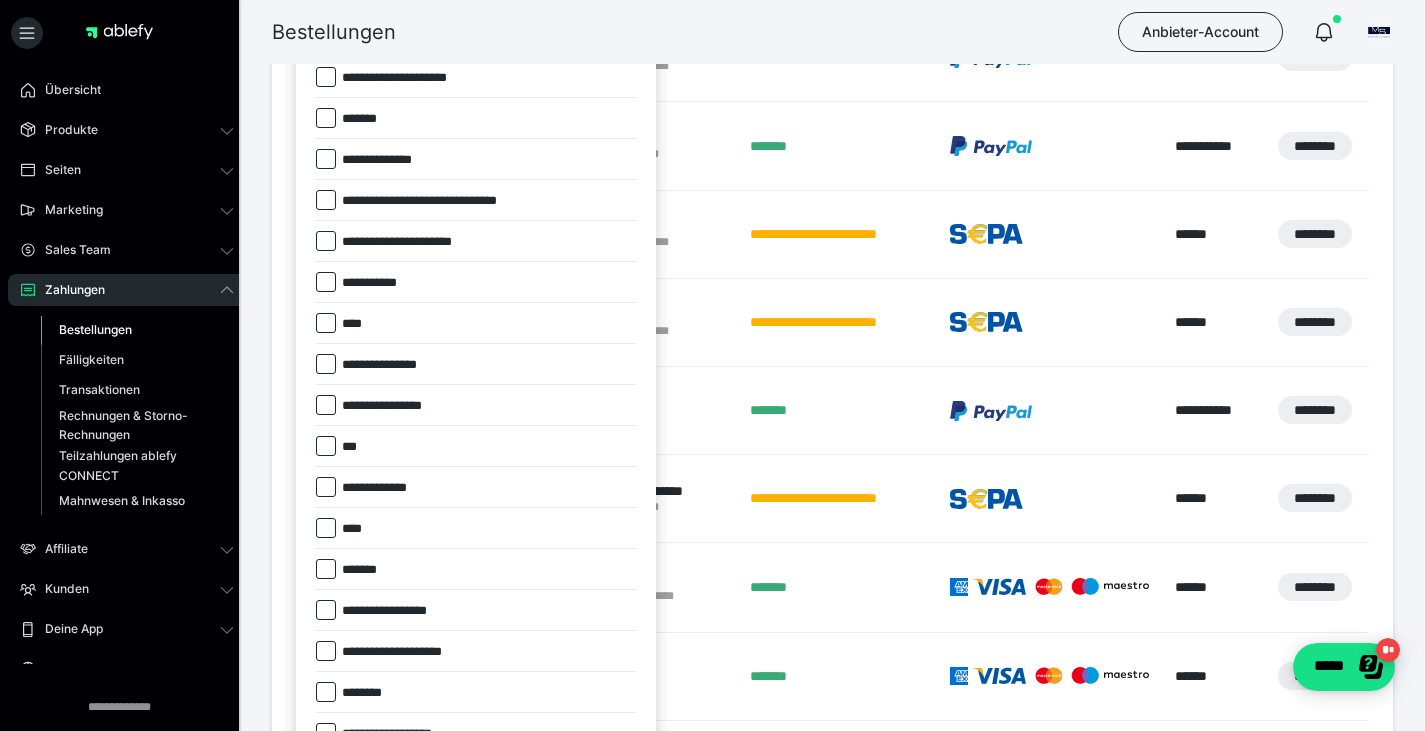 scroll, scrollTop: 372, scrollLeft: 0, axis: vertical 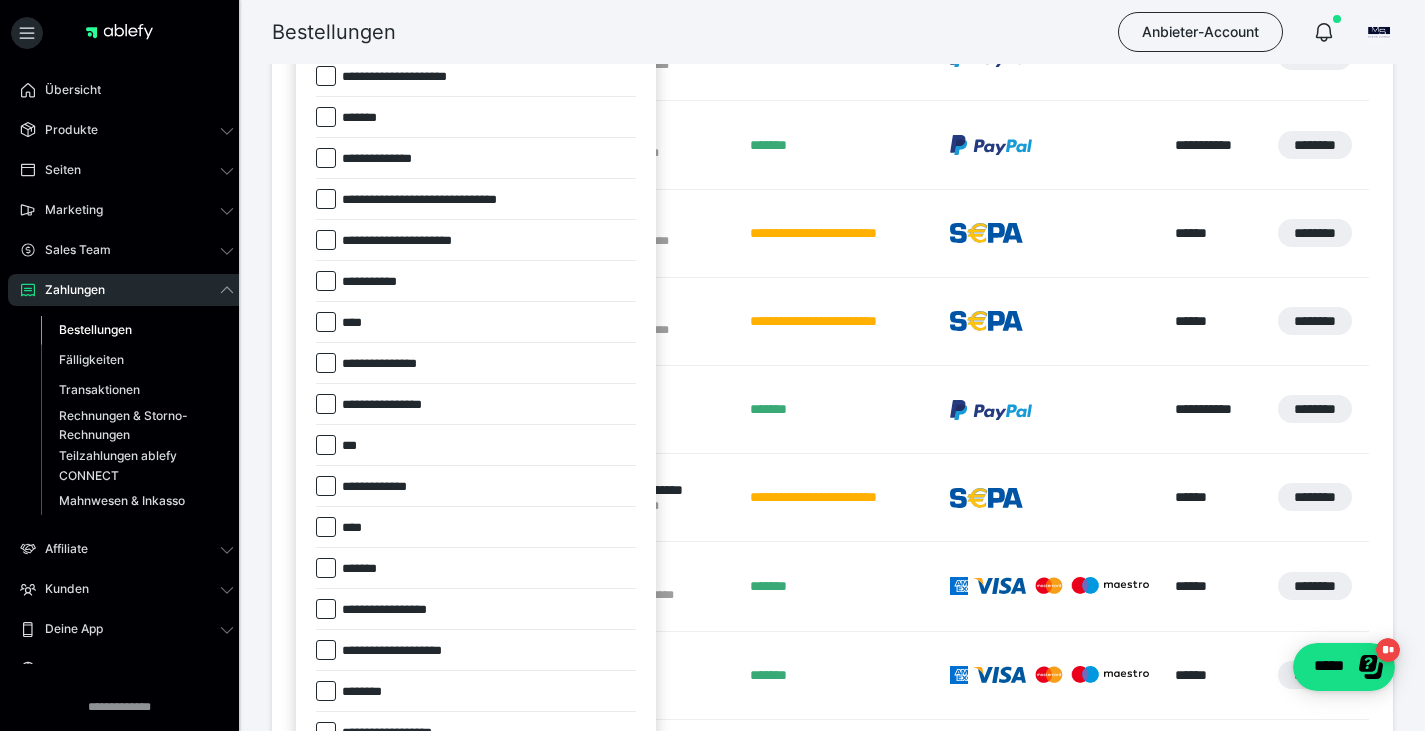 click on "**********" at bounding box center (476, 609) 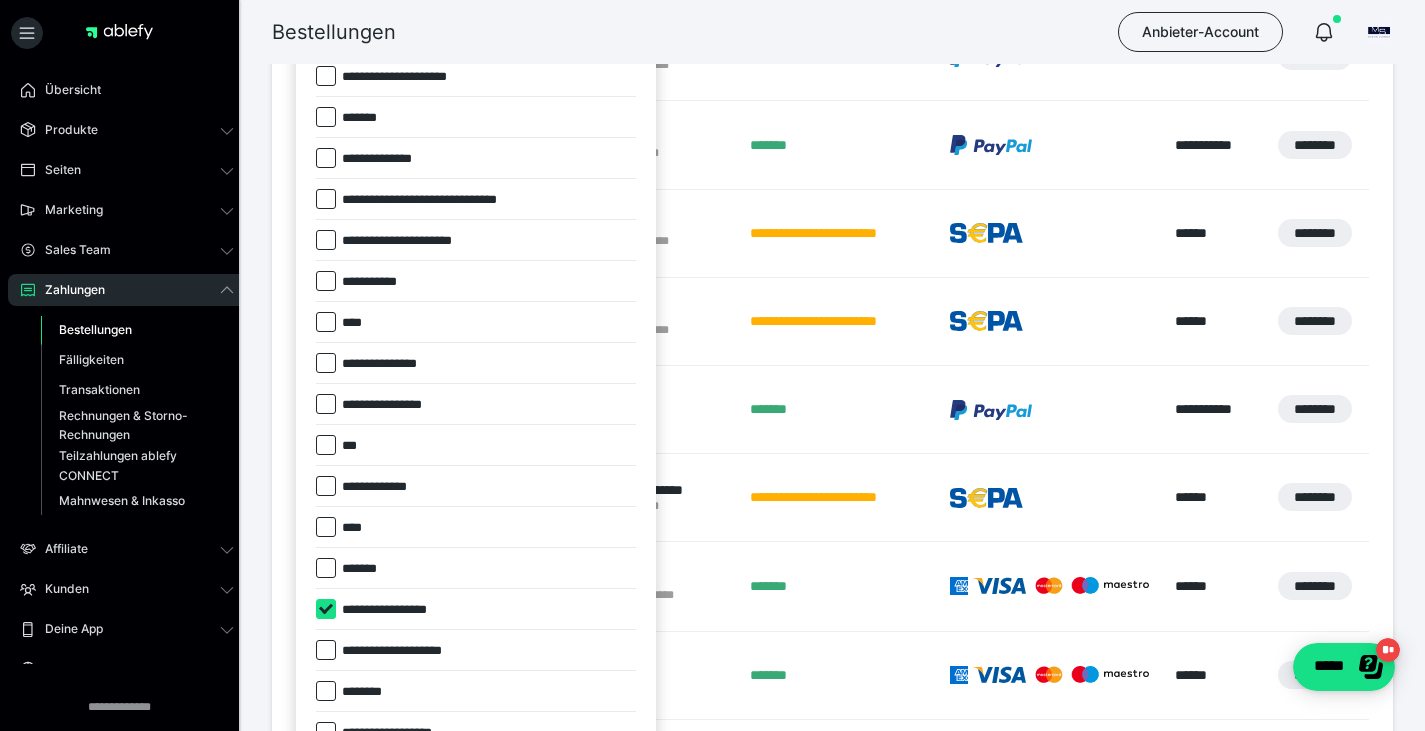 checkbox on "****" 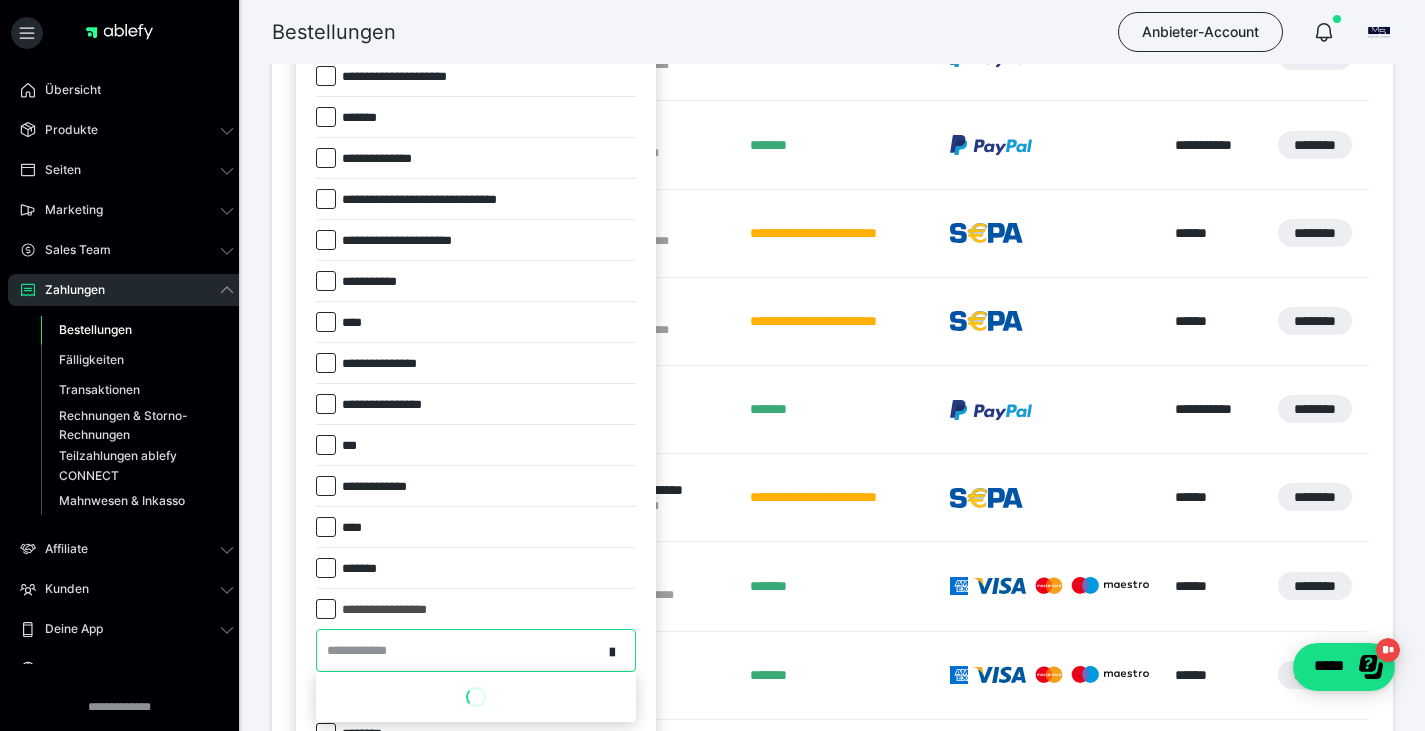 click on "**********" at bounding box center (363, 651) 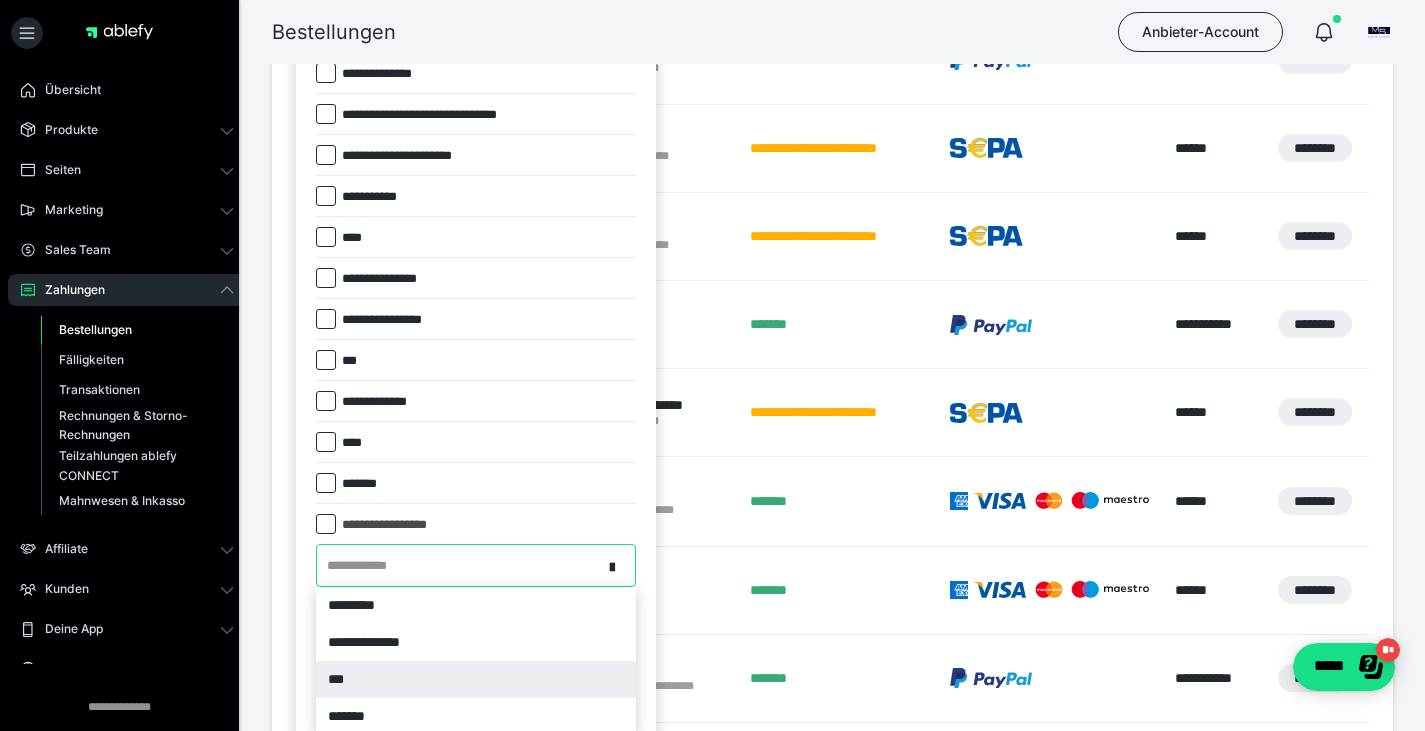 scroll, scrollTop: 469, scrollLeft: 0, axis: vertical 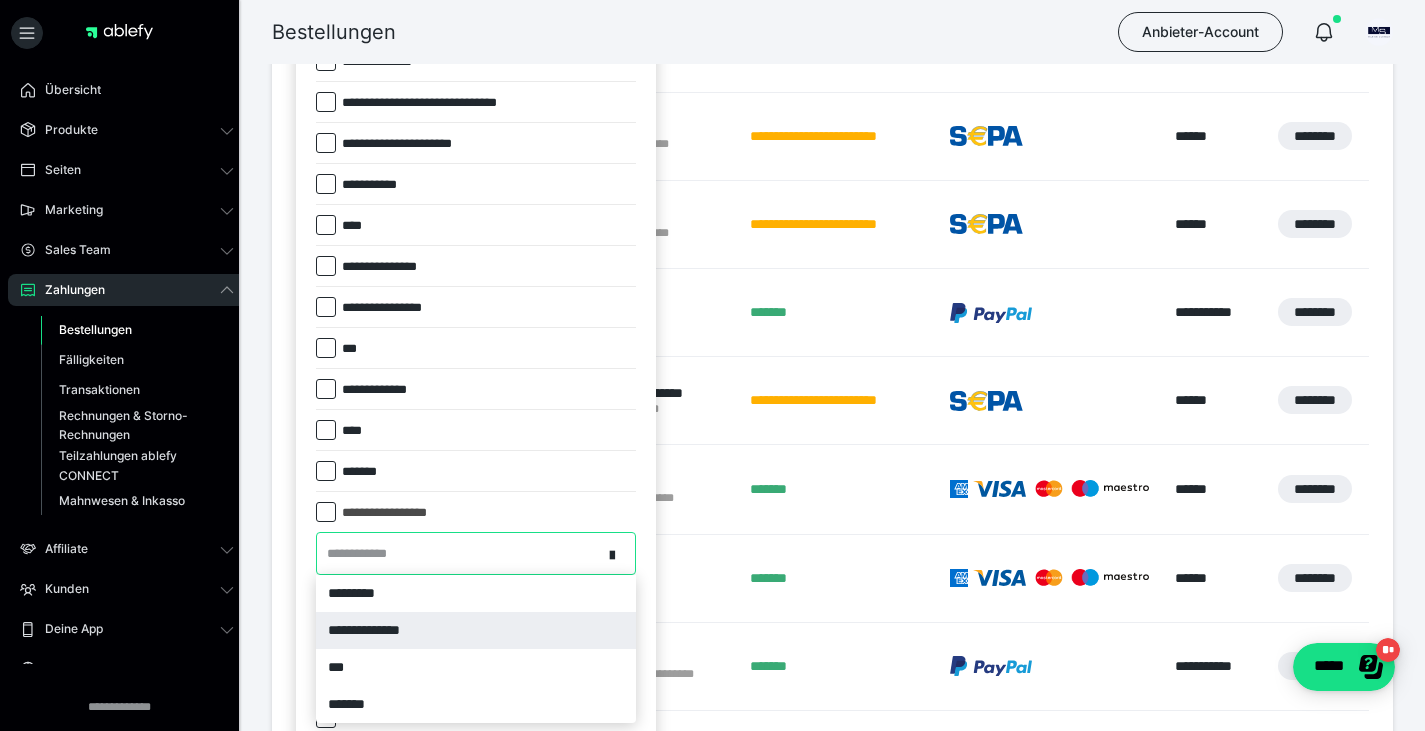 click on "**********" at bounding box center [476, 630] 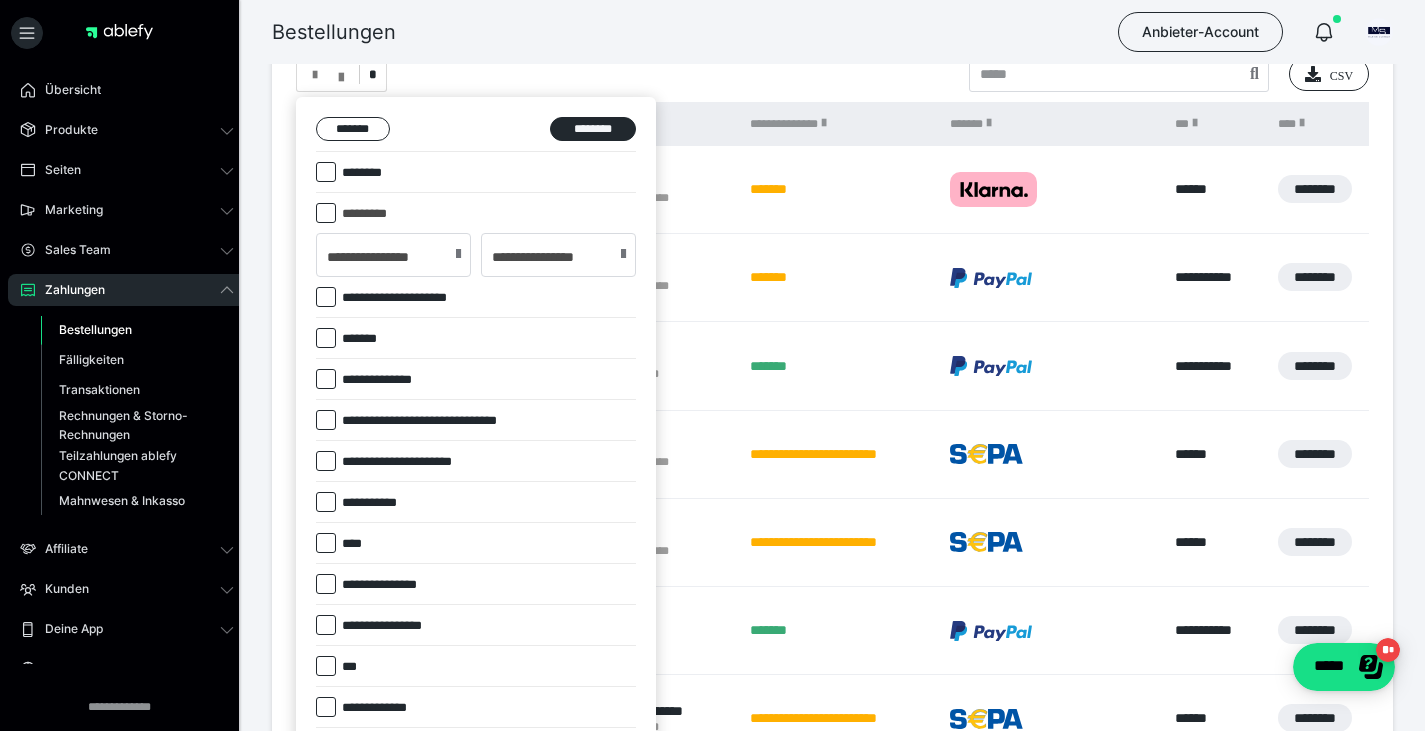 scroll, scrollTop: 147, scrollLeft: 0, axis: vertical 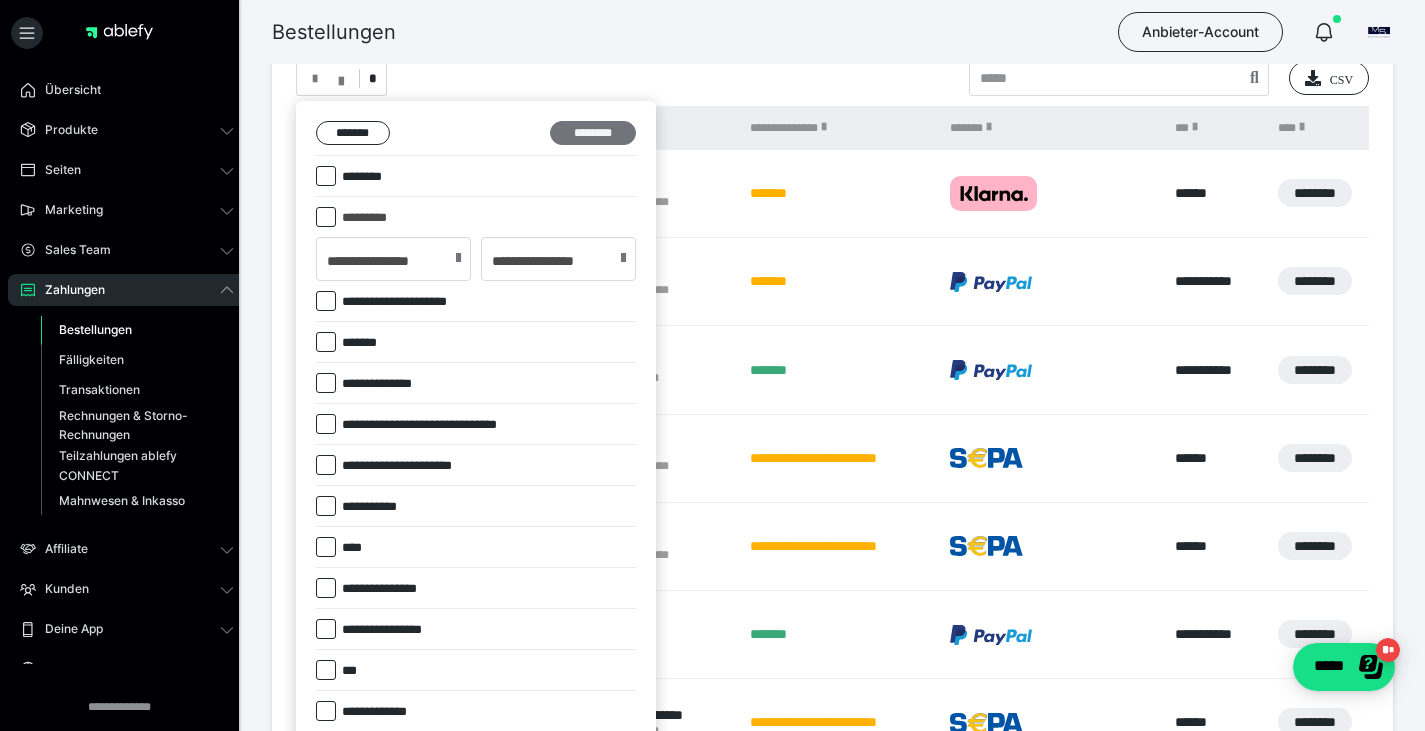 click on "********" at bounding box center (593, 133) 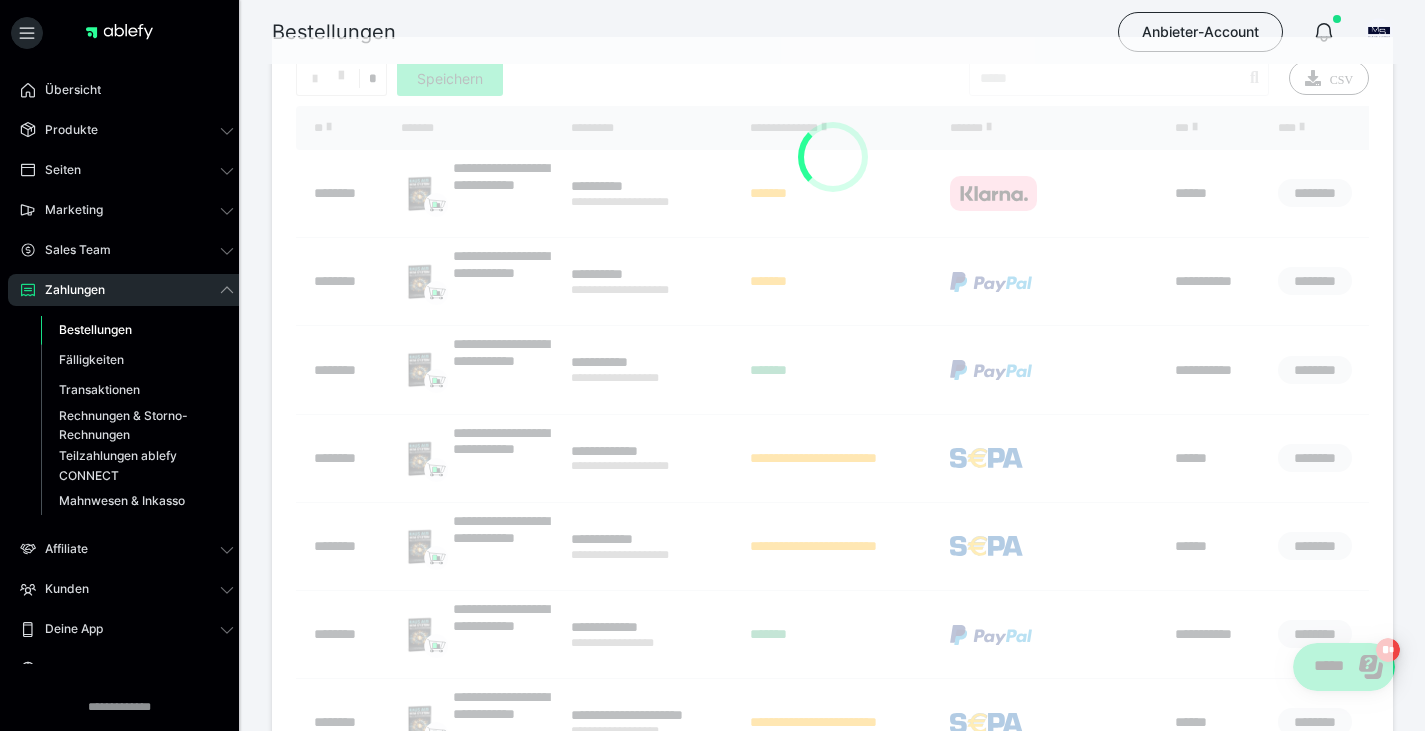 scroll, scrollTop: 0, scrollLeft: 0, axis: both 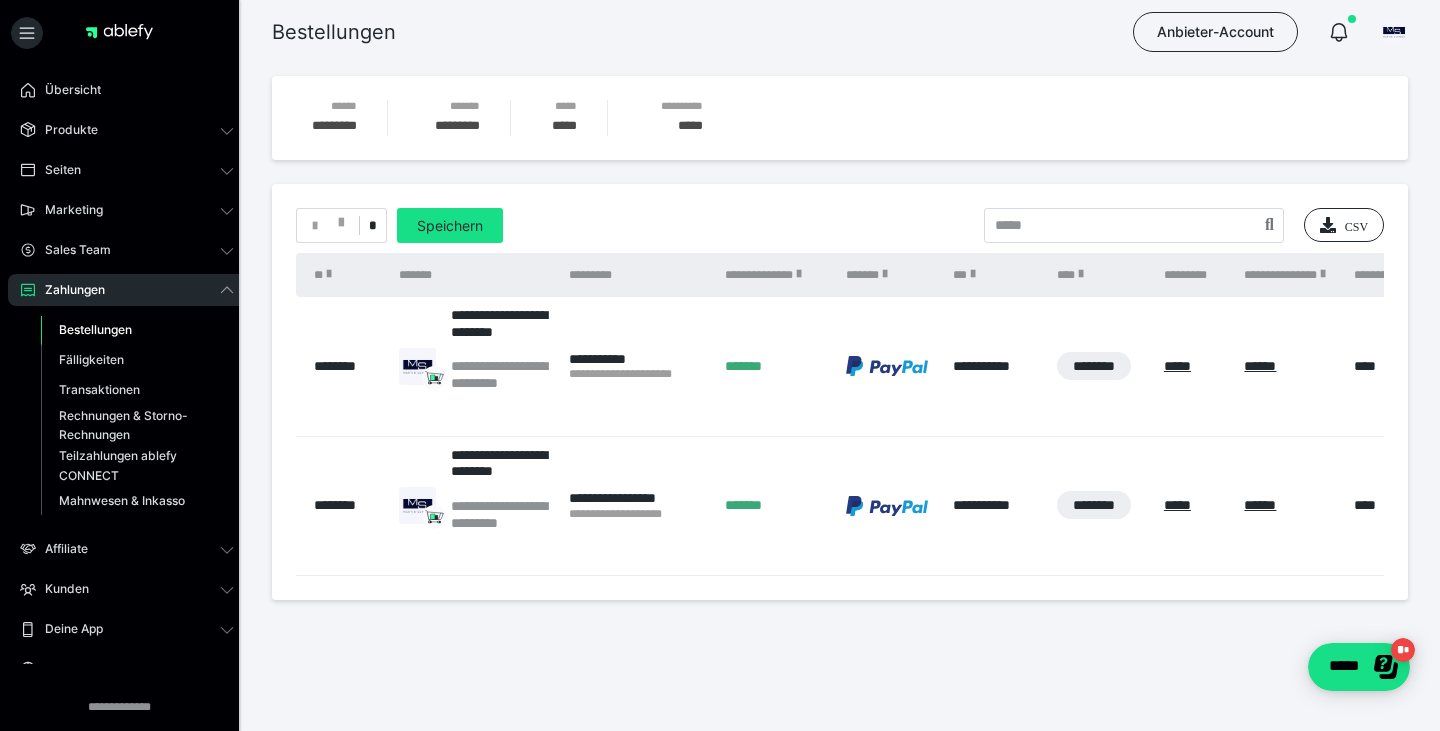 click on "*" at bounding box center [372, 226] 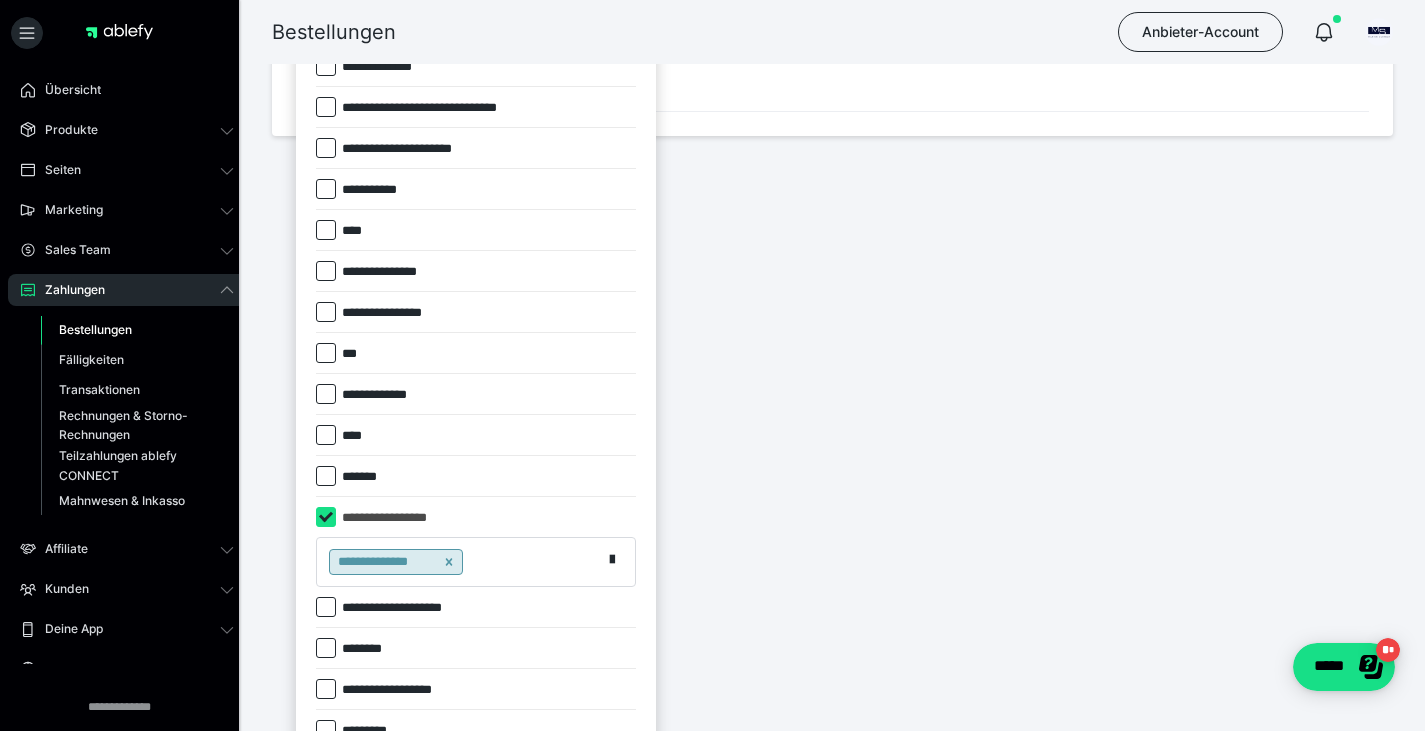 scroll, scrollTop: 465, scrollLeft: 0, axis: vertical 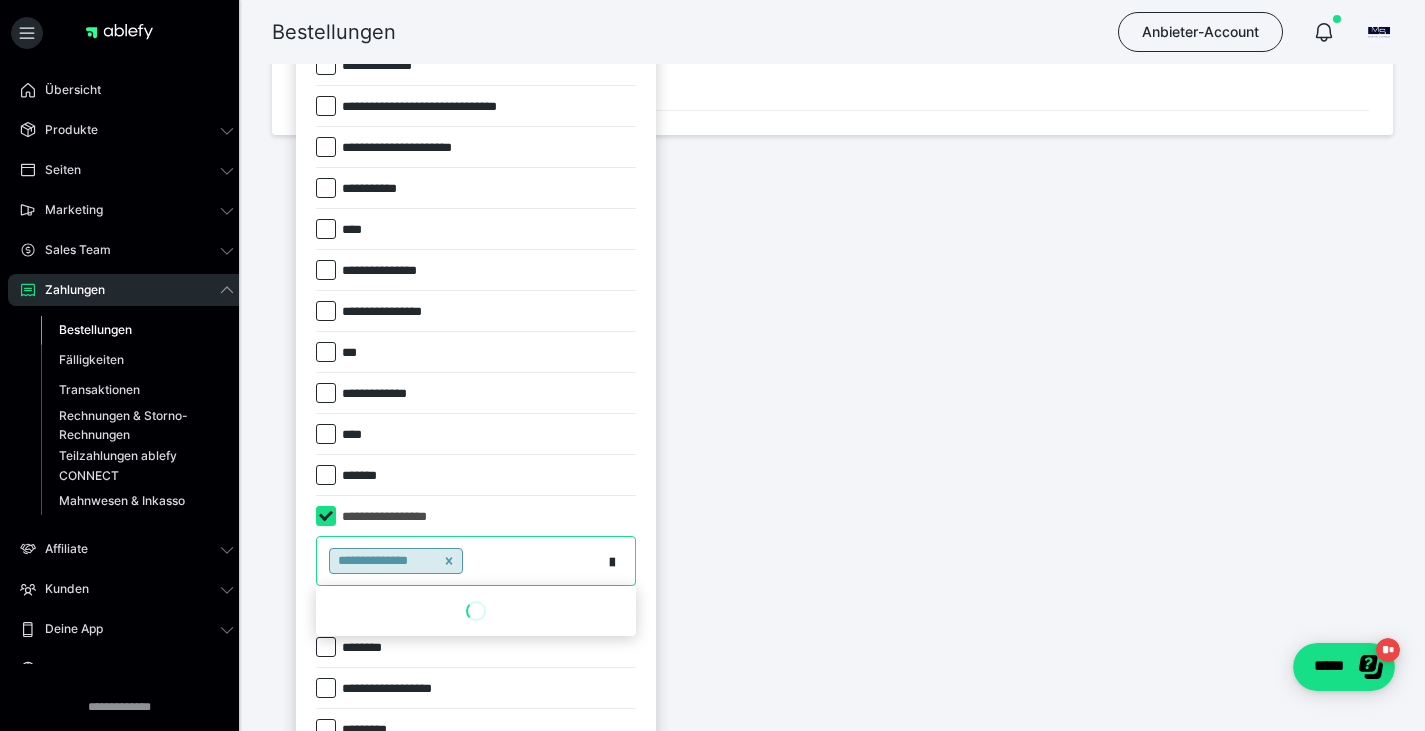click on "**********" at bounding box center [459, 561] 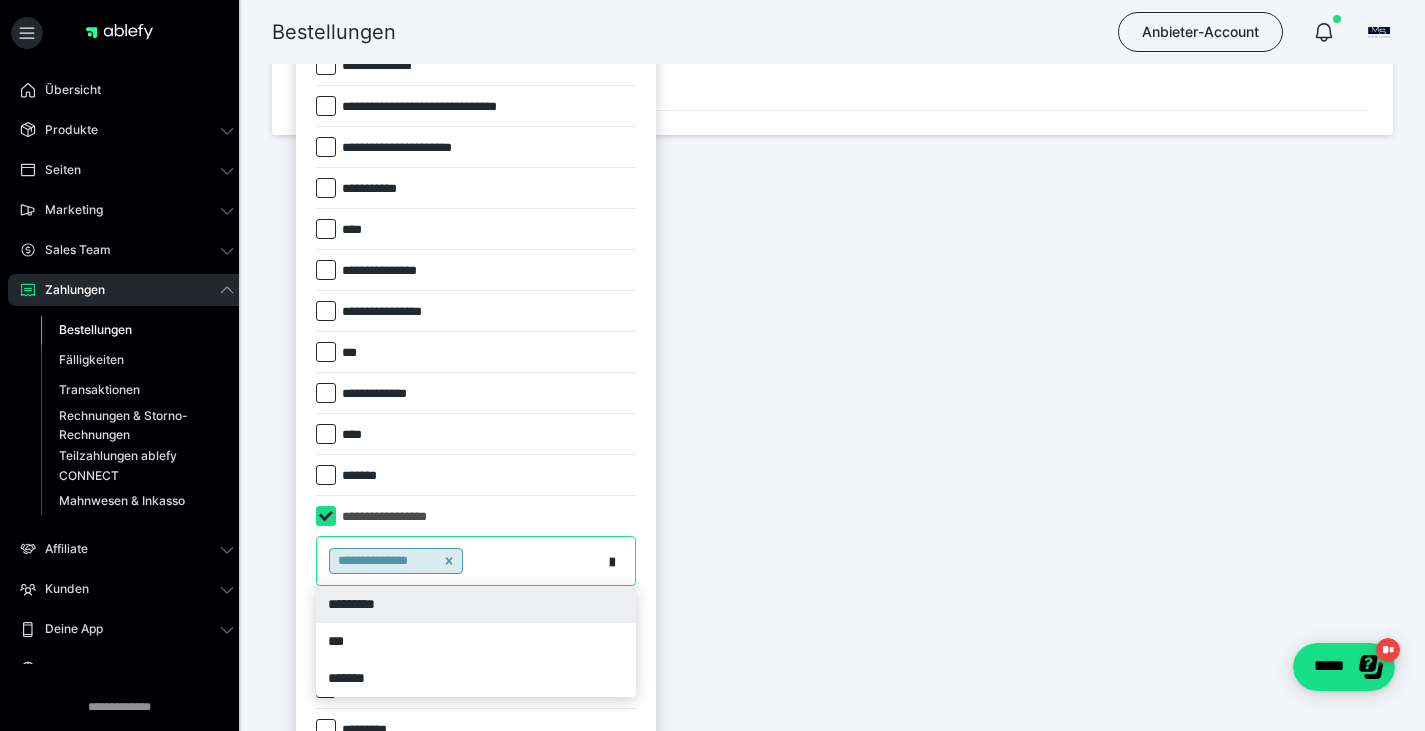 click on "*********" at bounding box center [476, 604] 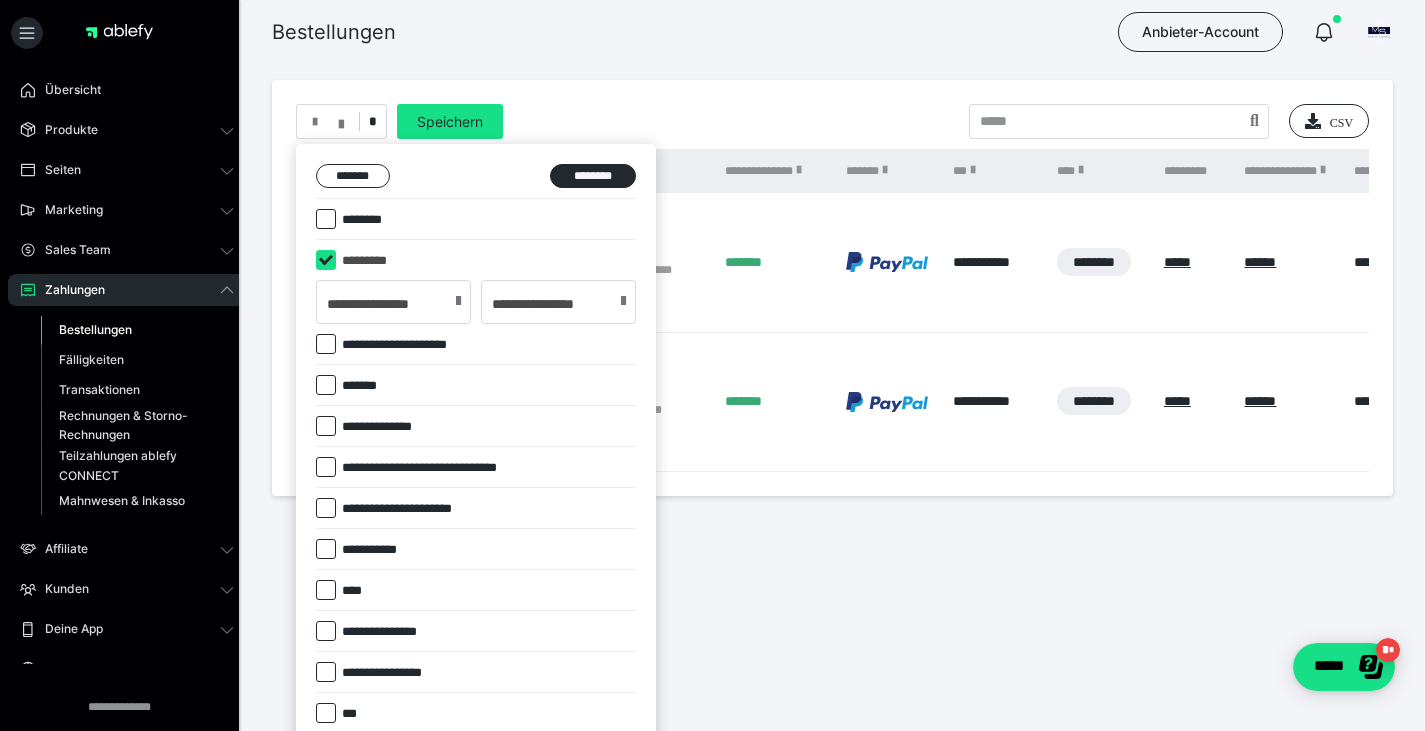 scroll, scrollTop: 100, scrollLeft: 0, axis: vertical 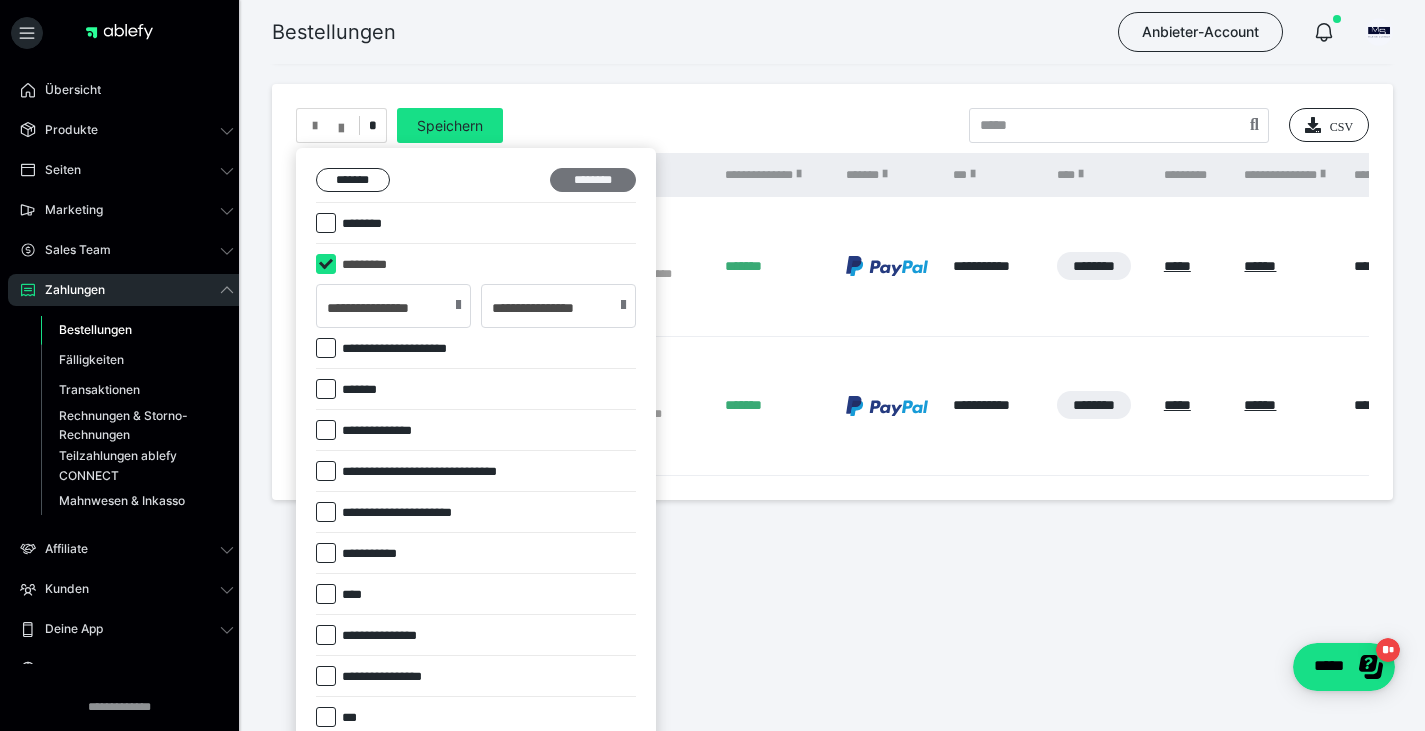 click on "********" at bounding box center (593, 180) 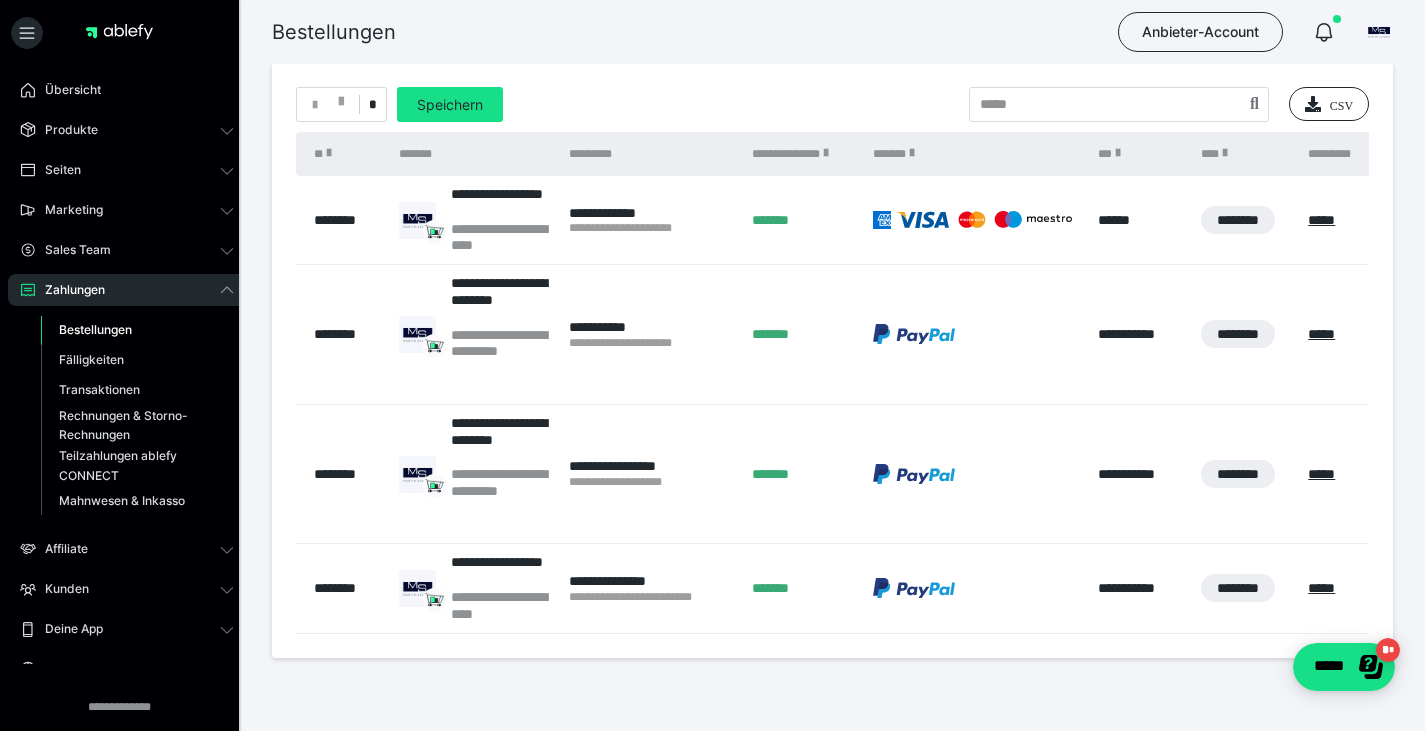 scroll, scrollTop: 120, scrollLeft: 0, axis: vertical 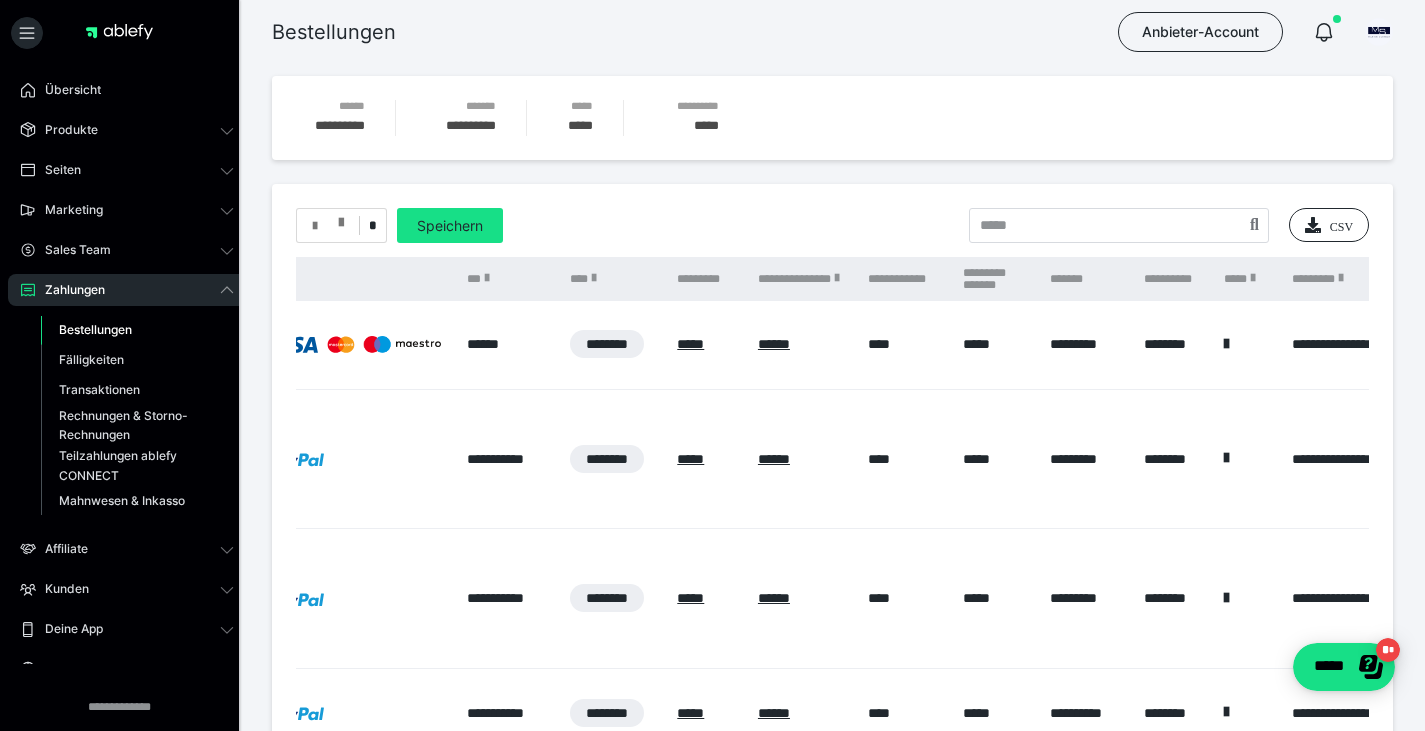 click at bounding box center [341, 218] 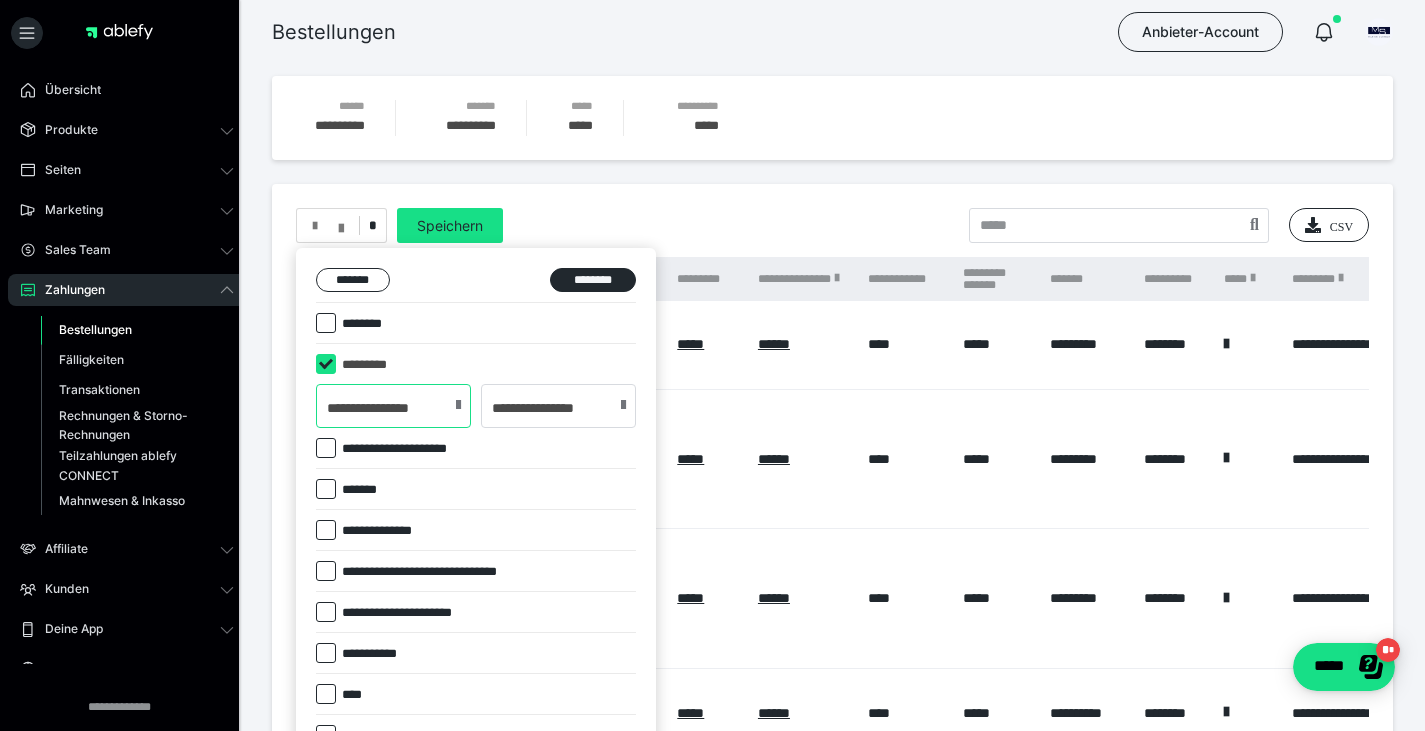 click on "**********" at bounding box center (393, 406) 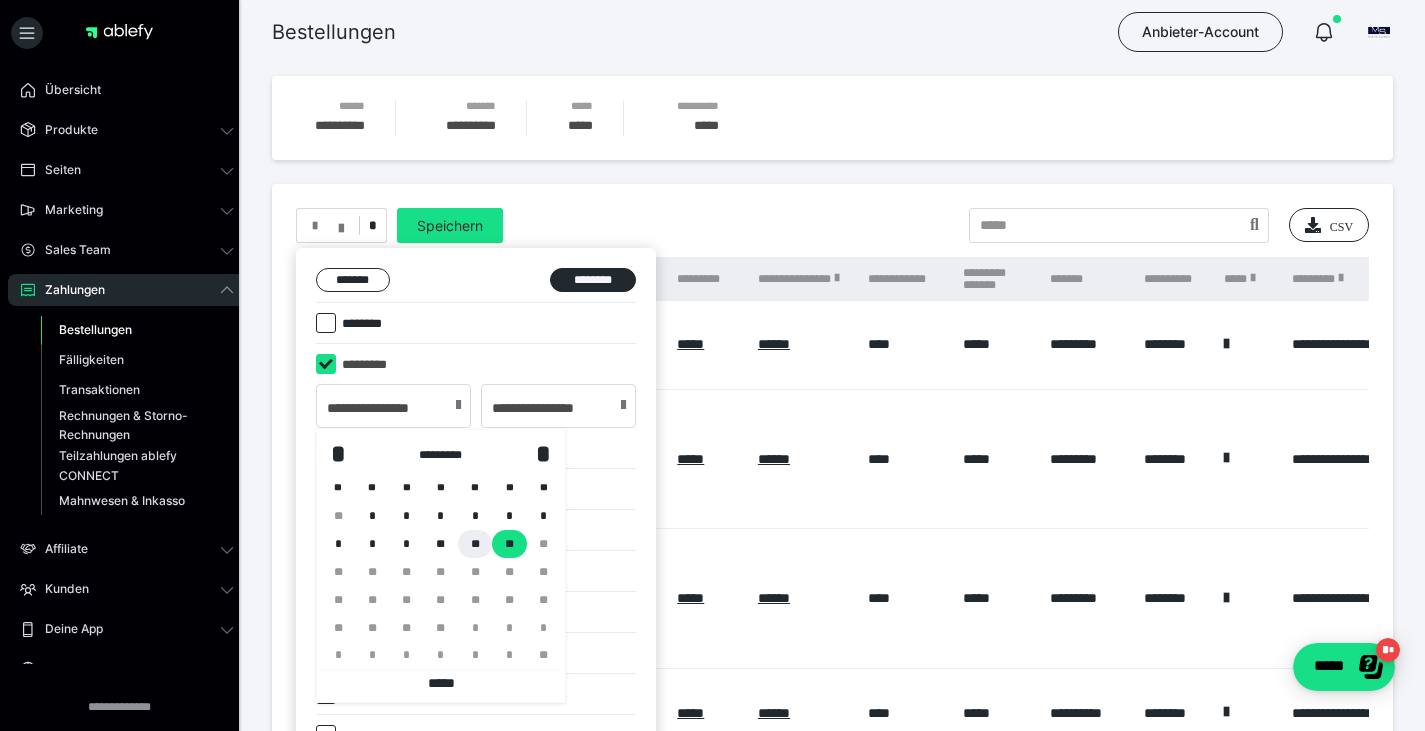 click on "**" at bounding box center [475, 544] 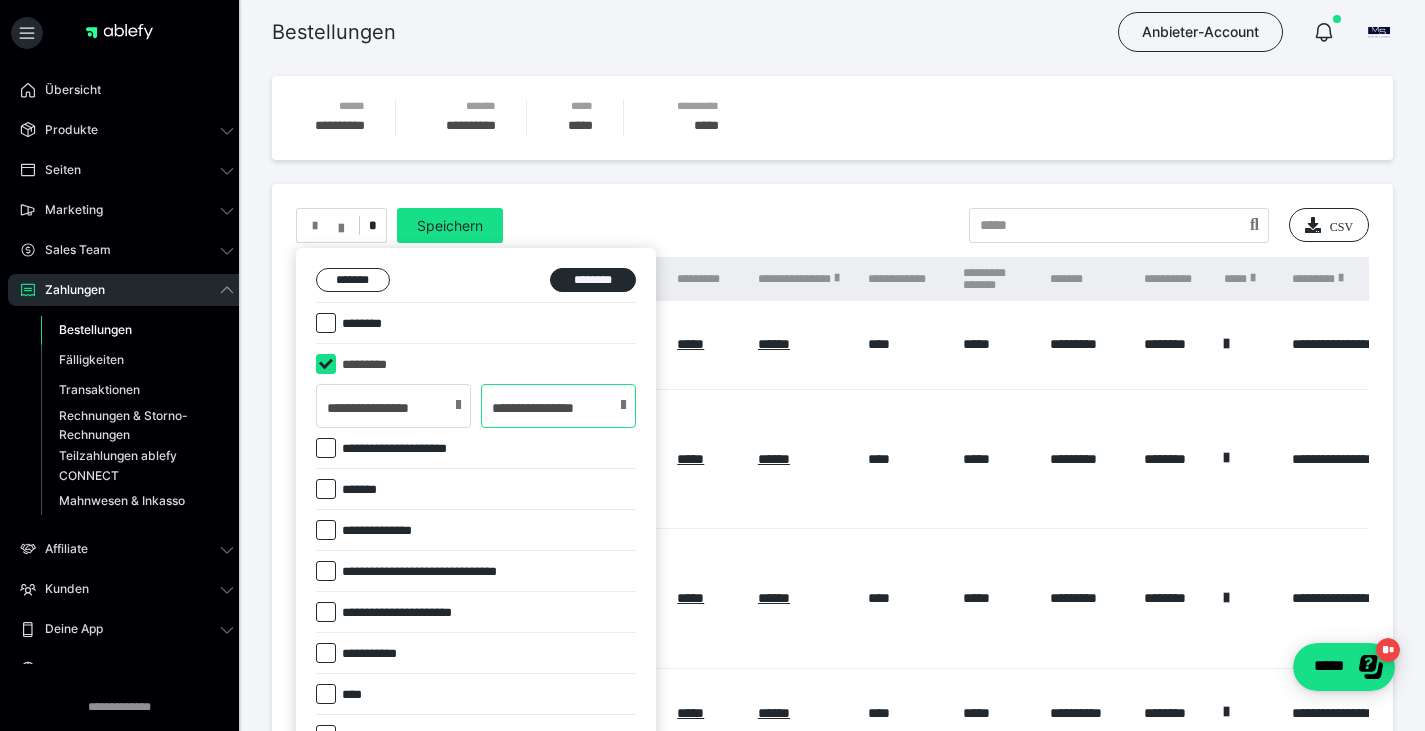 click on "**********" at bounding box center [558, 406] 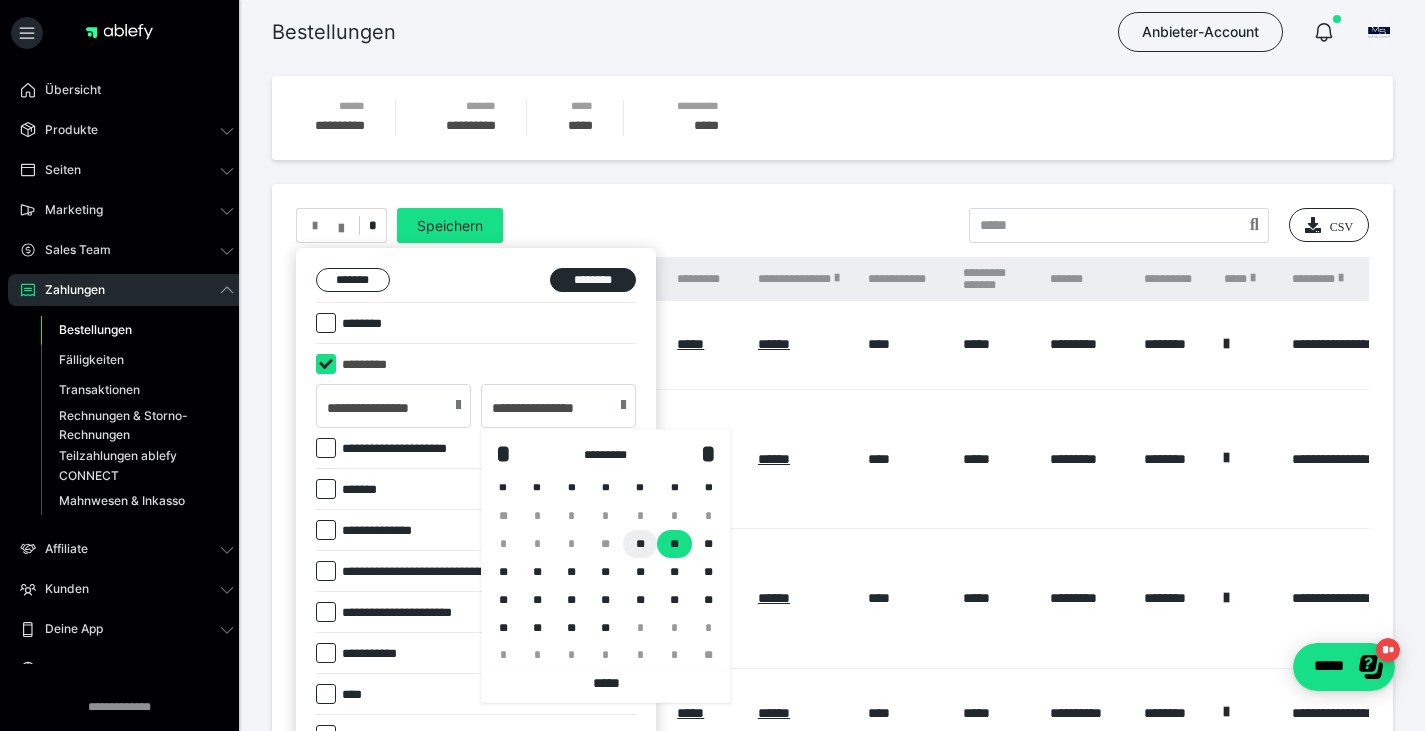 click on "**" at bounding box center [640, 544] 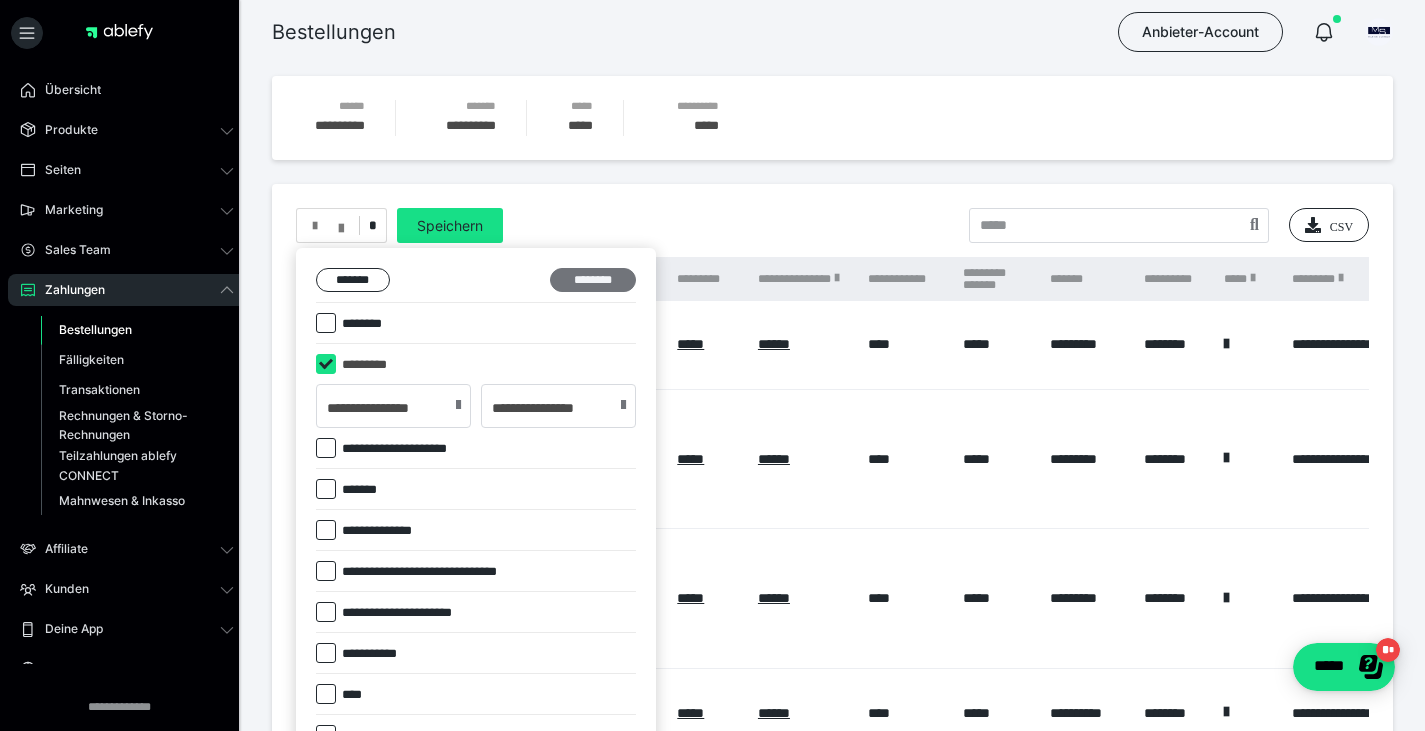 click on "********" at bounding box center (593, 280) 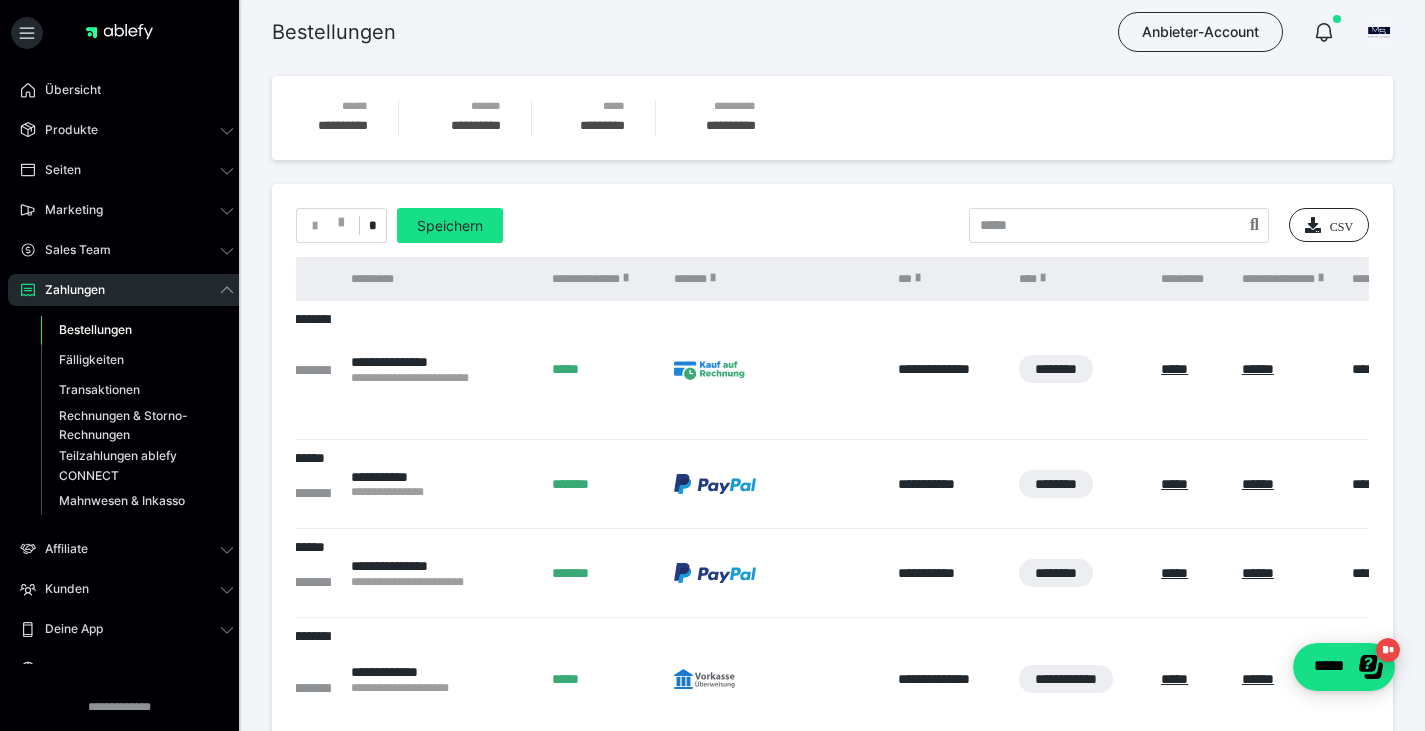 scroll, scrollTop: 0, scrollLeft: 132, axis: horizontal 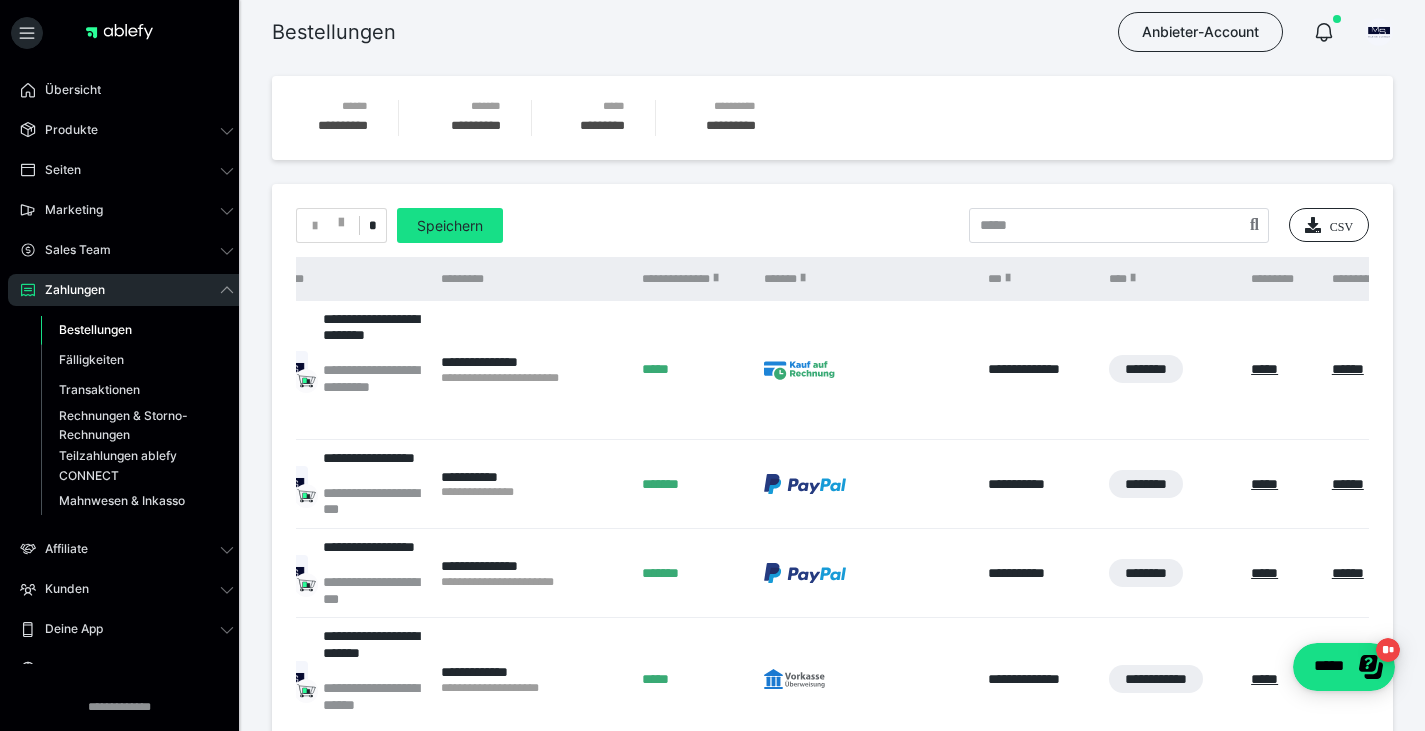click on "*" at bounding box center [341, 225] 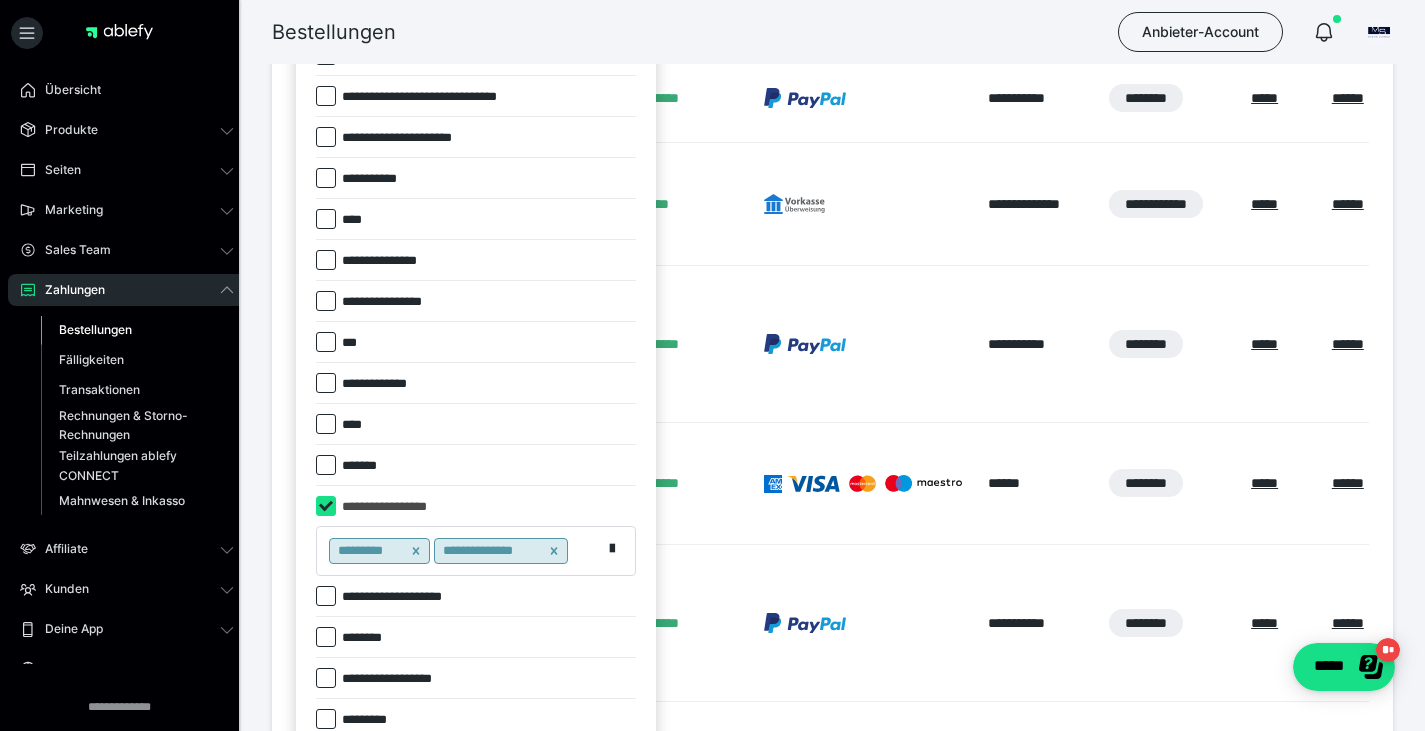 scroll, scrollTop: 476, scrollLeft: 0, axis: vertical 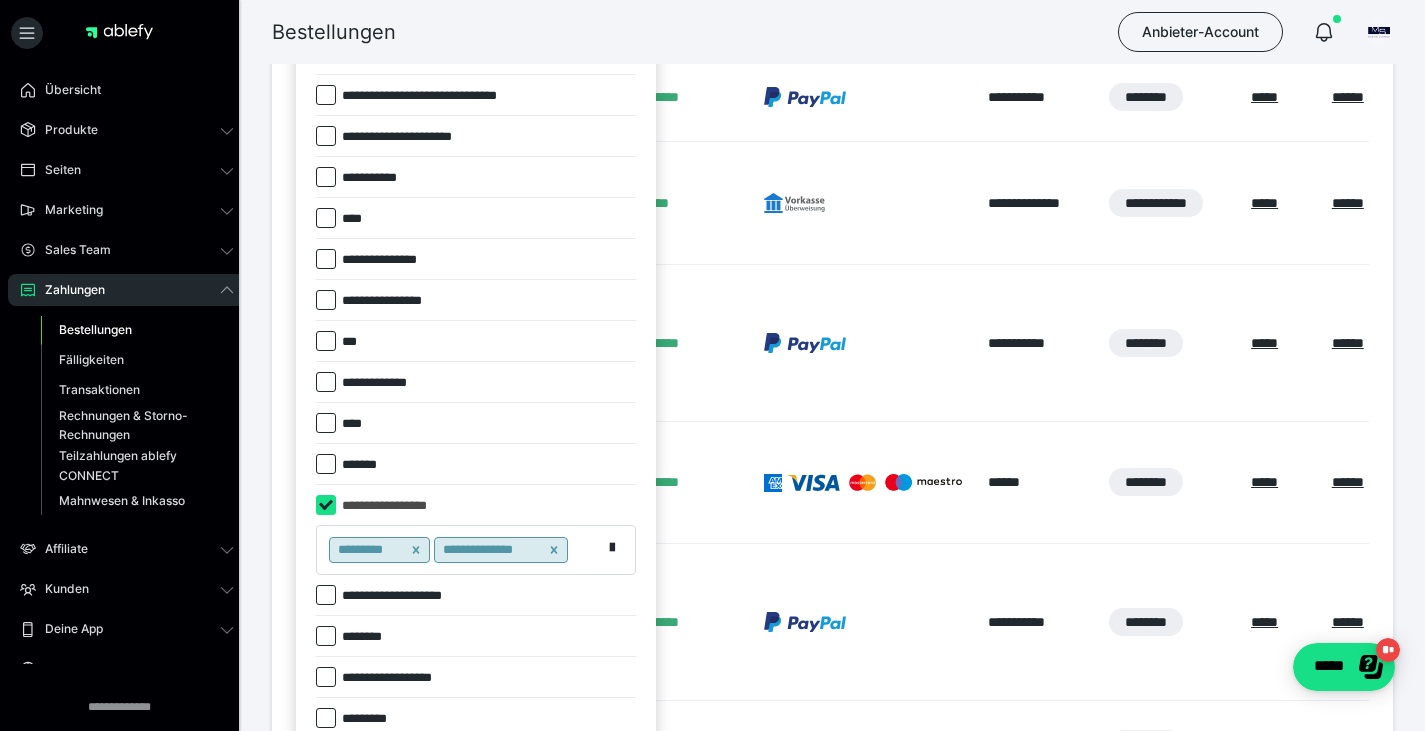 click 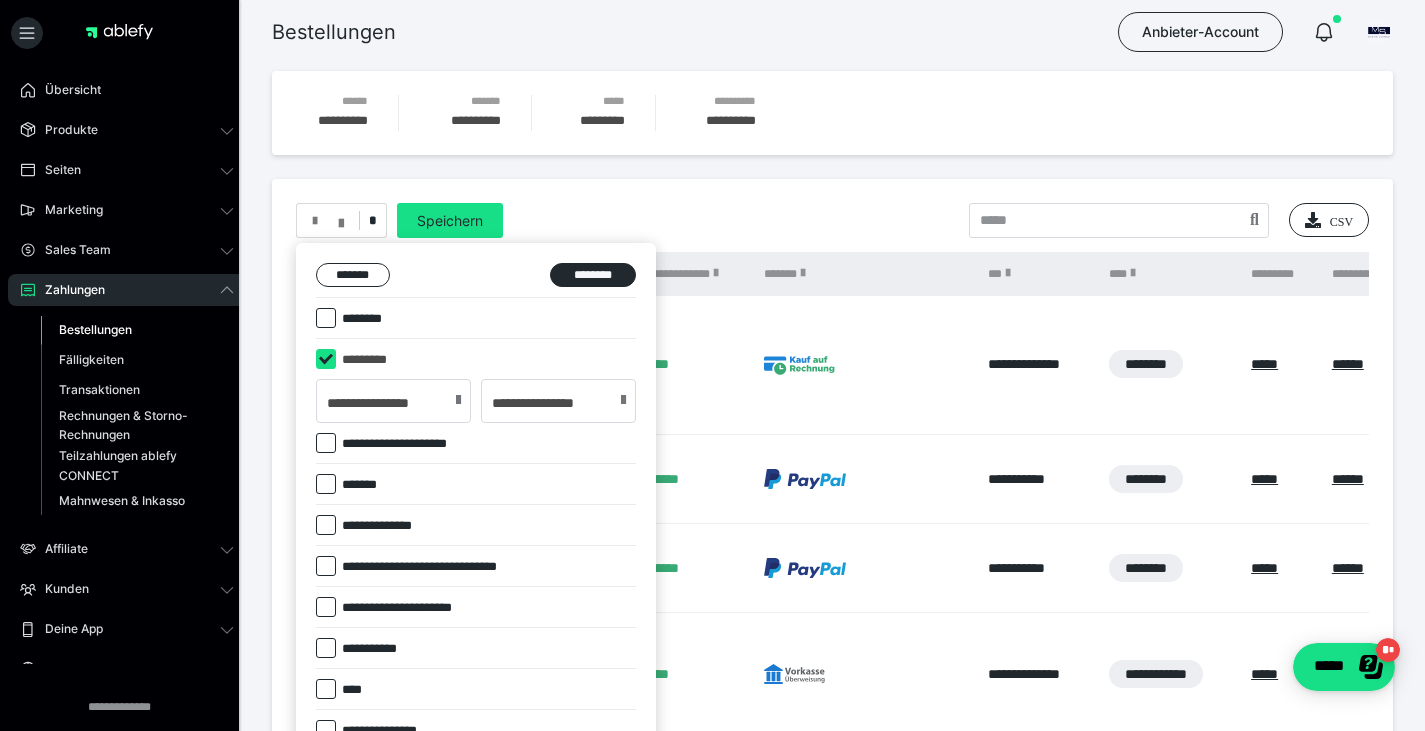 scroll, scrollTop: 0, scrollLeft: 0, axis: both 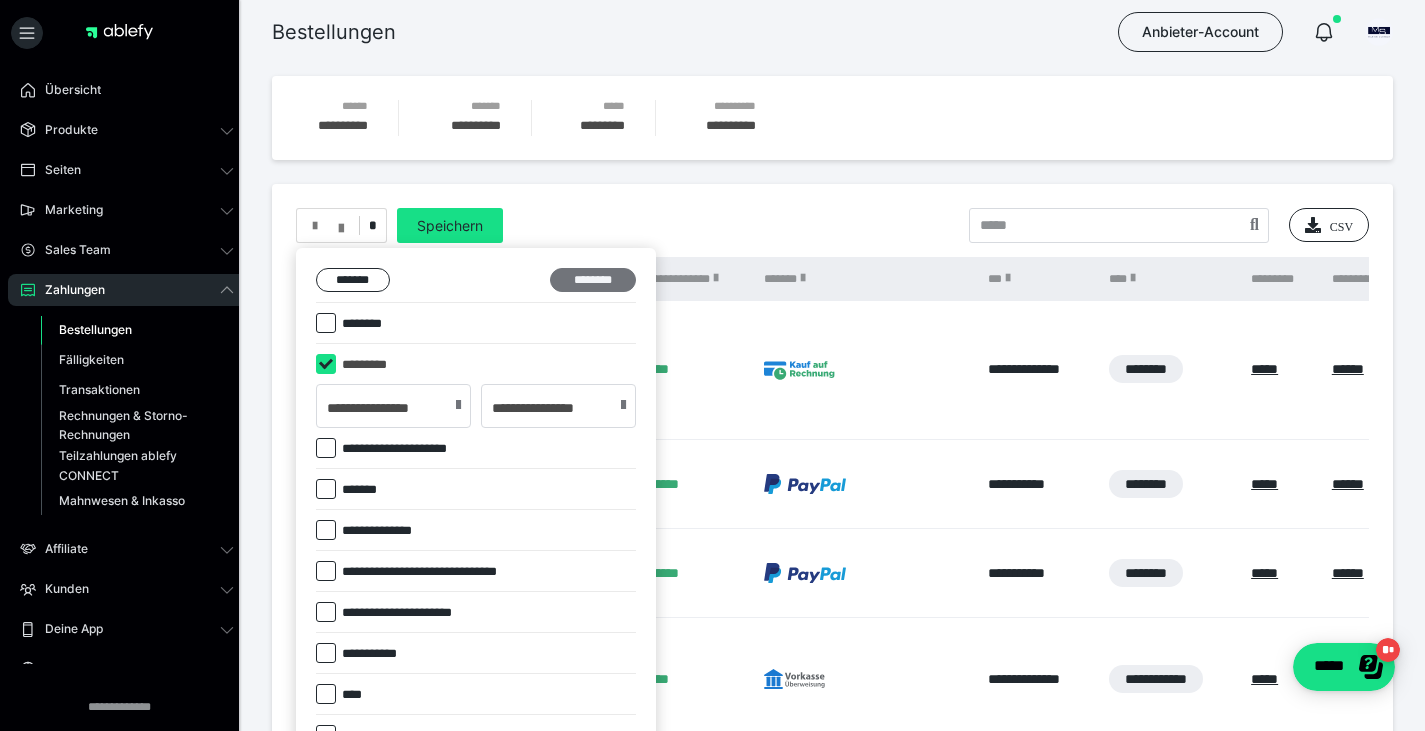 click on "********" at bounding box center [593, 280] 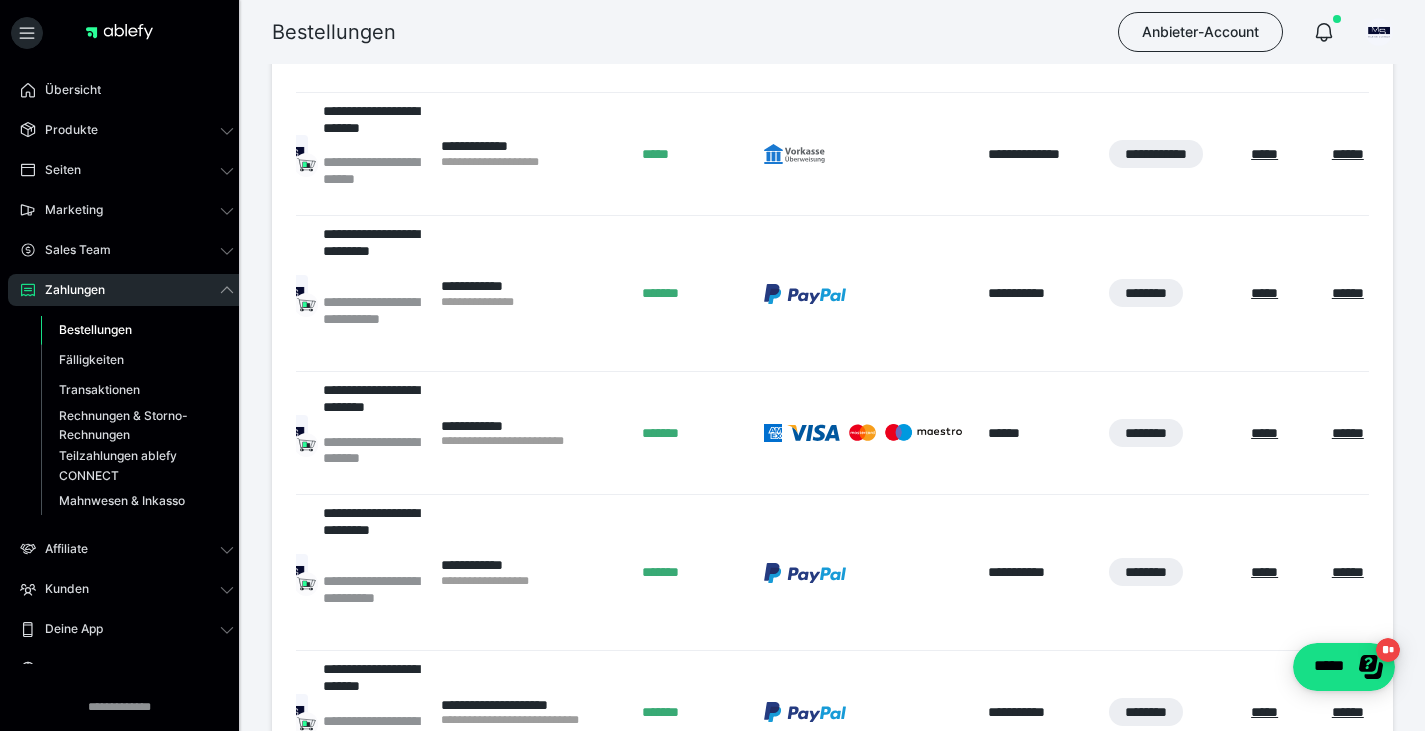 scroll, scrollTop: 344, scrollLeft: 0, axis: vertical 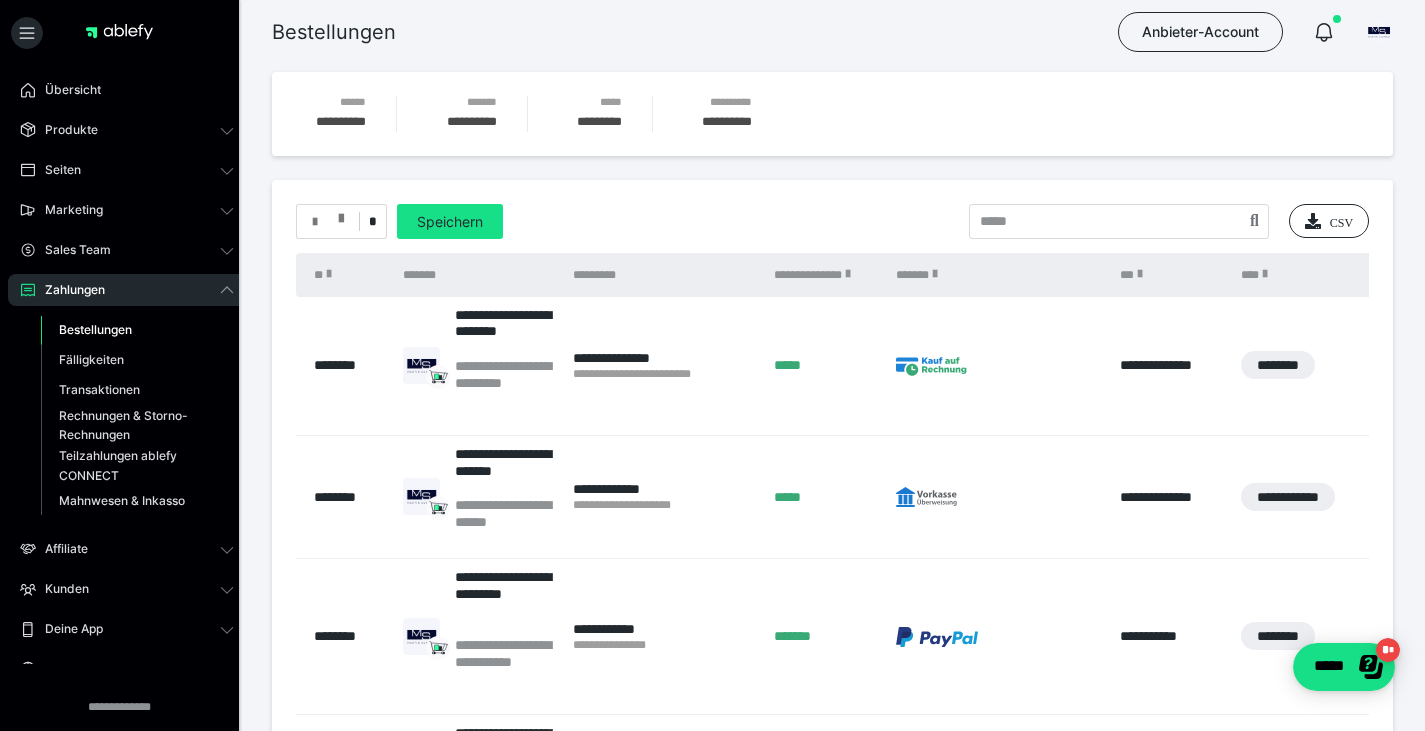 click at bounding box center [315, 222] 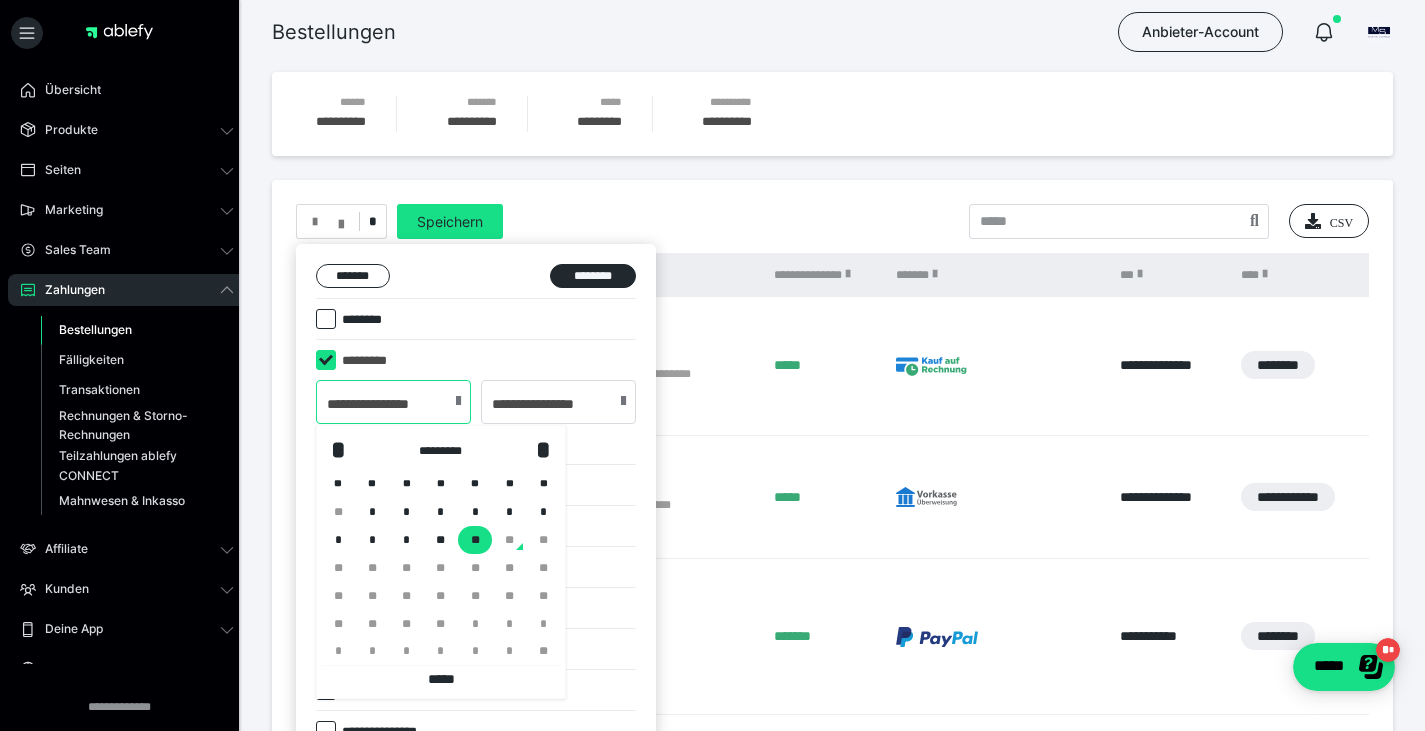 click on "**********" at bounding box center (393, 402) 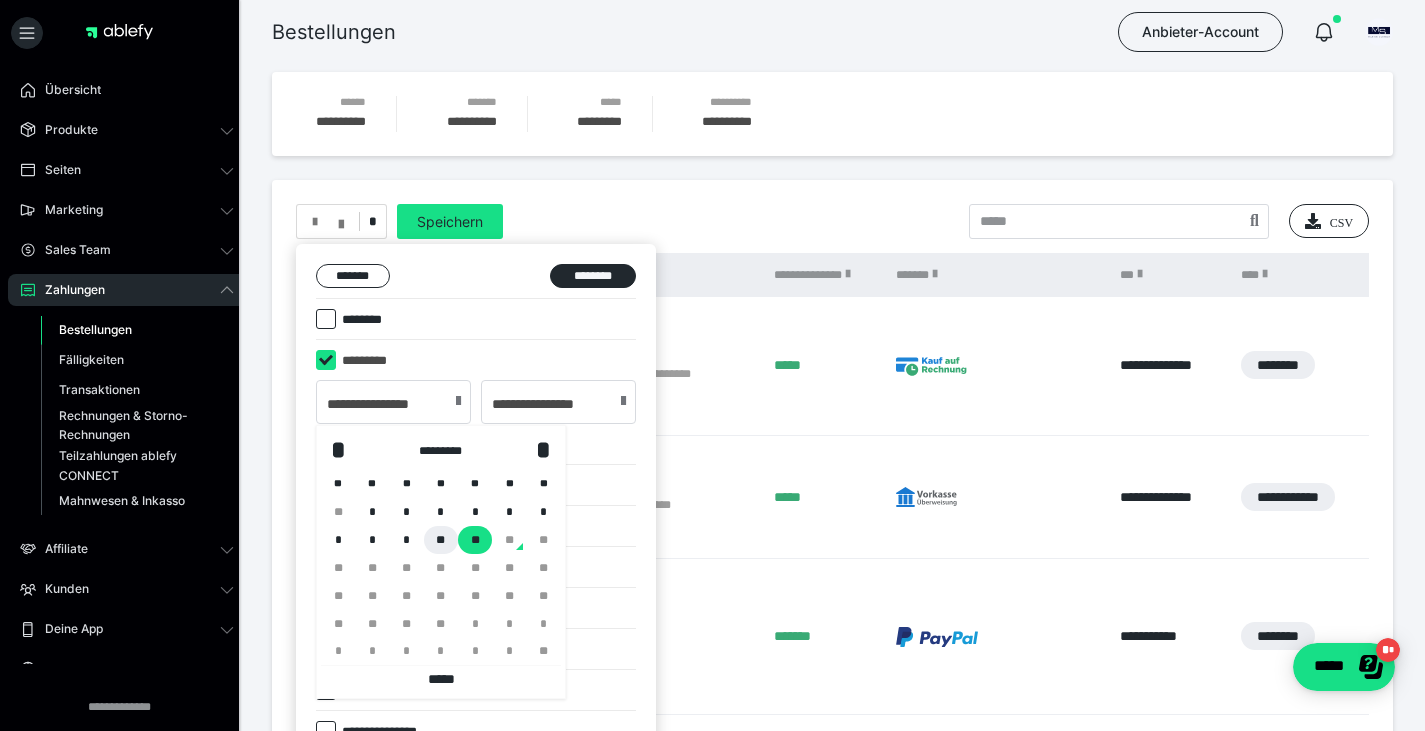 click on "**" at bounding box center [441, 568] 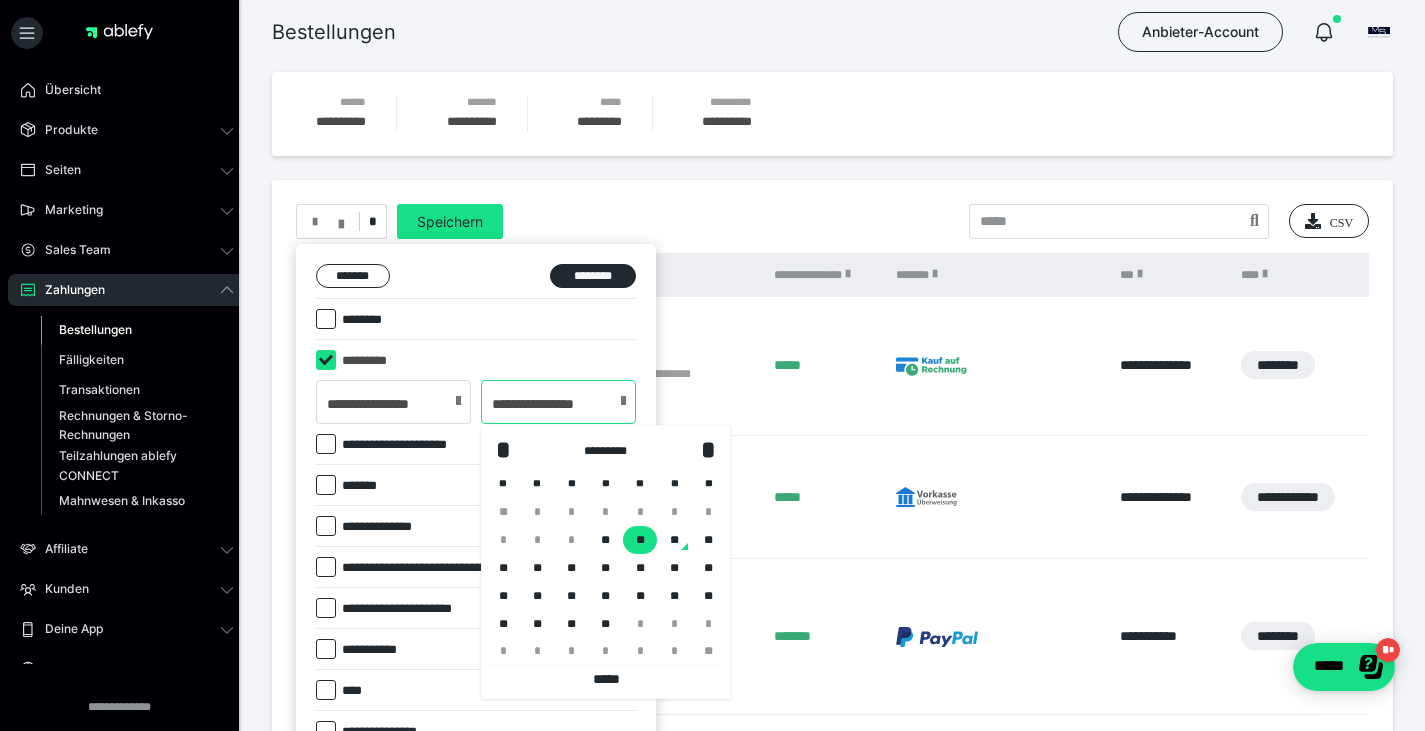 click on "**********" at bounding box center [558, 402] 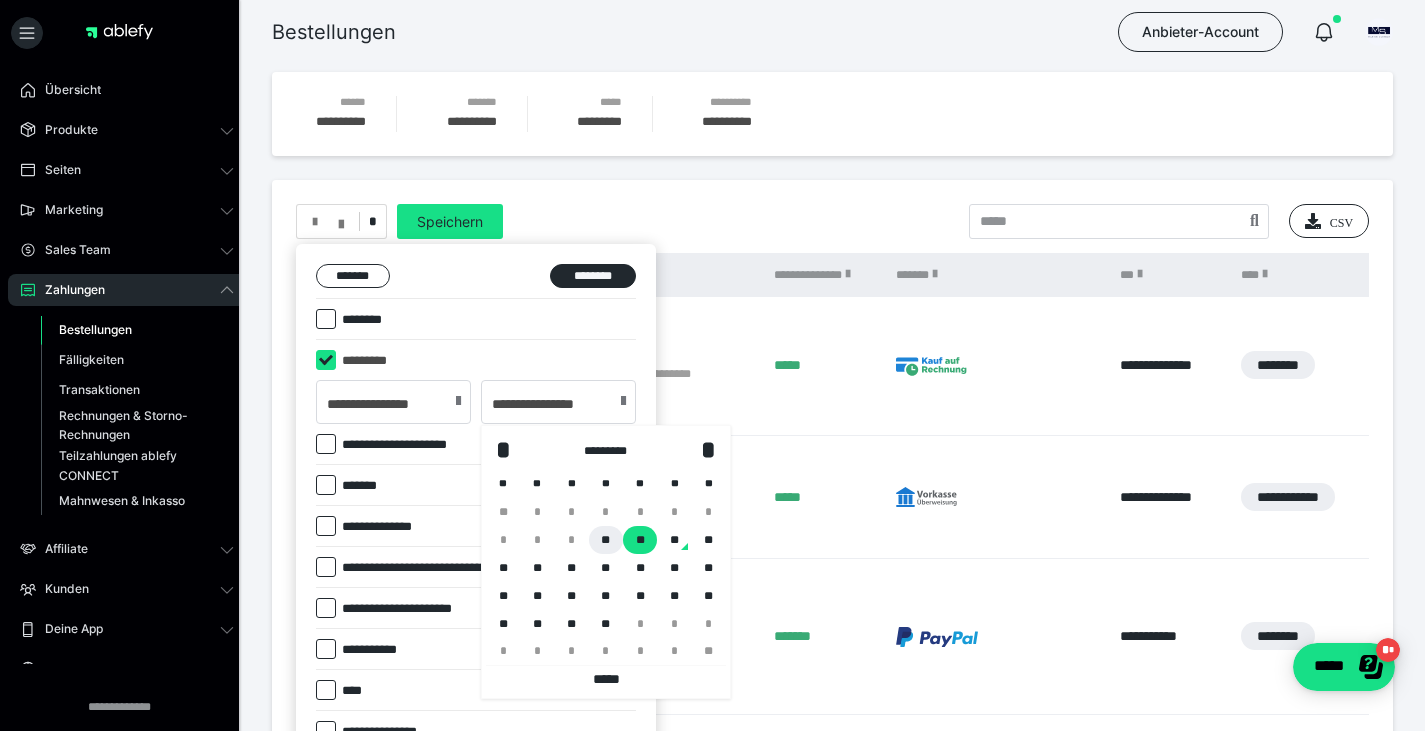click on "**" at bounding box center (606, 540) 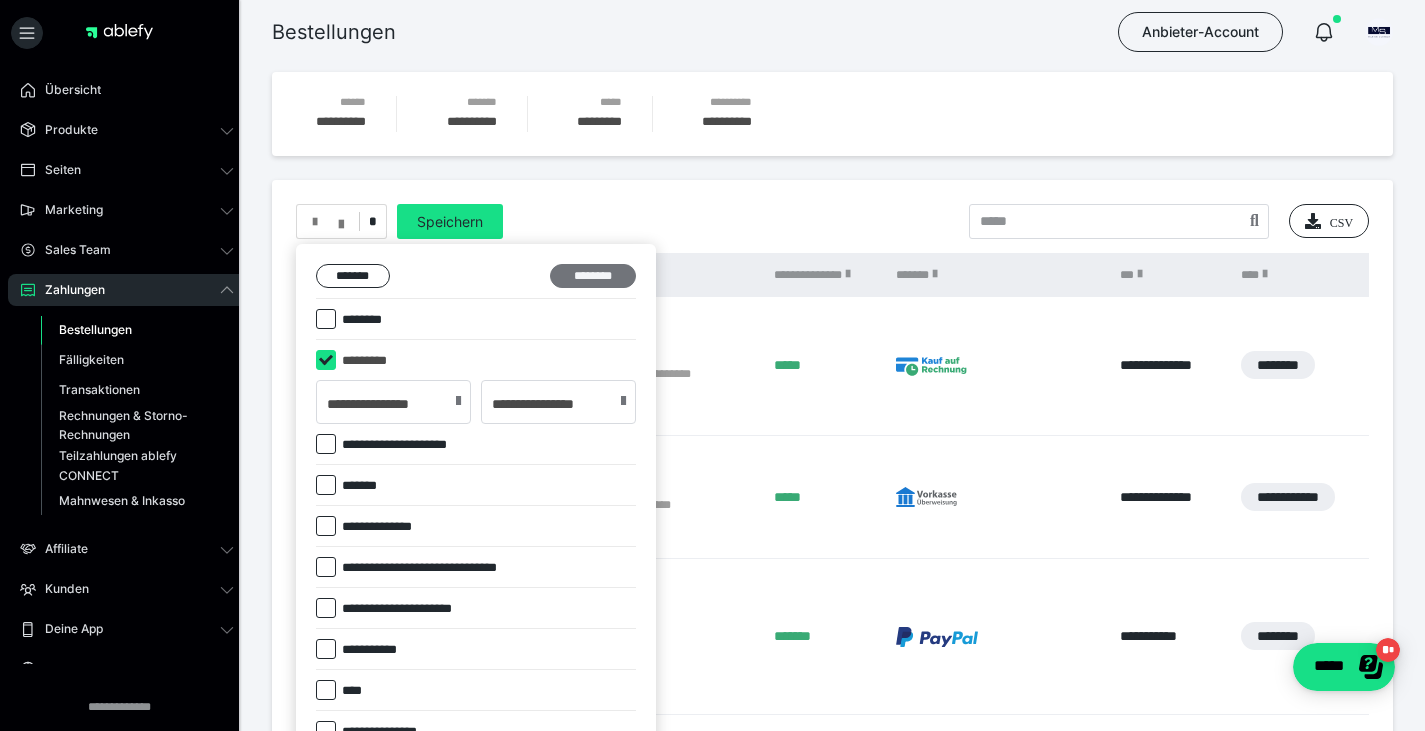 click on "********" at bounding box center (593, 276) 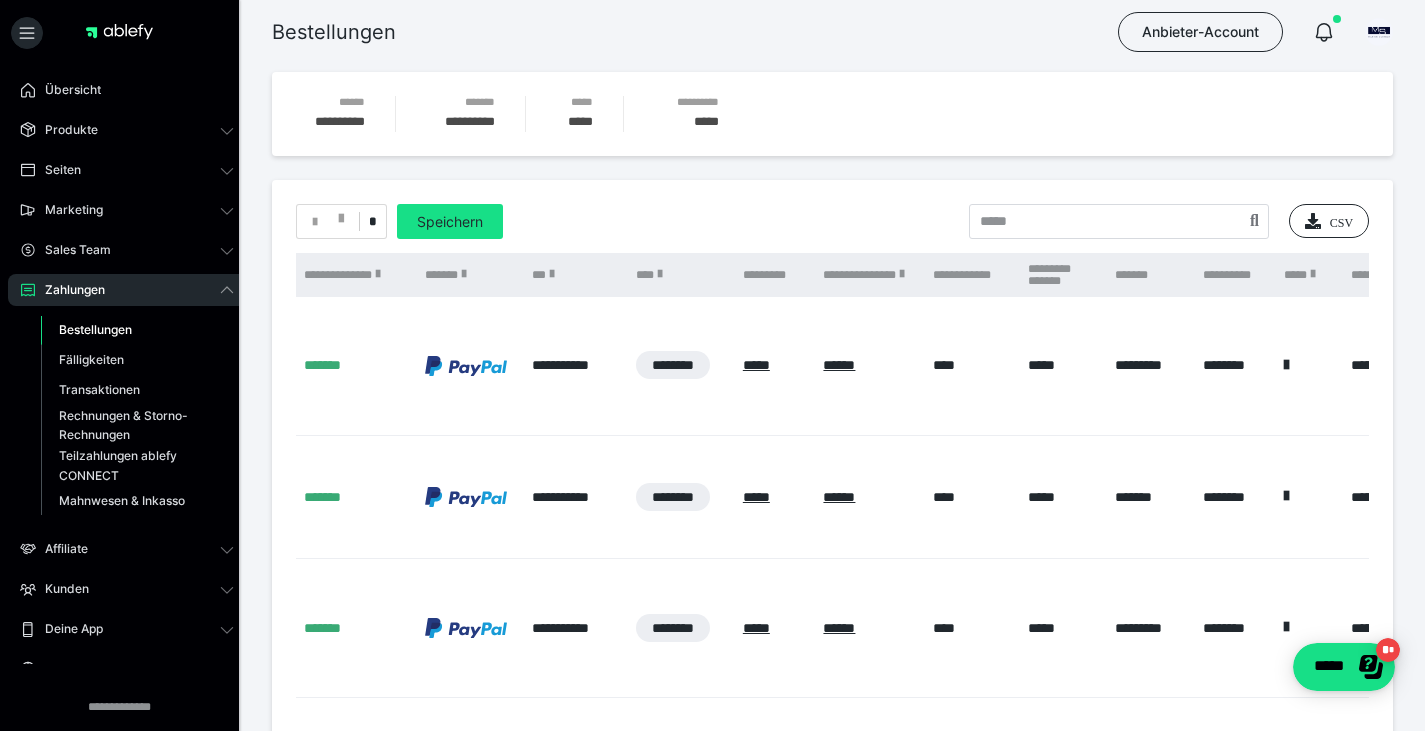 scroll, scrollTop: 0, scrollLeft: 441, axis: horizontal 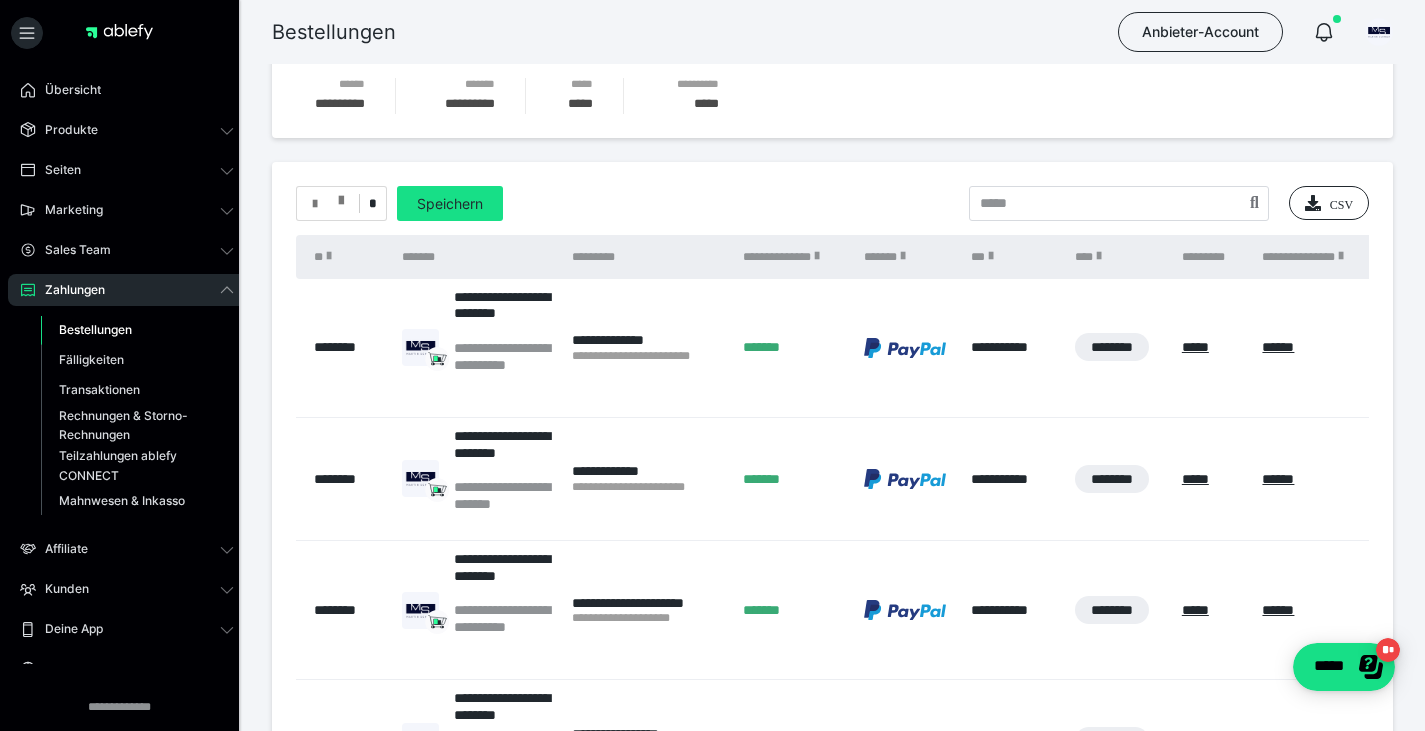click at bounding box center (315, 204) 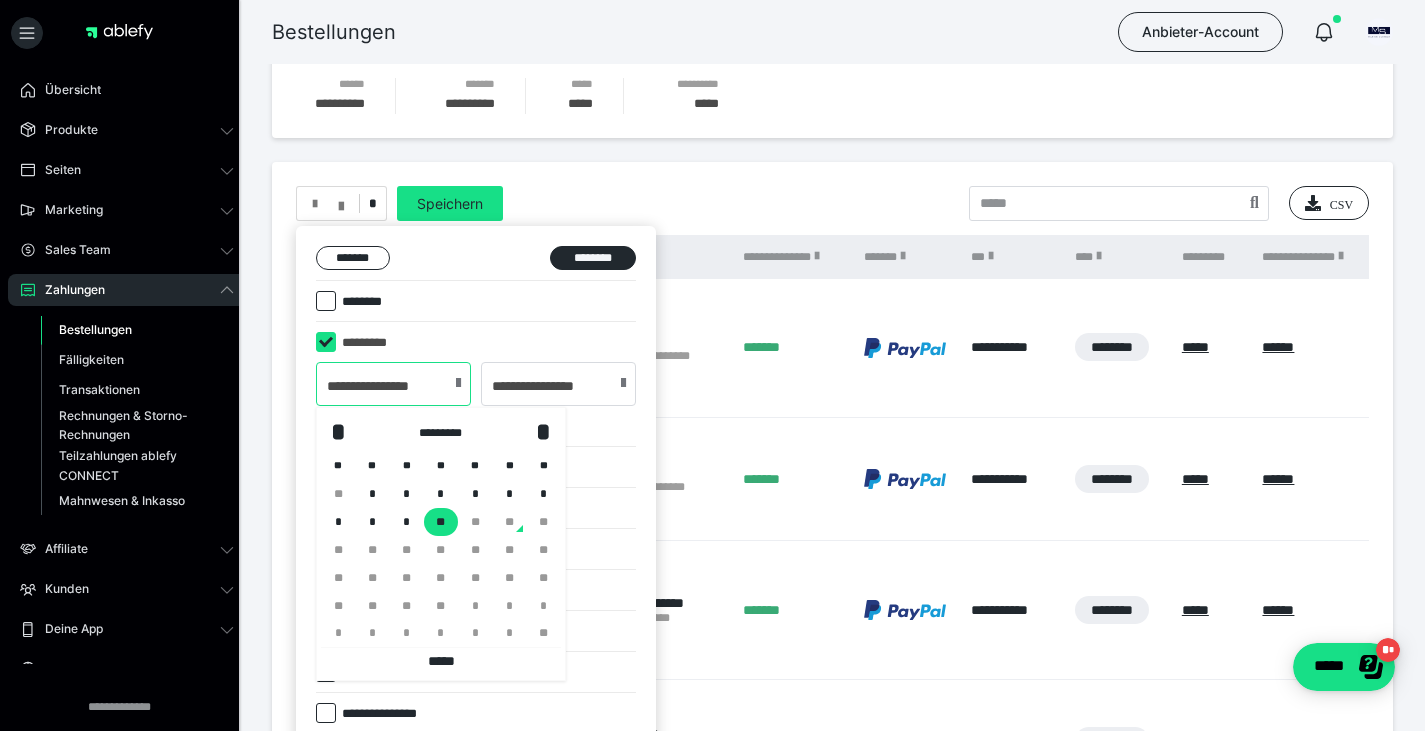 click on "**********" at bounding box center [393, 384] 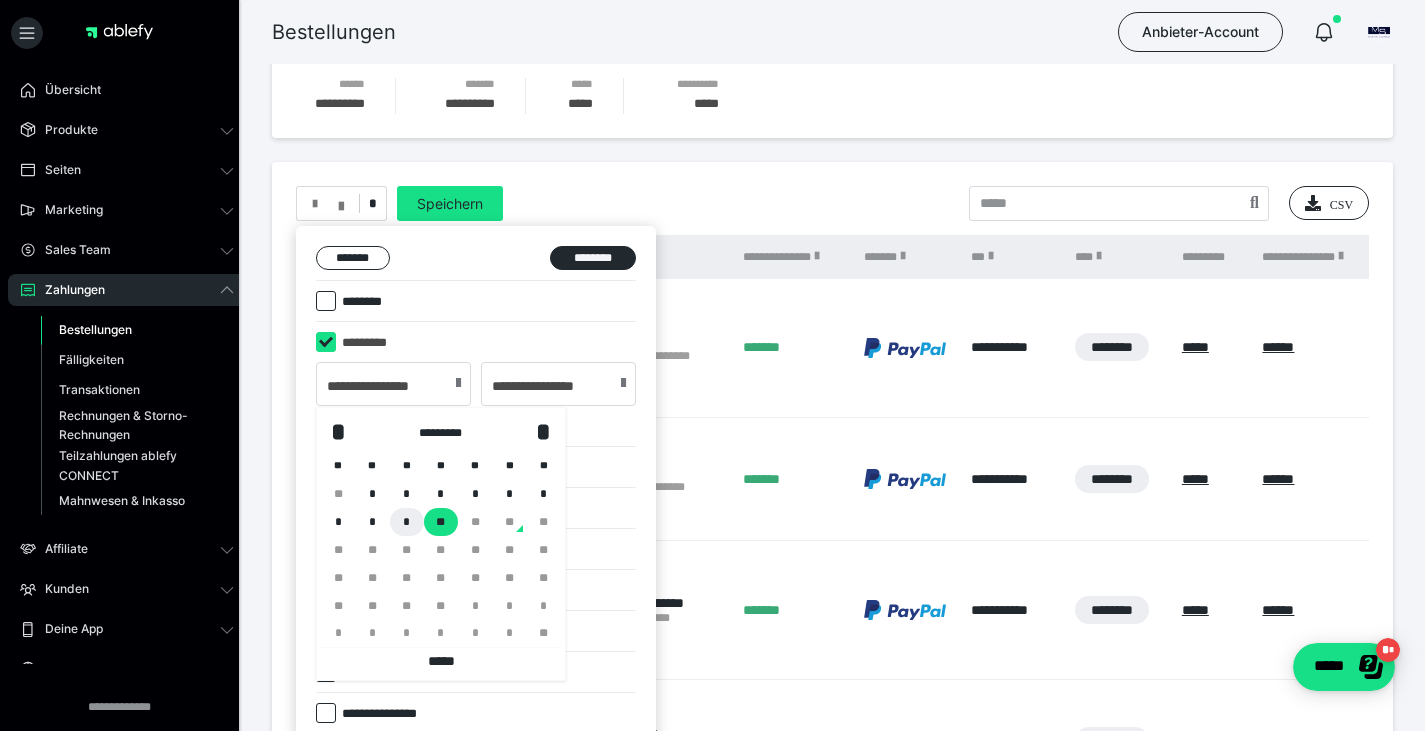 click on "*" at bounding box center [407, 522] 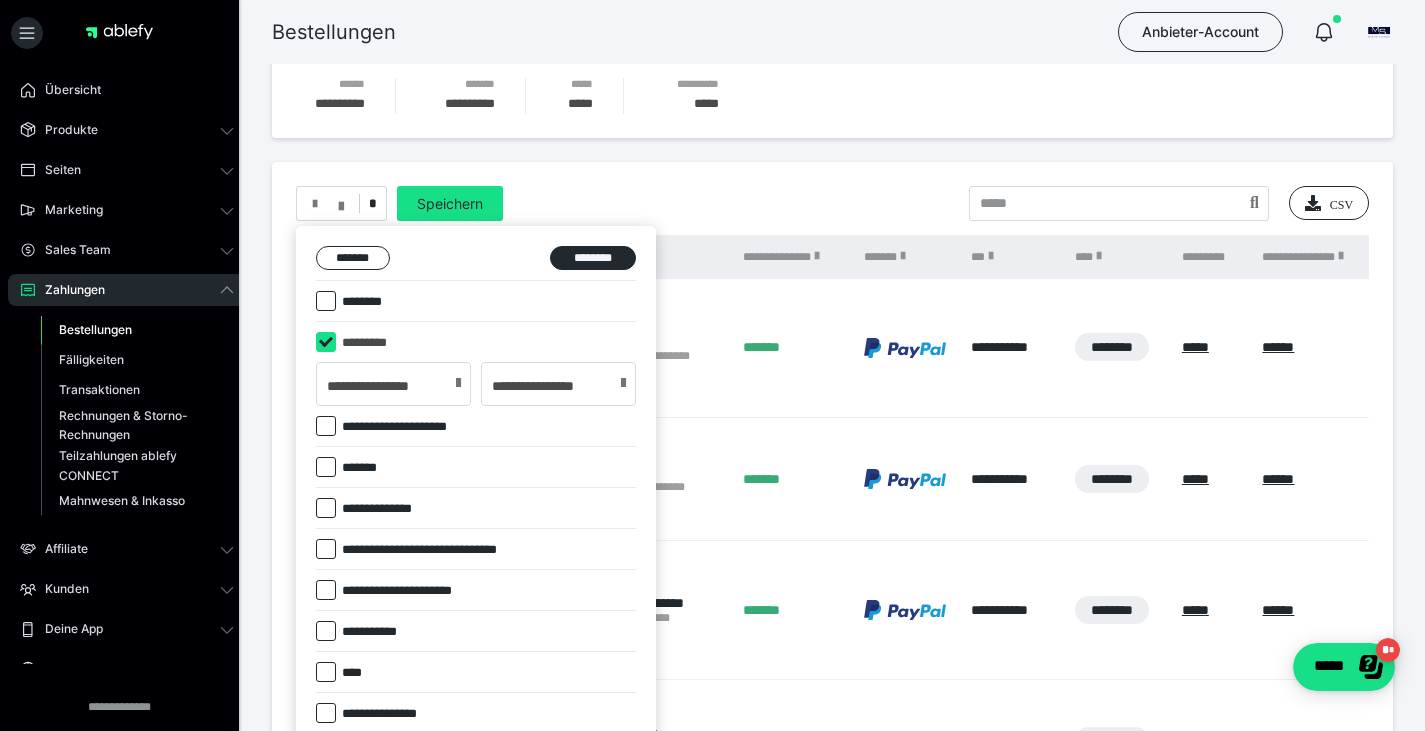 click on "**********" at bounding box center (476, 426) 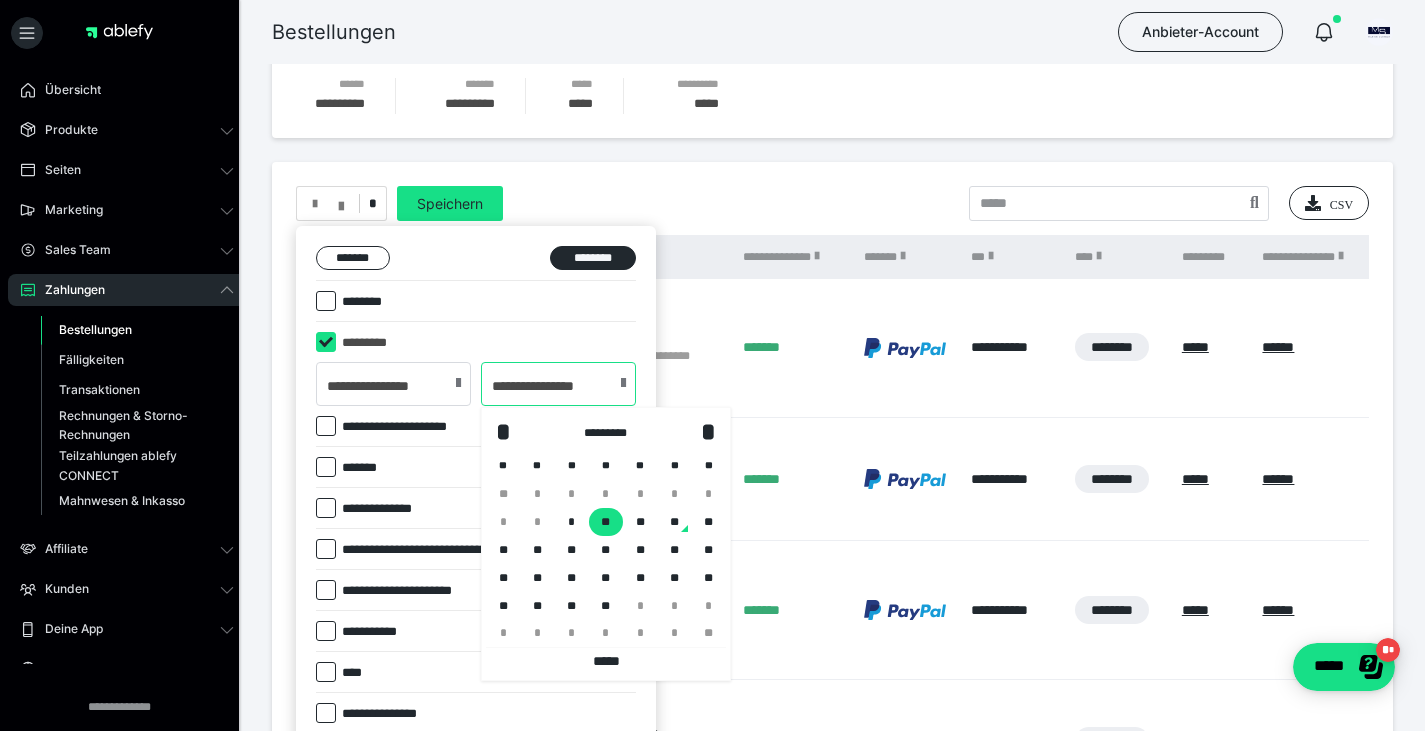 click on "**********" at bounding box center (558, 384) 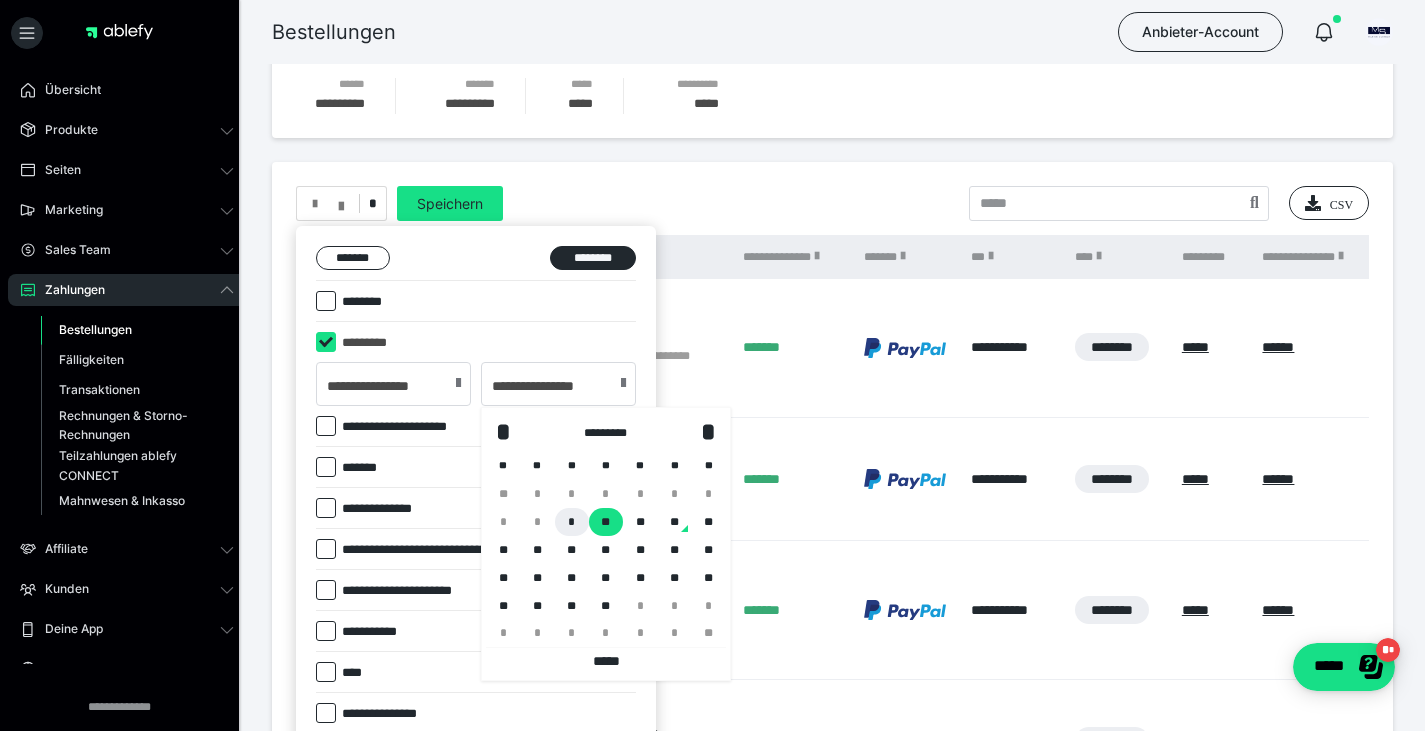 click on "*" at bounding box center [572, 522] 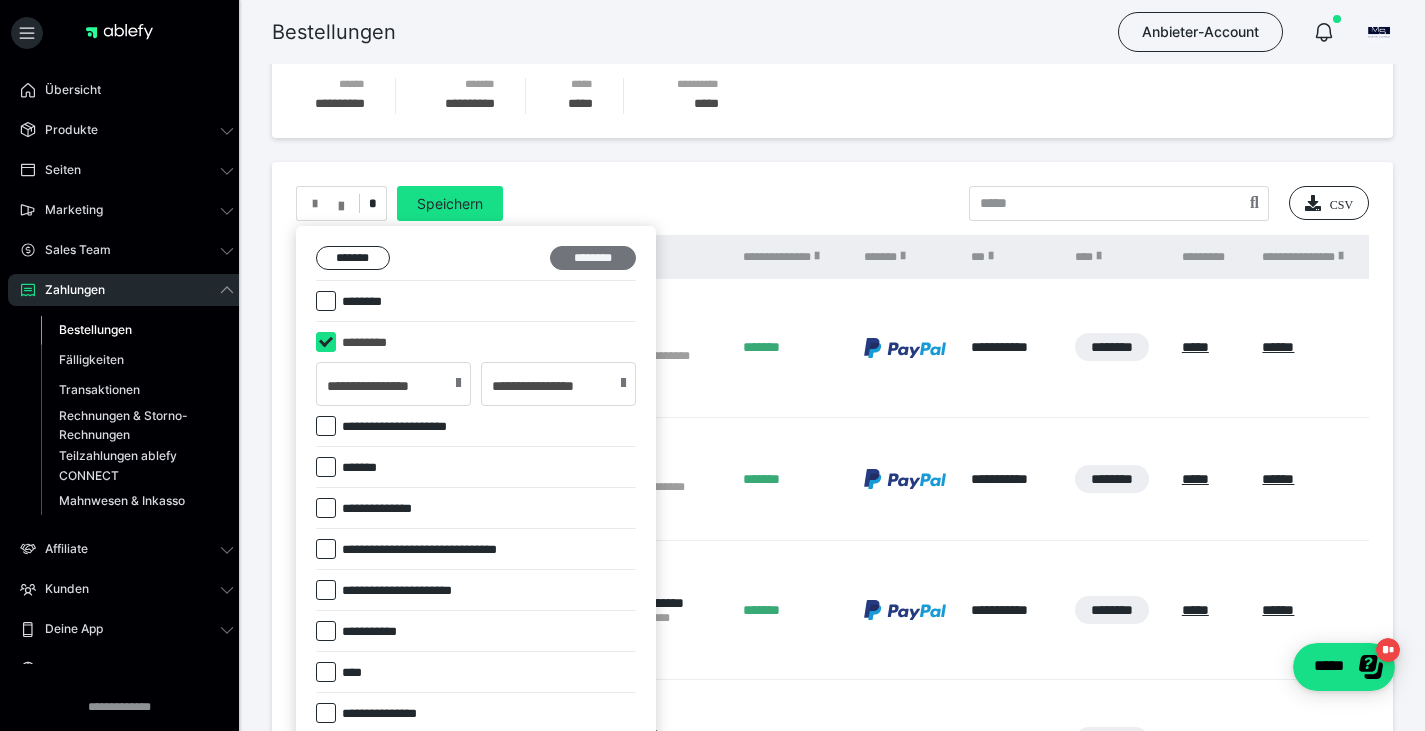 click on "********" at bounding box center [593, 258] 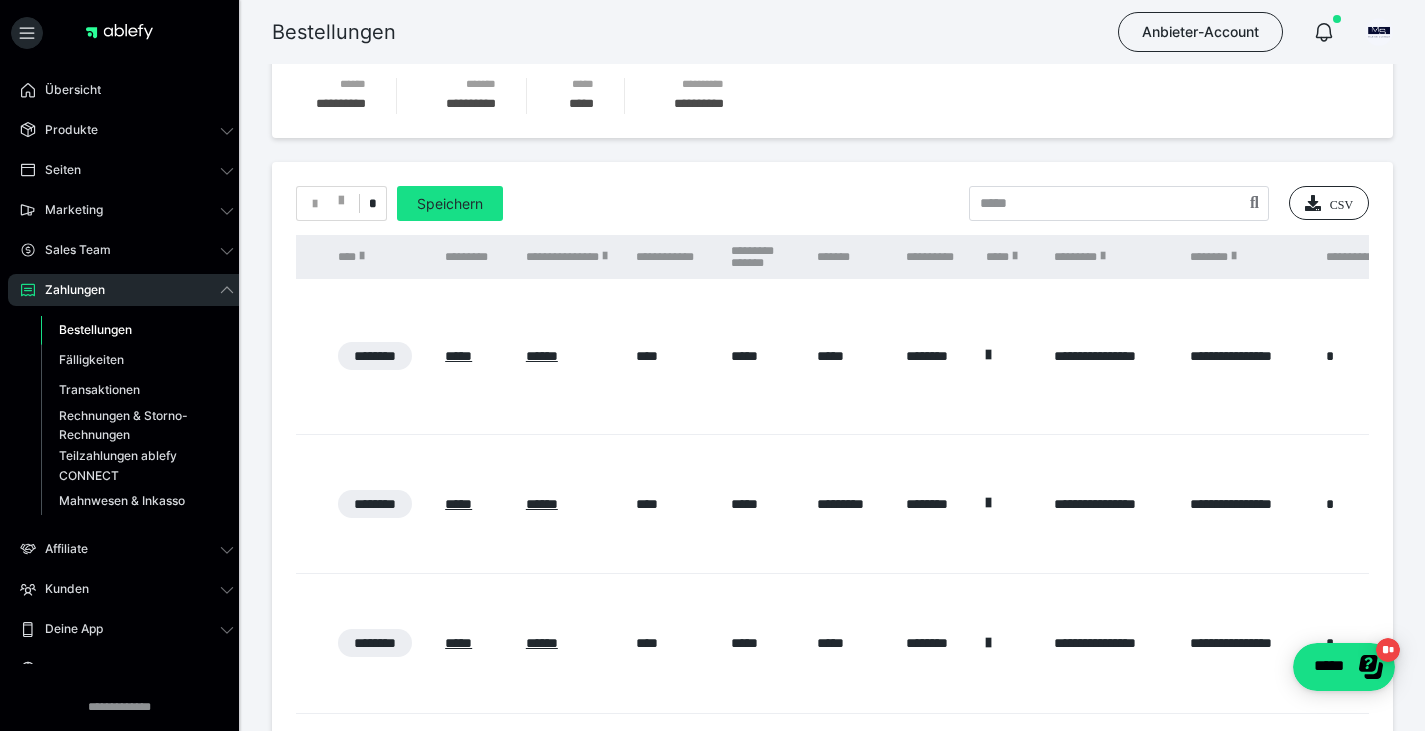 scroll, scrollTop: 0, scrollLeft: 1150, axis: horizontal 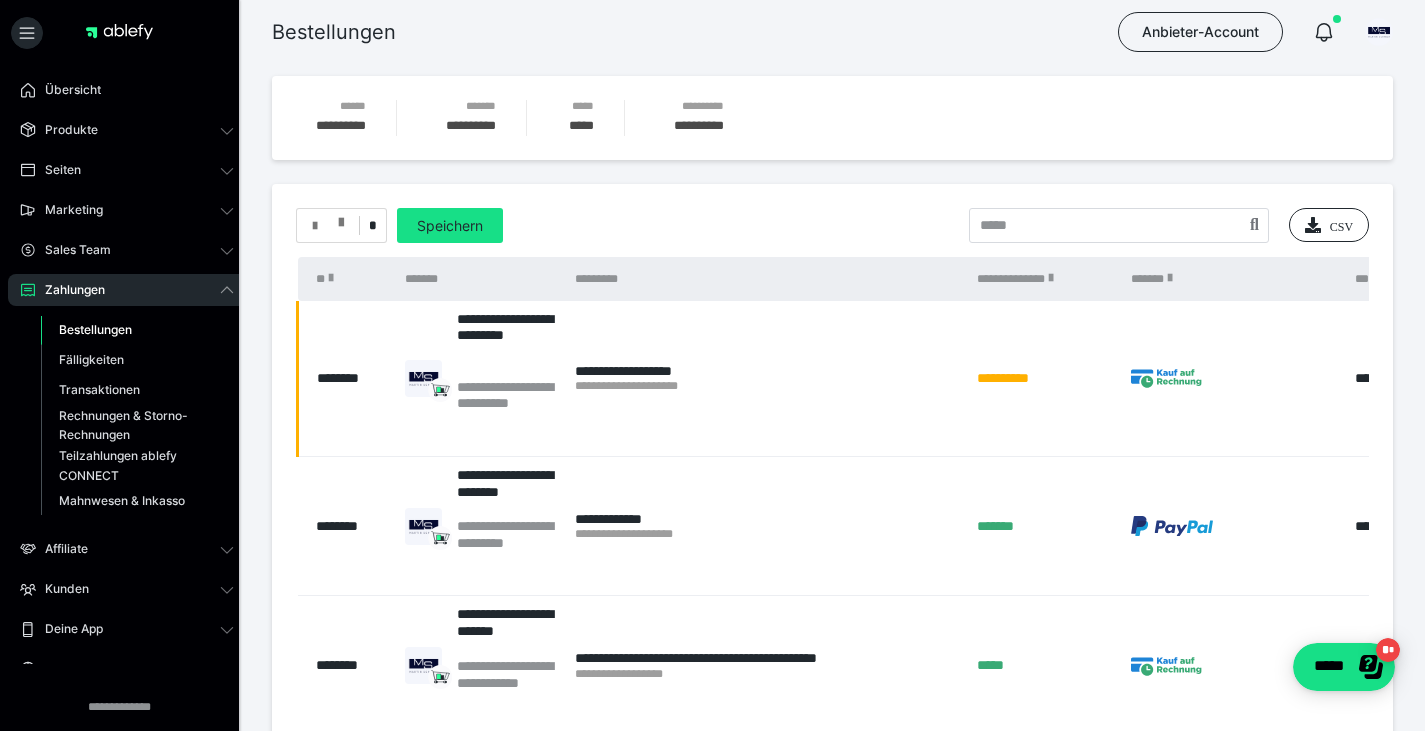 click at bounding box center (328, 226) 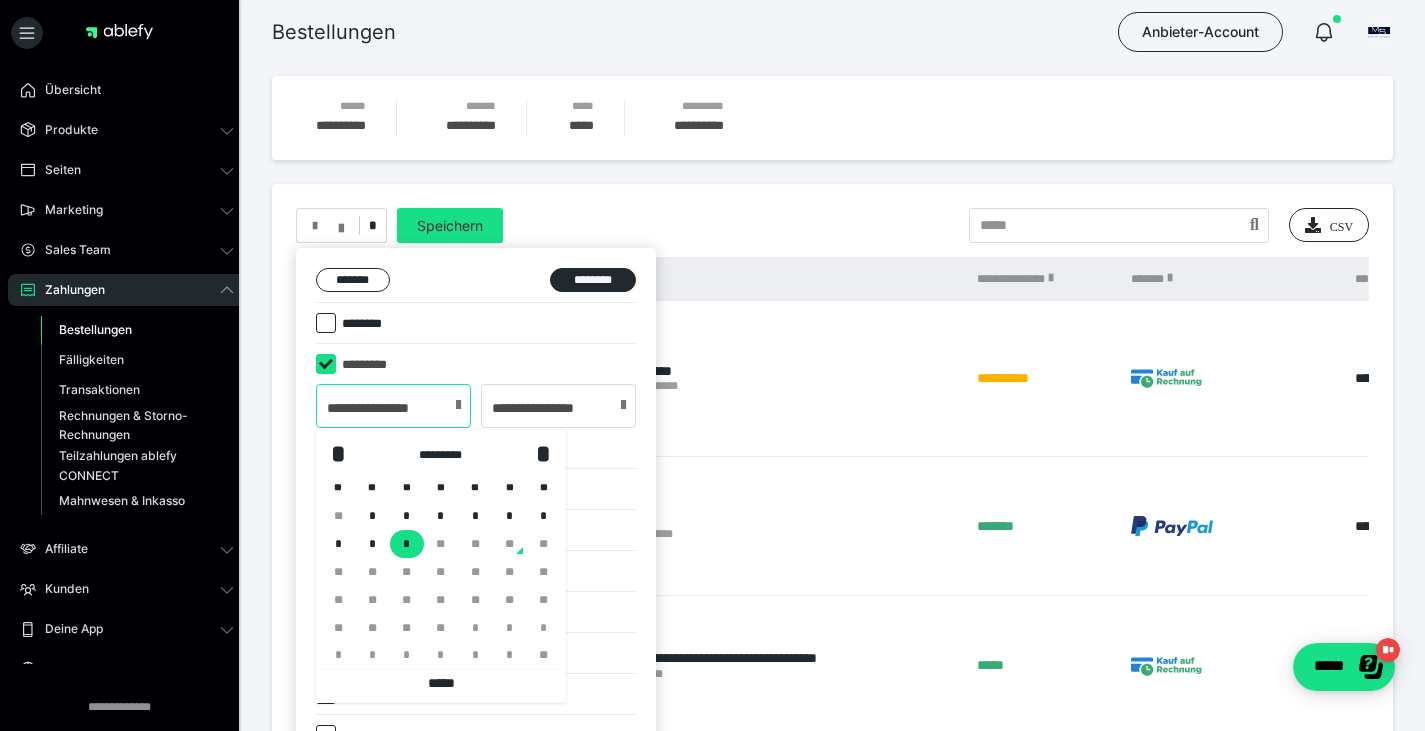 click on "**********" at bounding box center (393, 406) 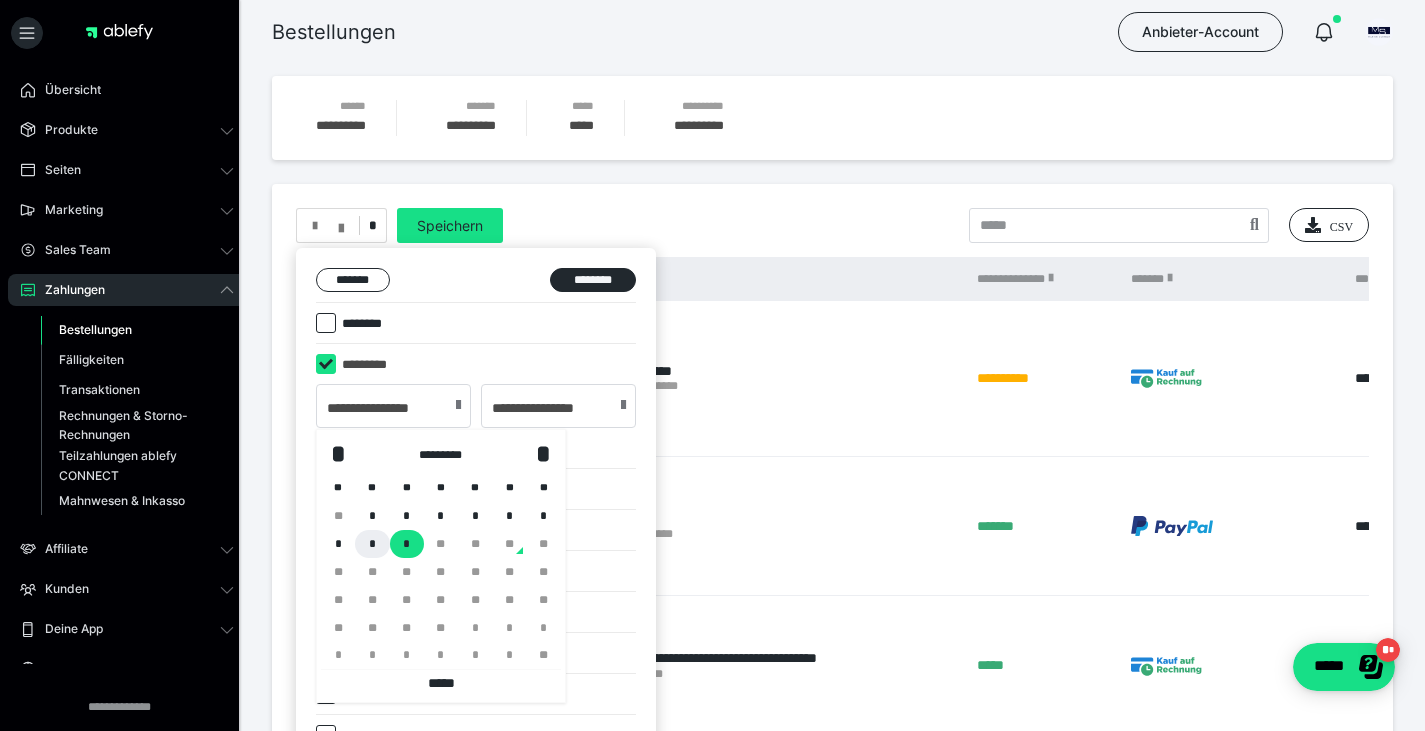 click on "*" at bounding box center (372, 544) 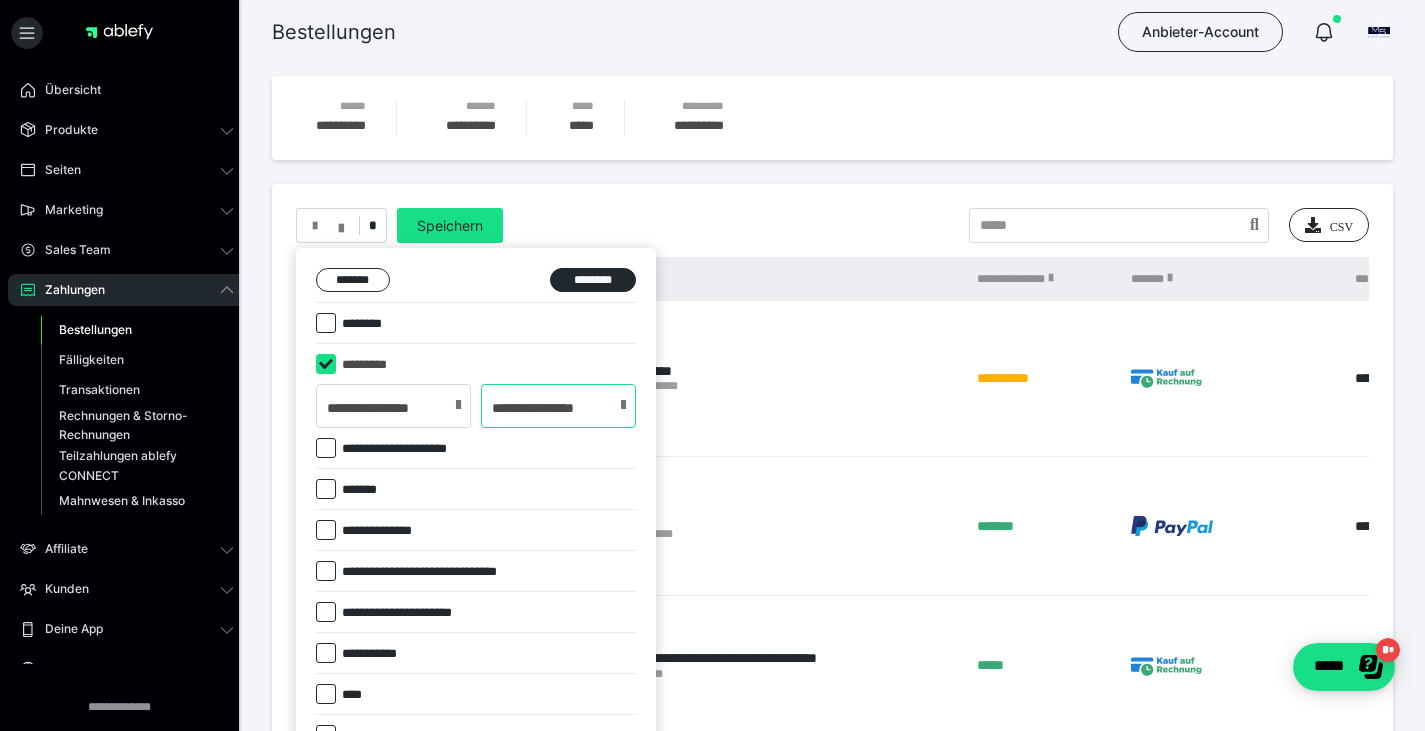 click on "**********" at bounding box center (558, 406) 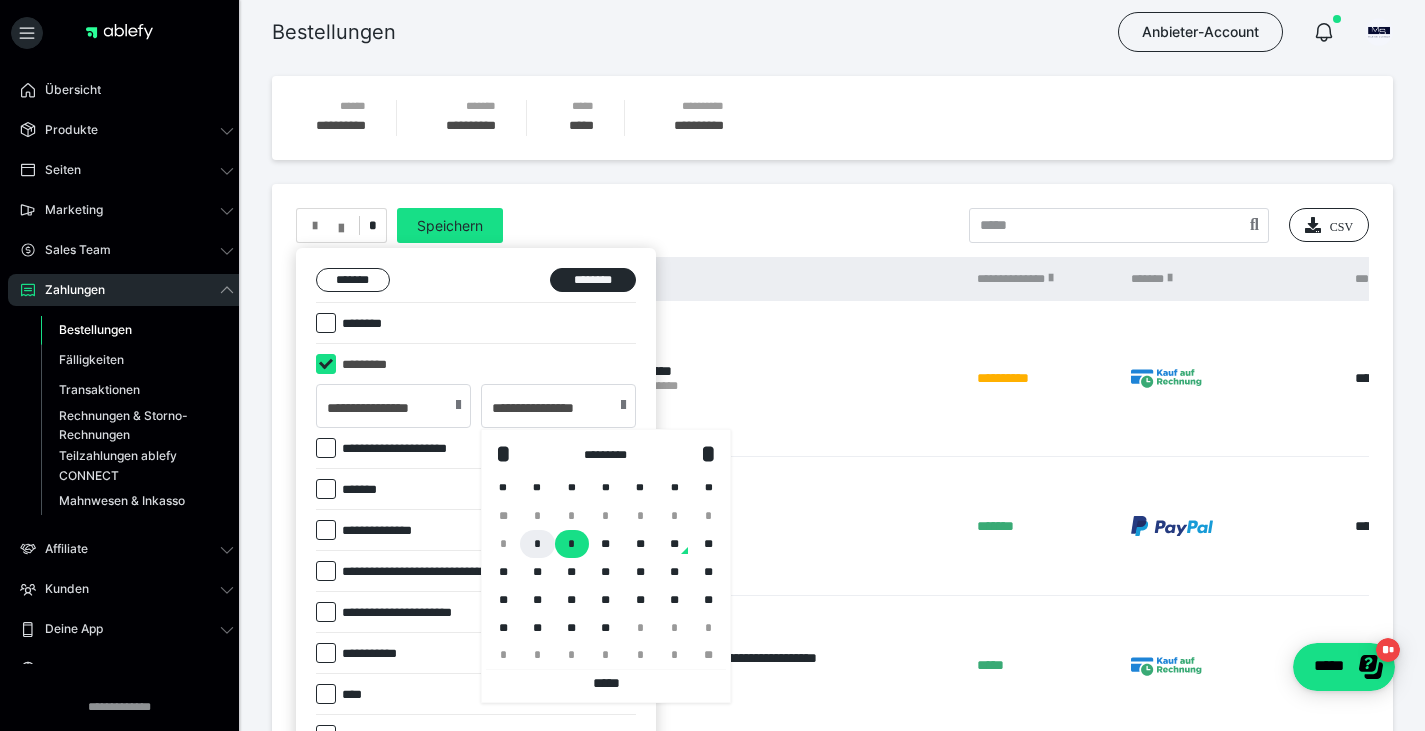 click on "*" at bounding box center (537, 544) 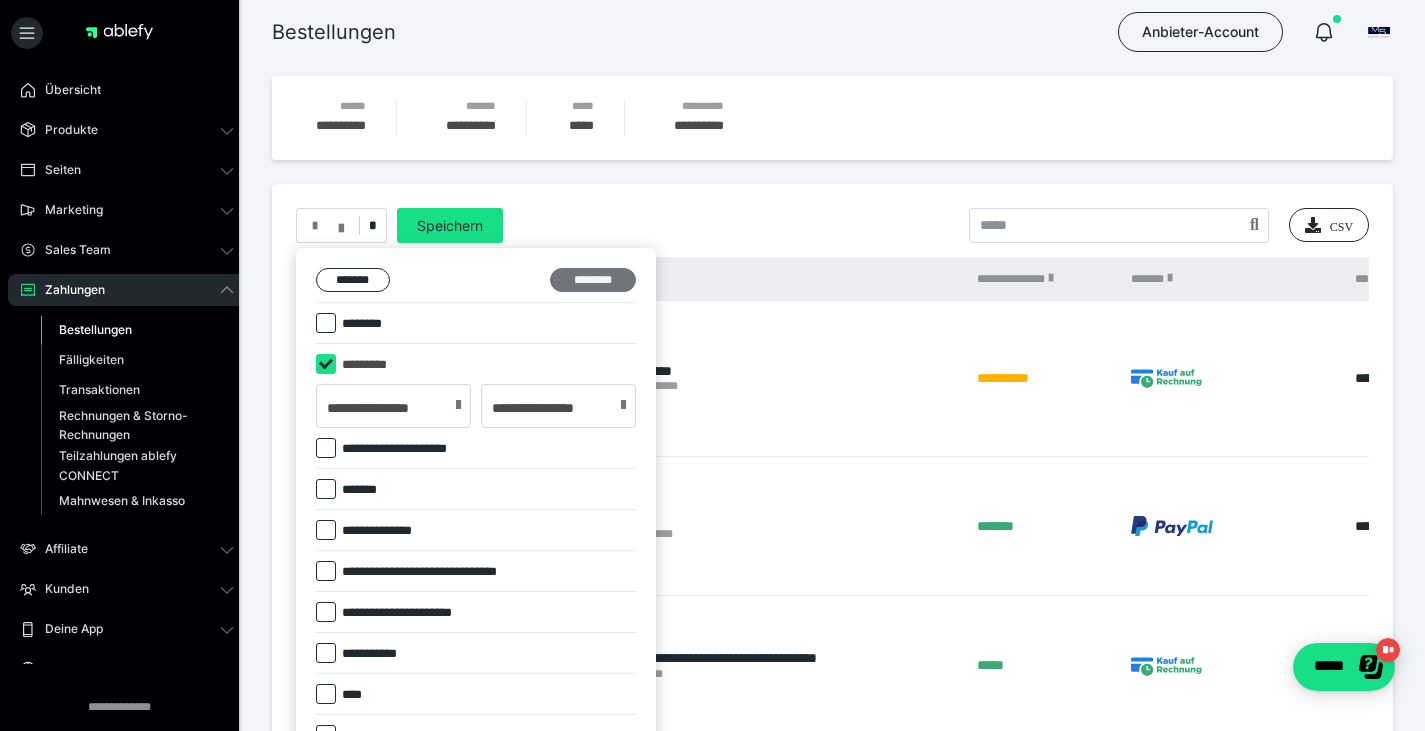 click on "********" at bounding box center (593, 280) 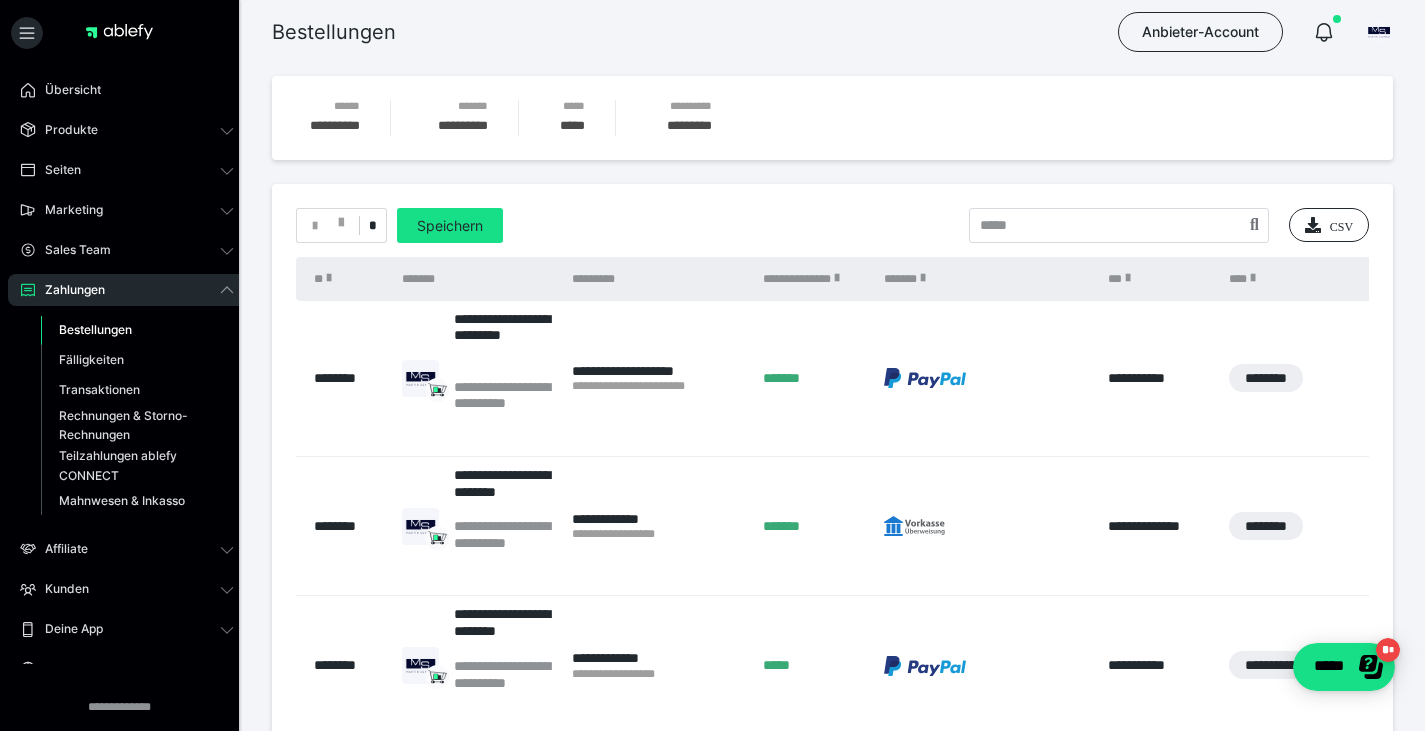 scroll, scrollTop: 1, scrollLeft: 0, axis: vertical 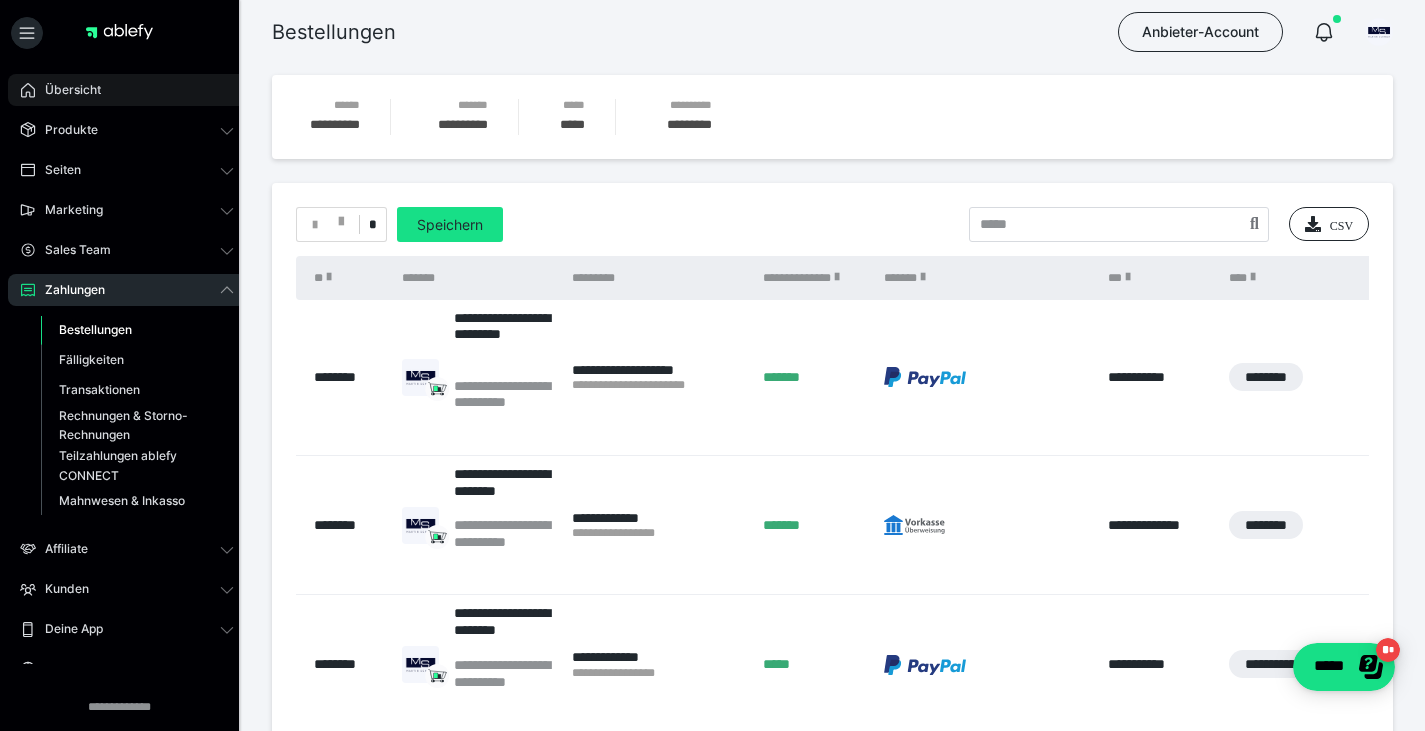 click on "Übersicht" at bounding box center (127, 90) 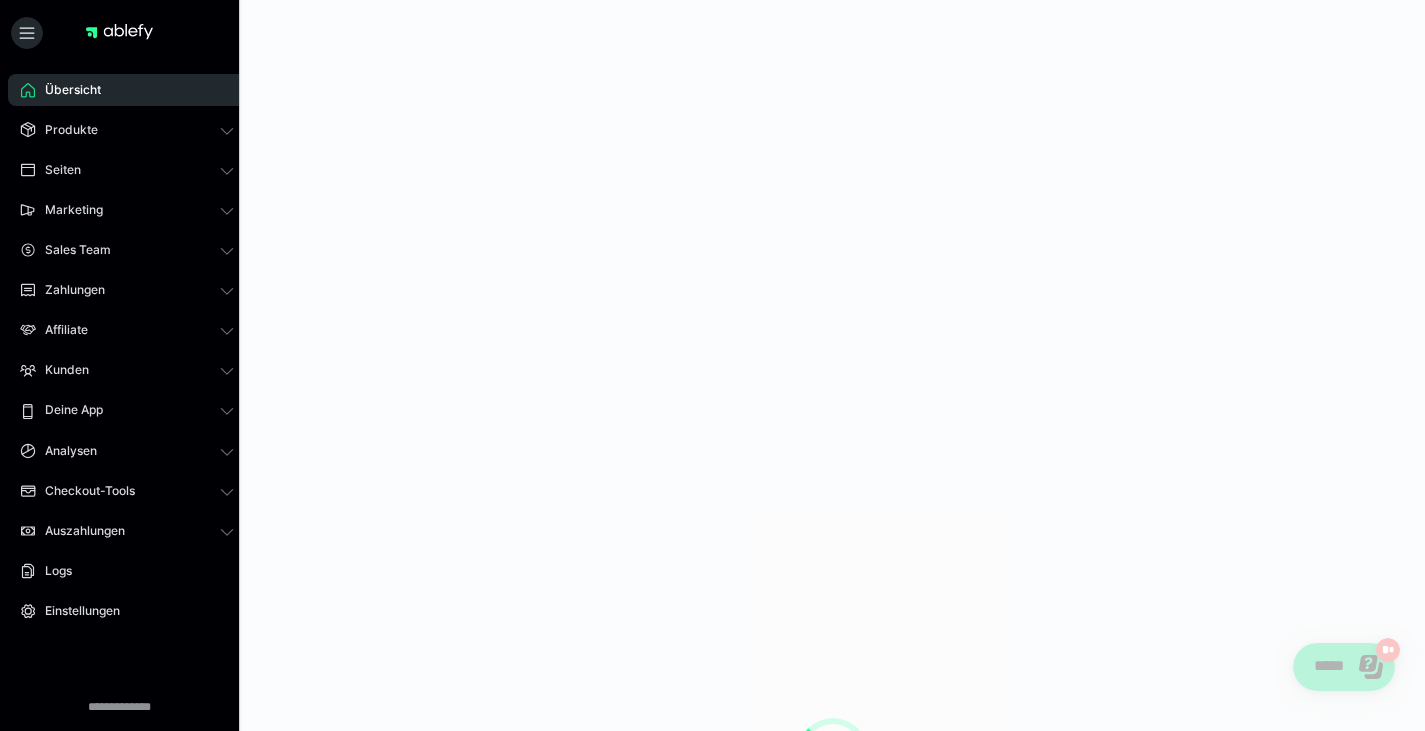 scroll, scrollTop: 0, scrollLeft: 0, axis: both 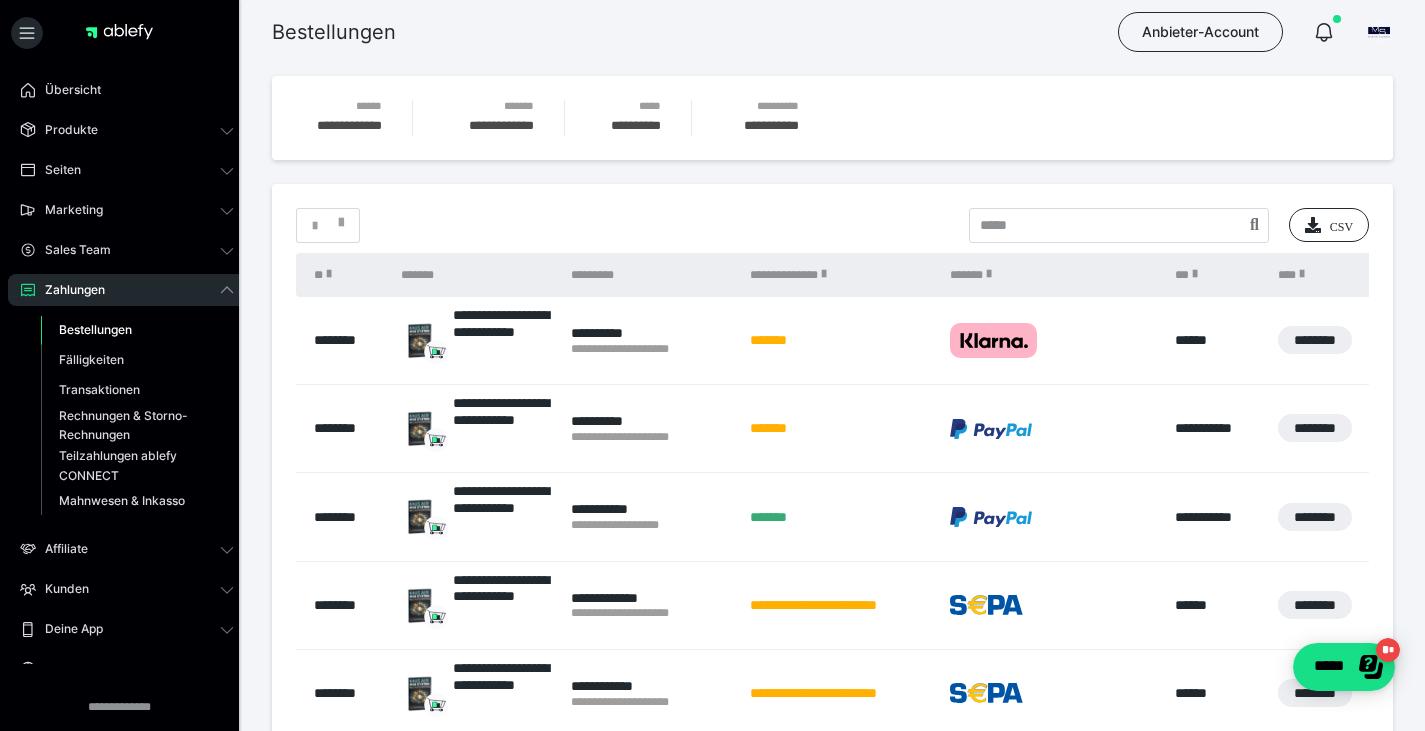 drag, startPoint x: 529, startPoint y: 1, endPoint x: 321, endPoint y: 243, distance: 319.105 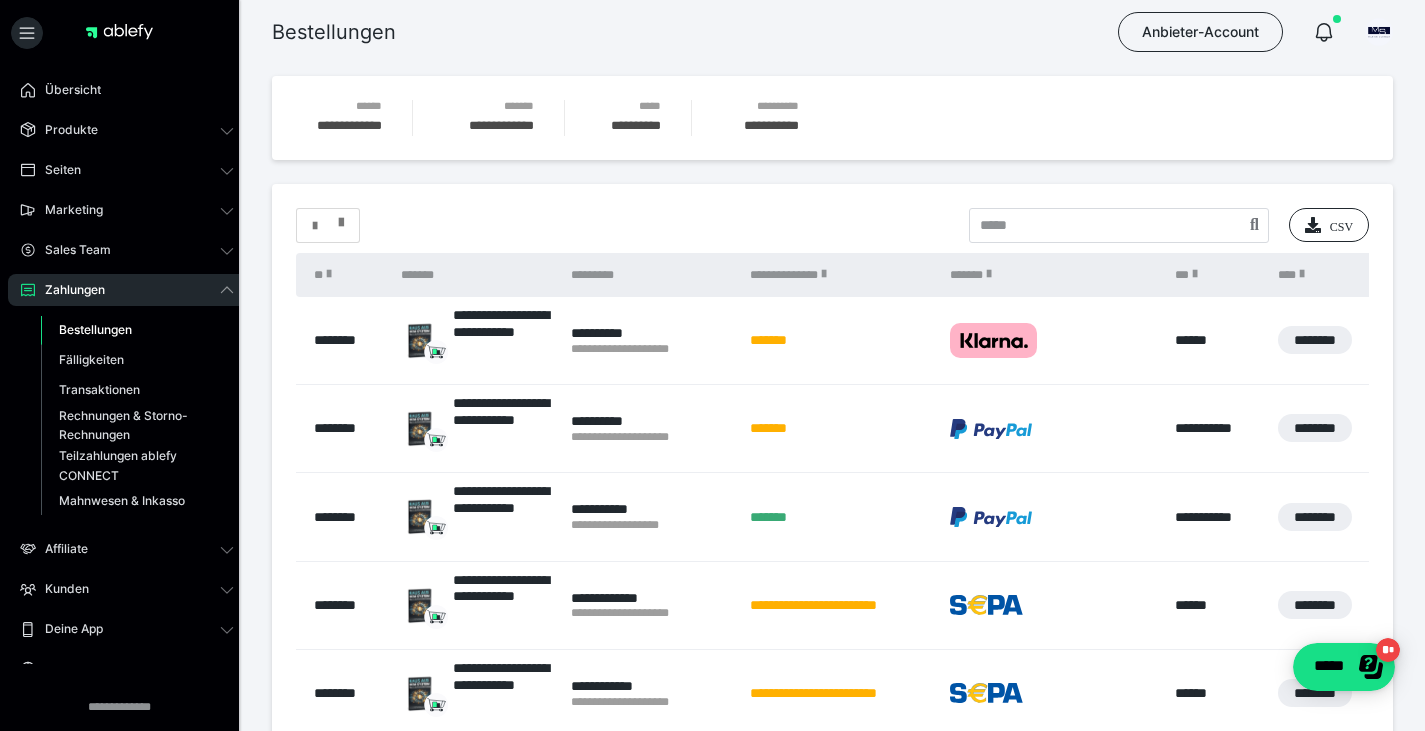 click at bounding box center [328, 226] 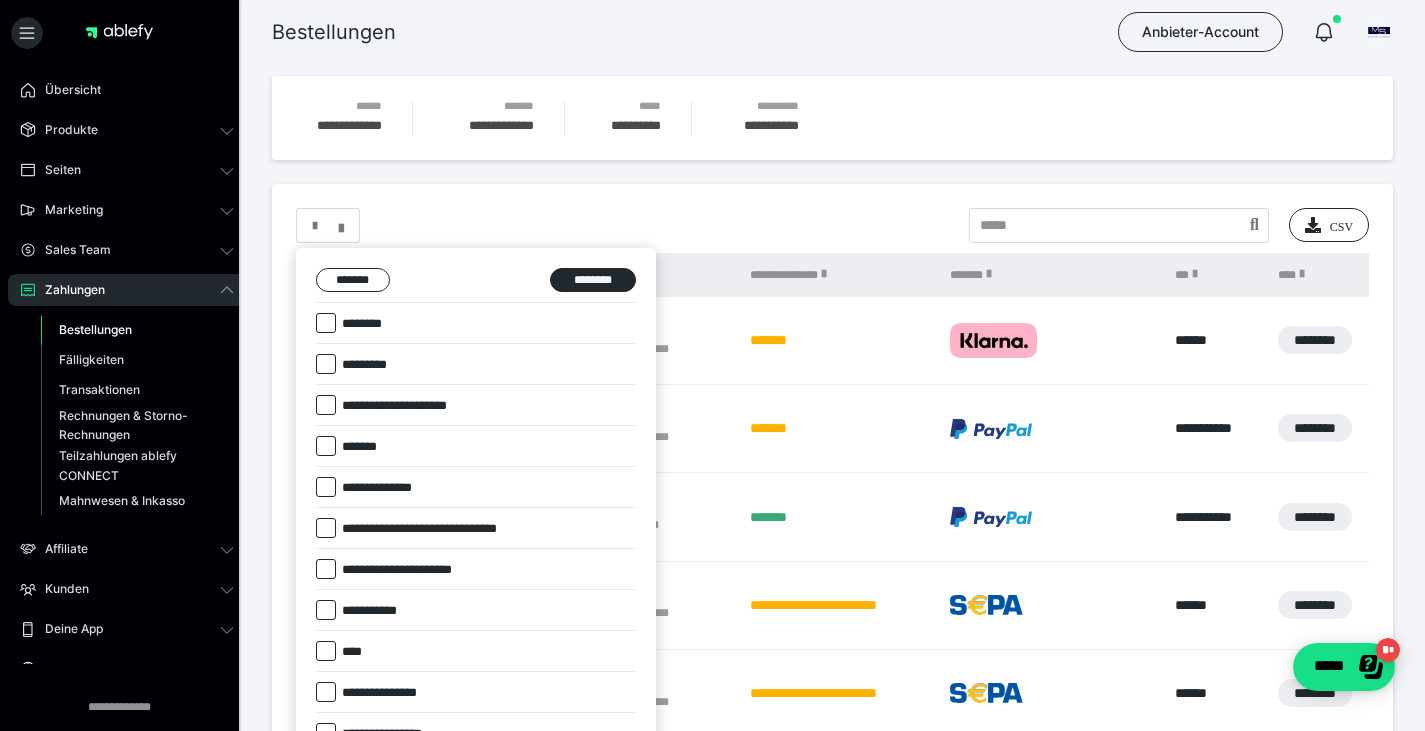 click on "*********" at bounding box center (368, 365) 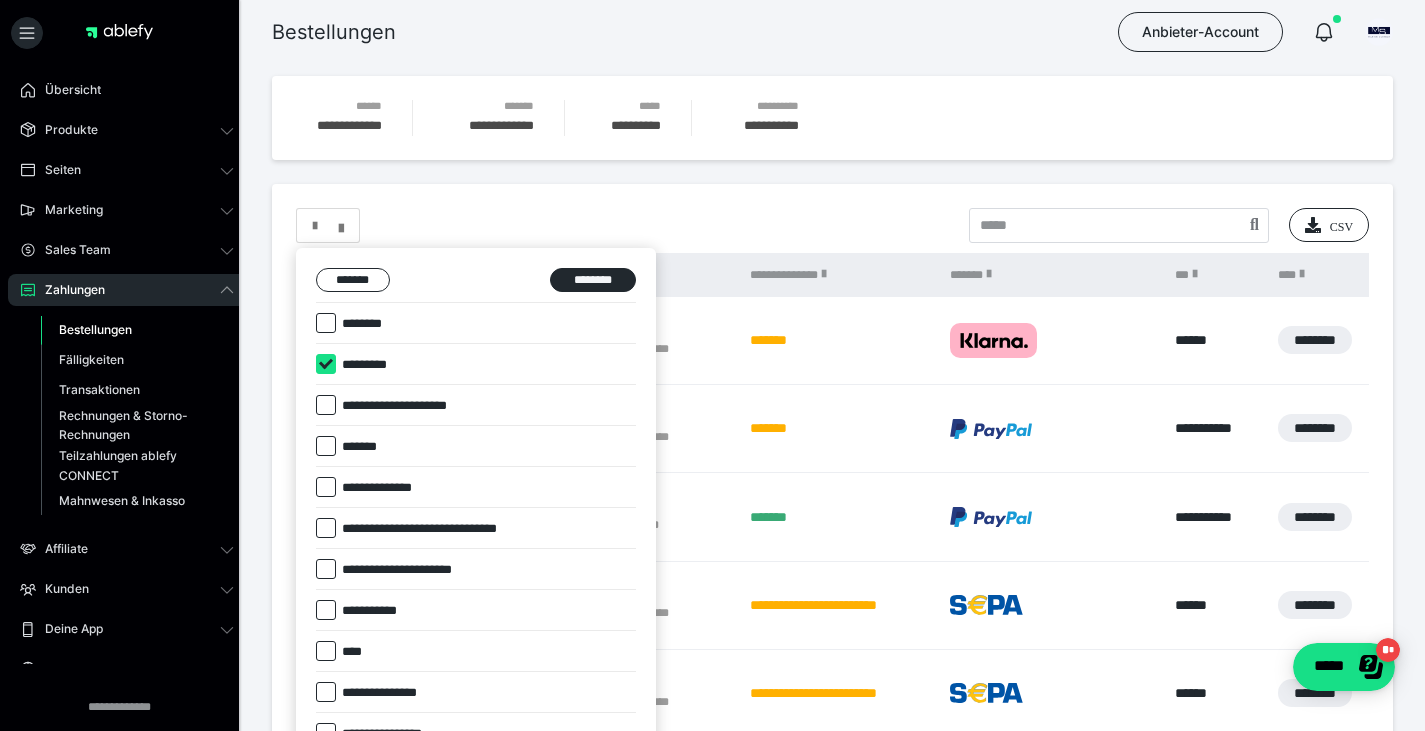 checkbox on "****" 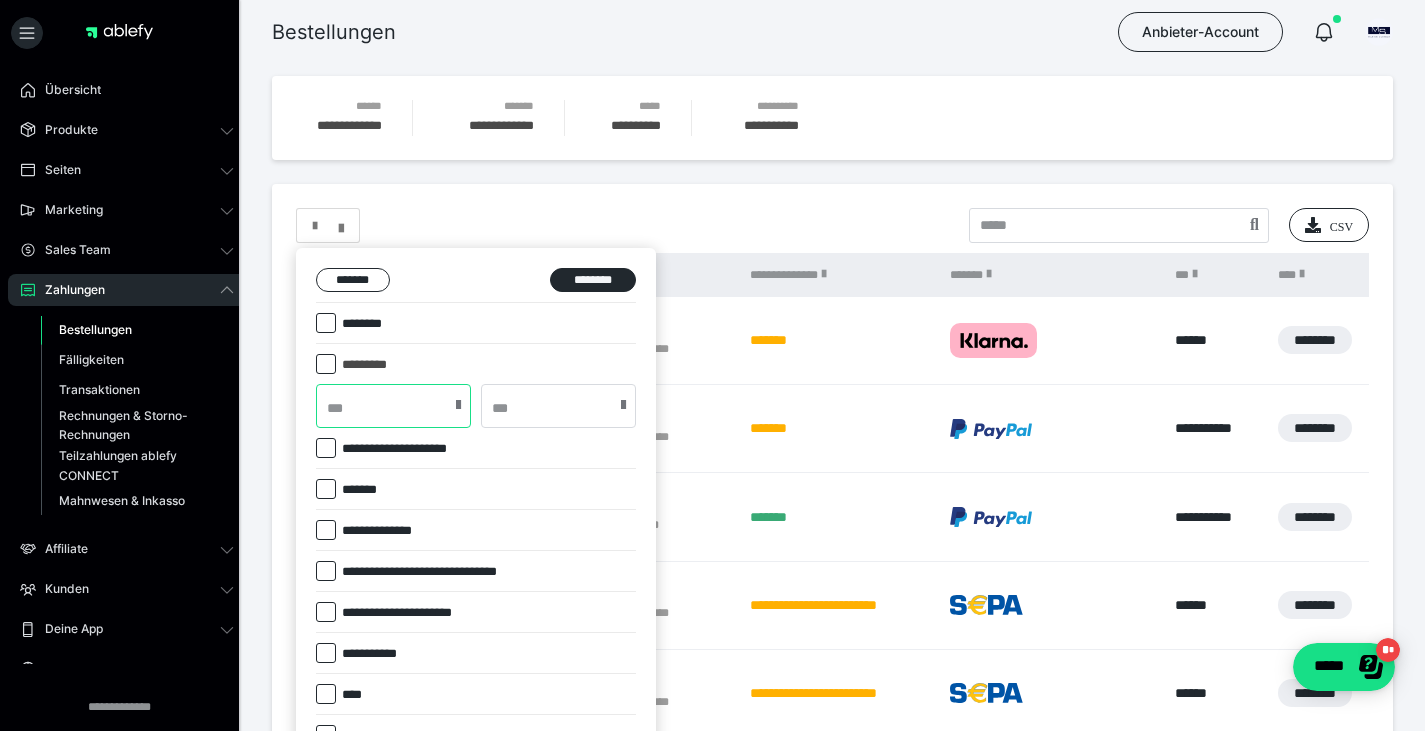 click at bounding box center (393, 406) 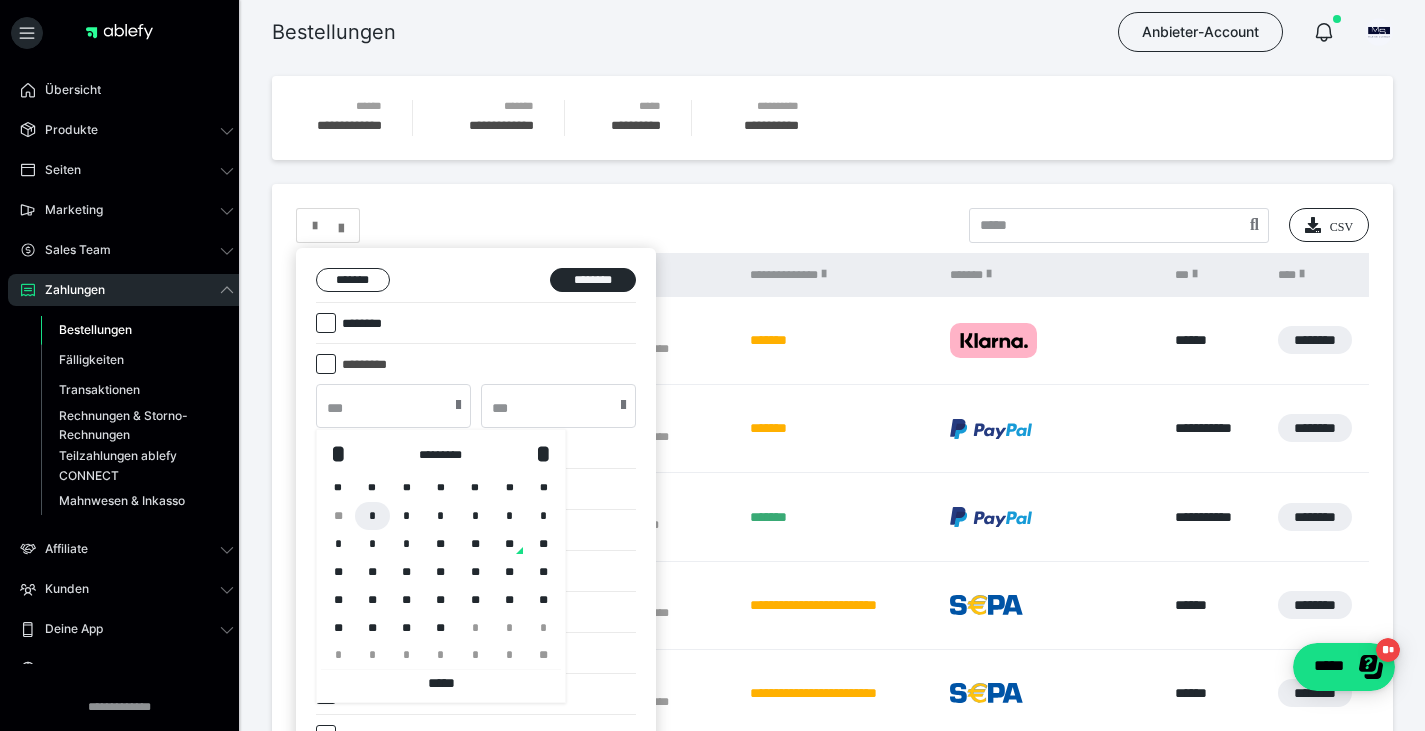 click on "*" at bounding box center [372, 516] 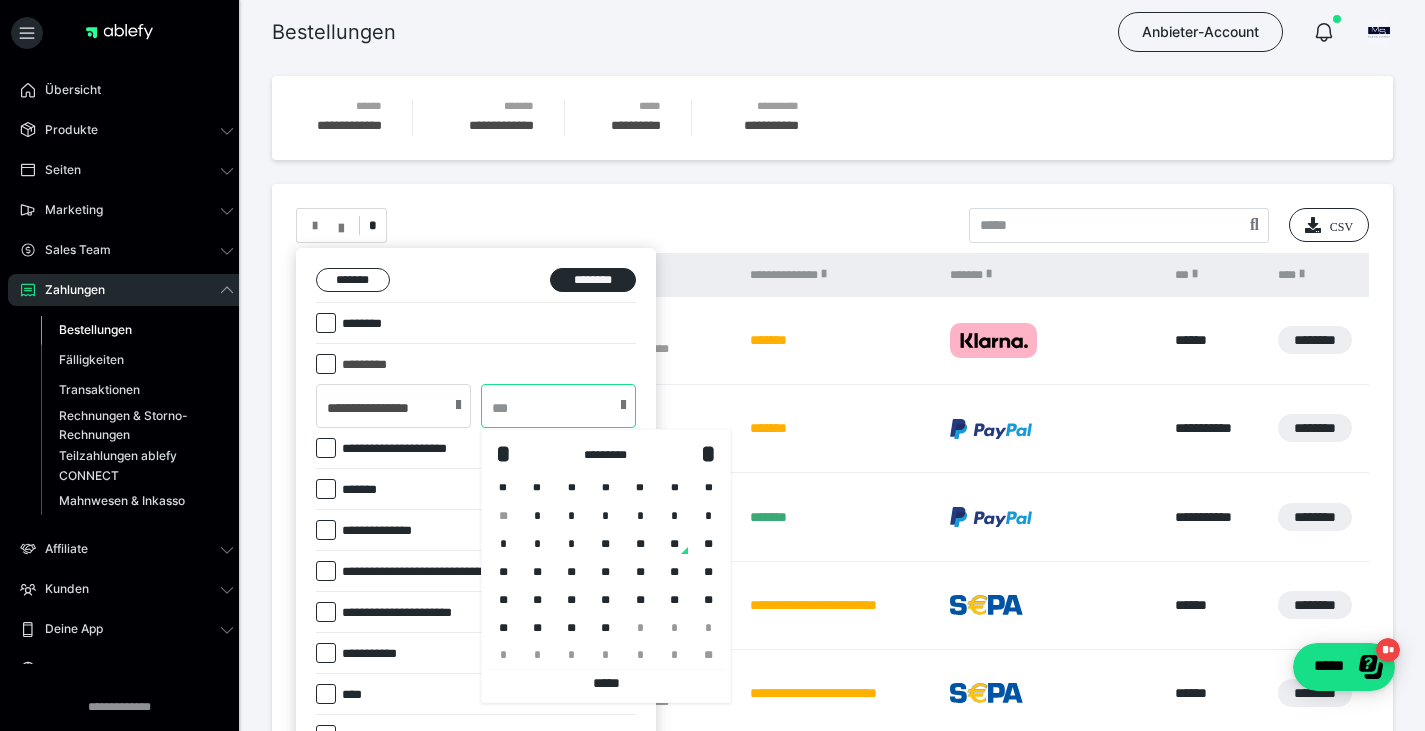 click at bounding box center [558, 406] 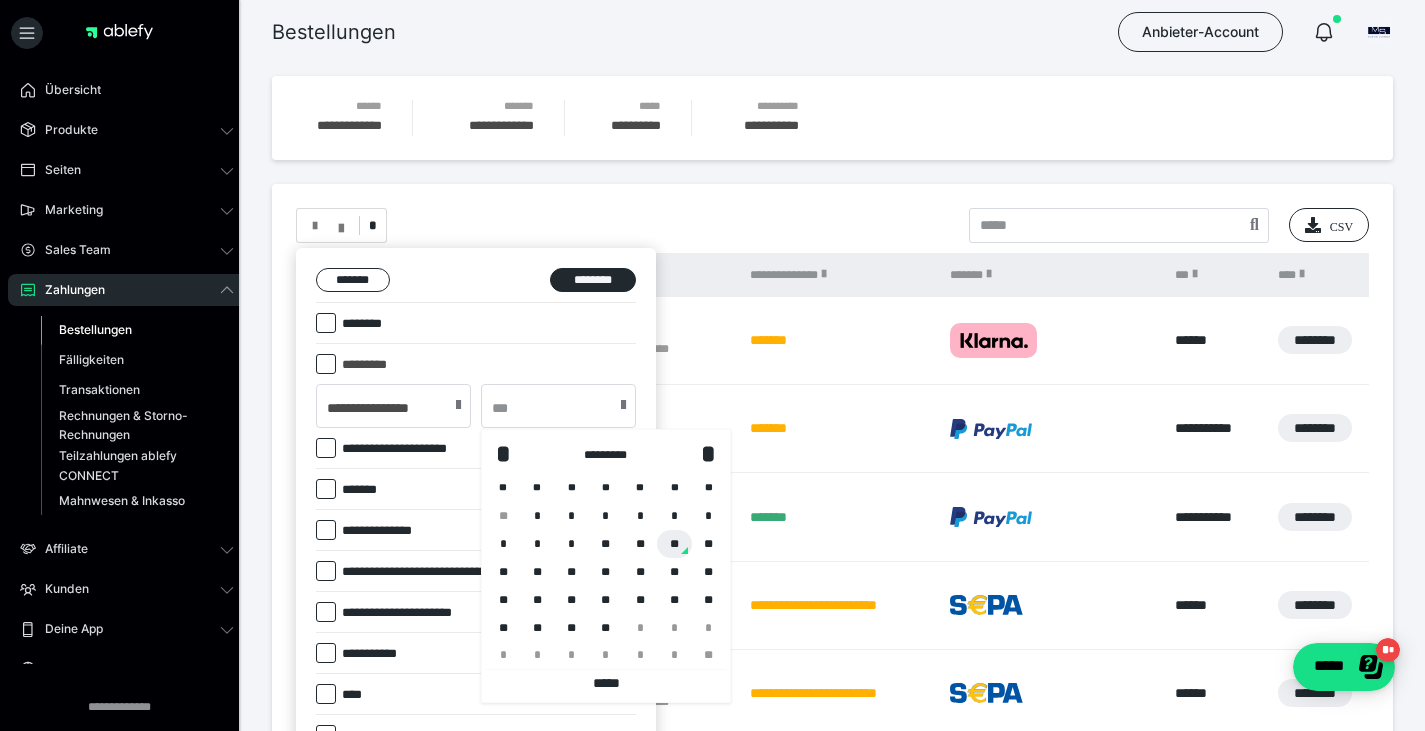 click on "**" at bounding box center [674, 544] 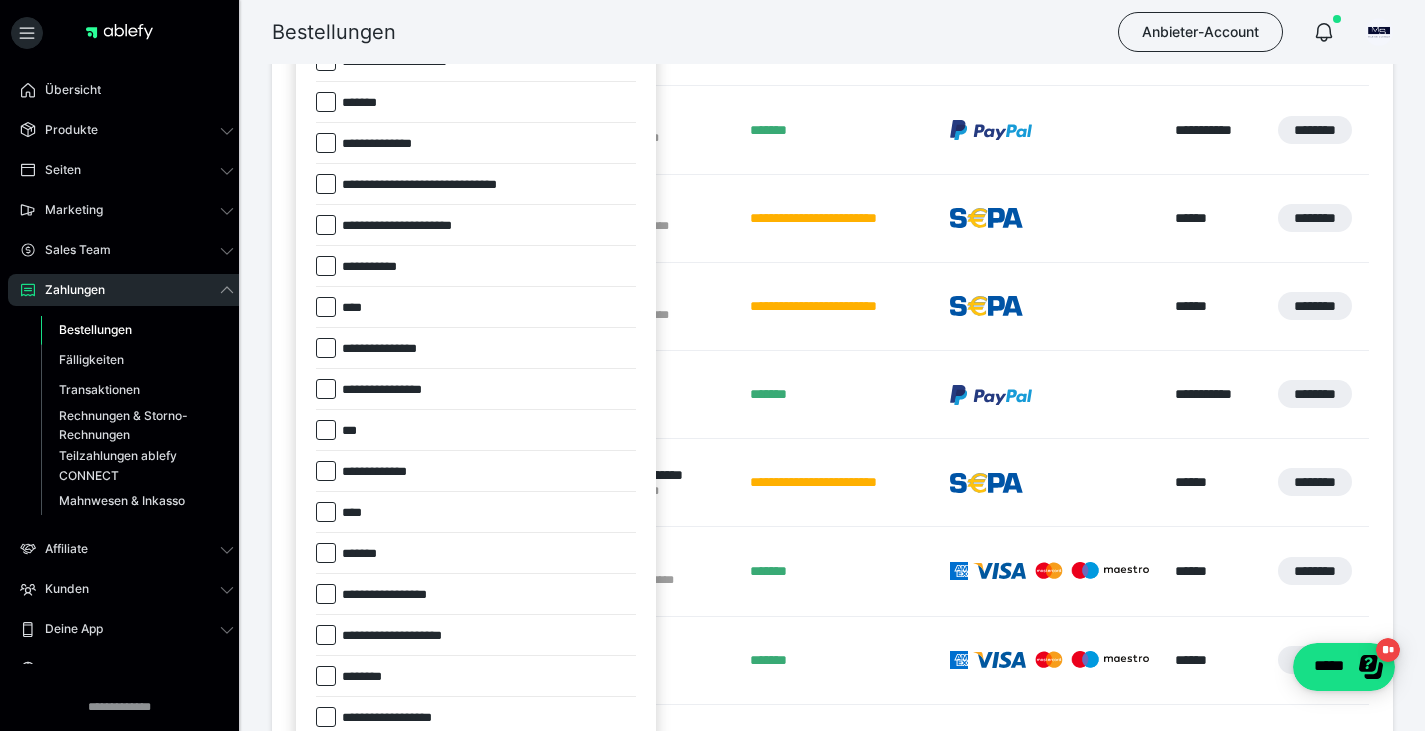 scroll, scrollTop: 388, scrollLeft: 0, axis: vertical 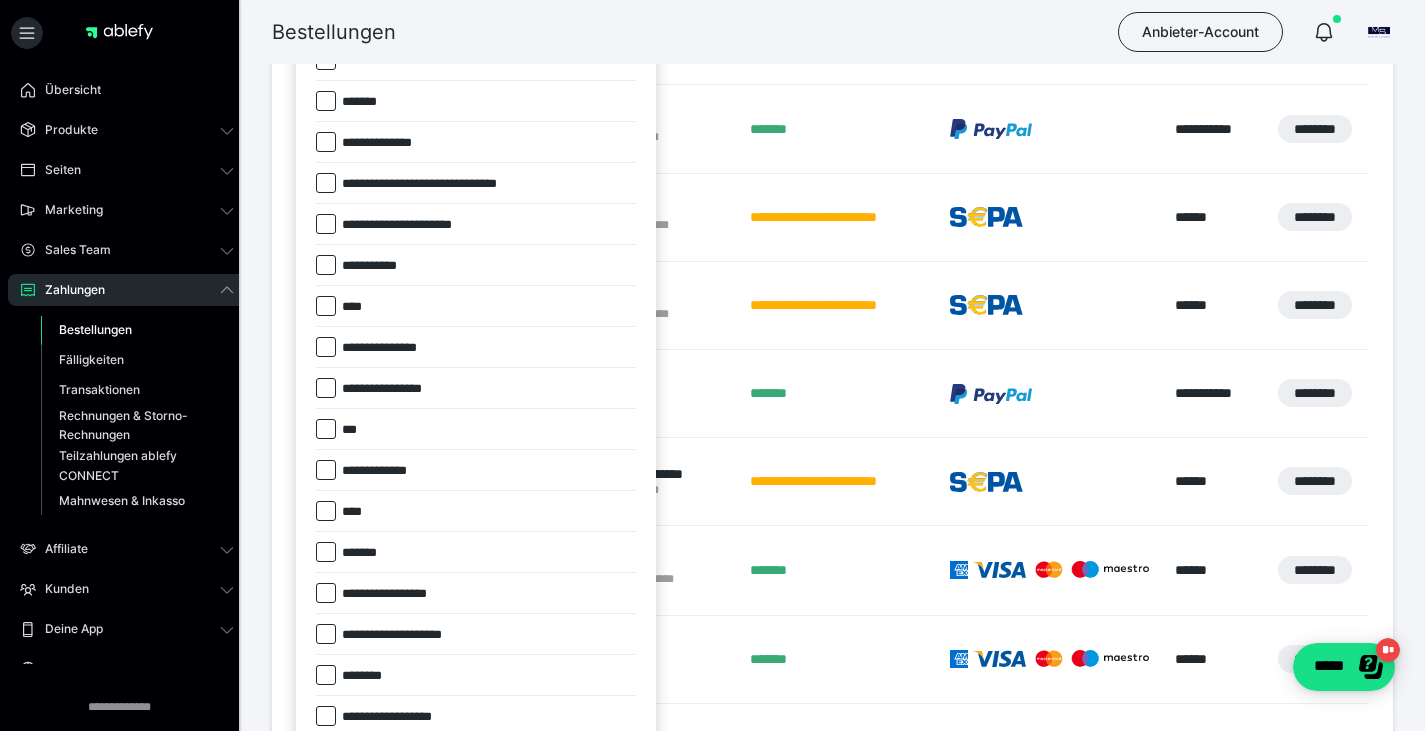 click on "**********" at bounding box center [399, 594] 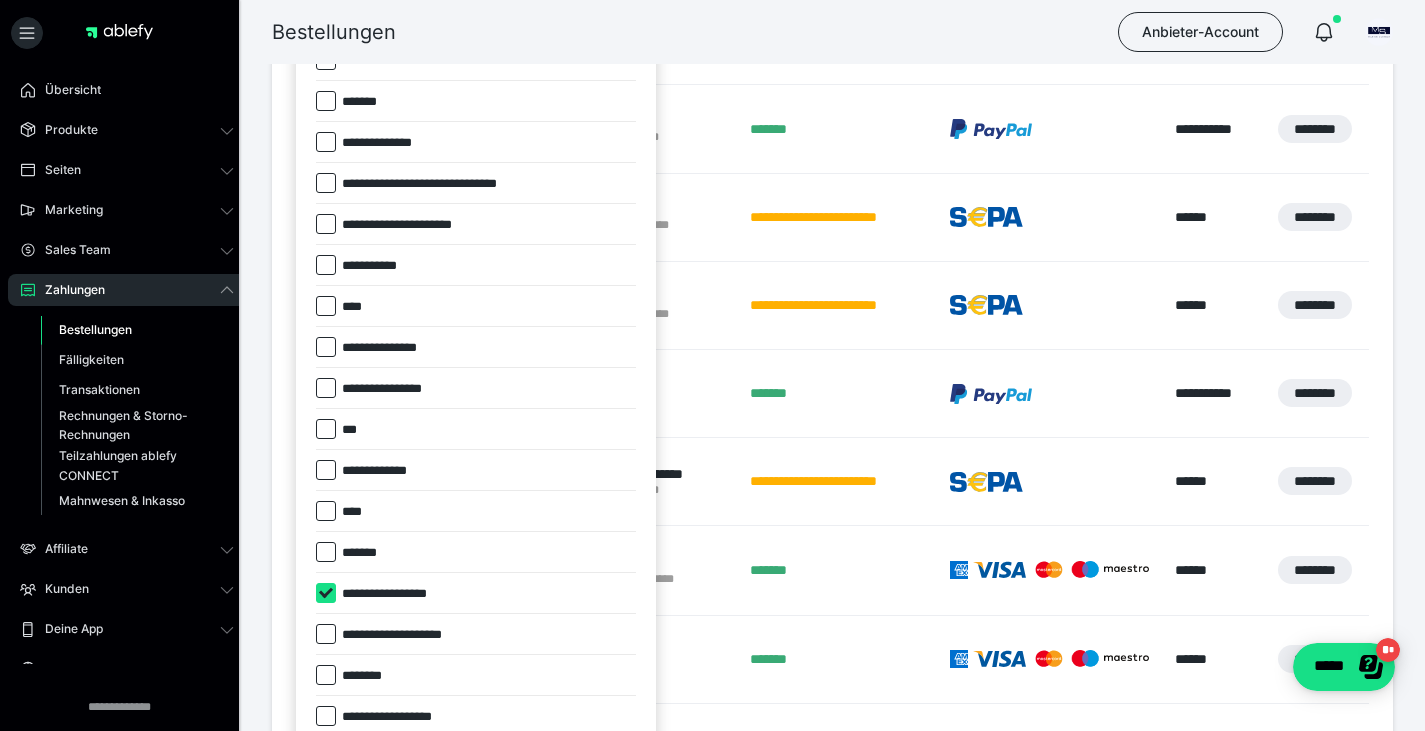 checkbox on "****" 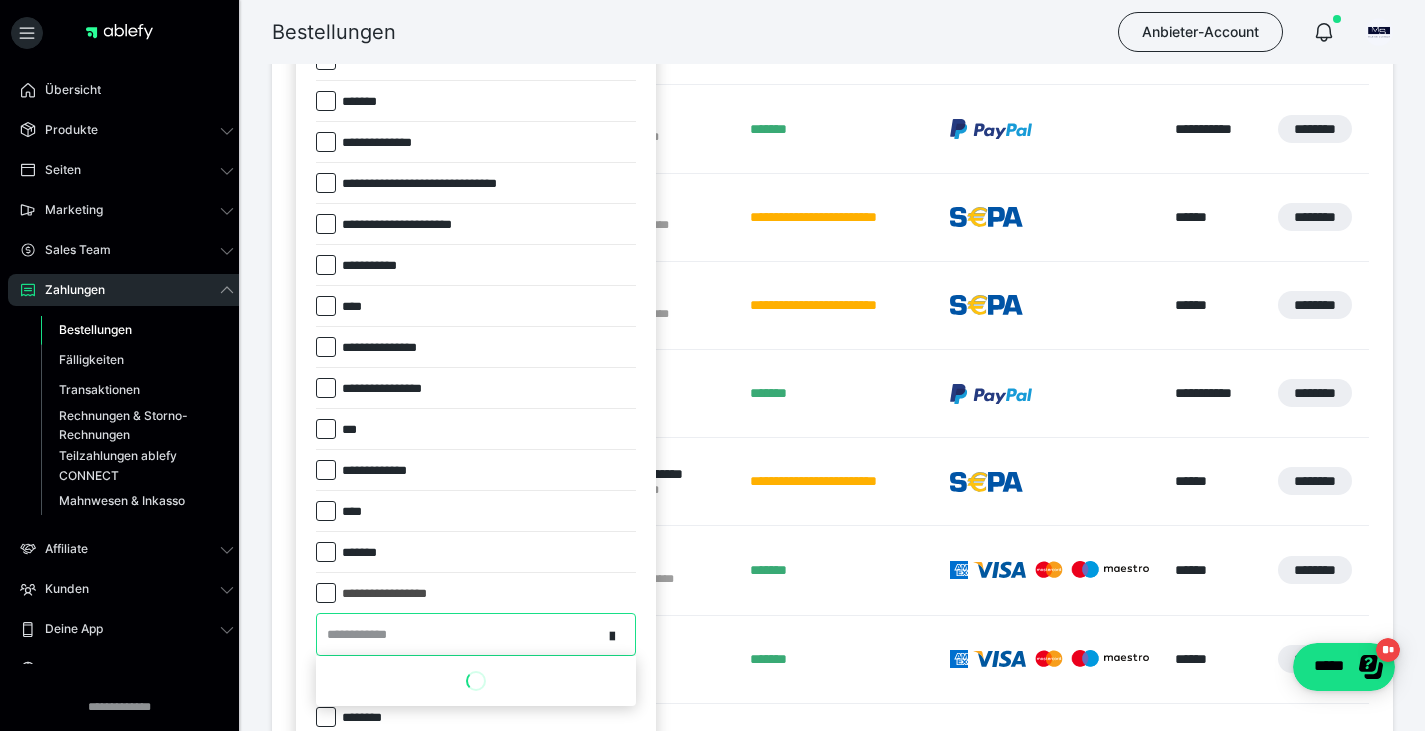 click on "**********" at bounding box center [363, 635] 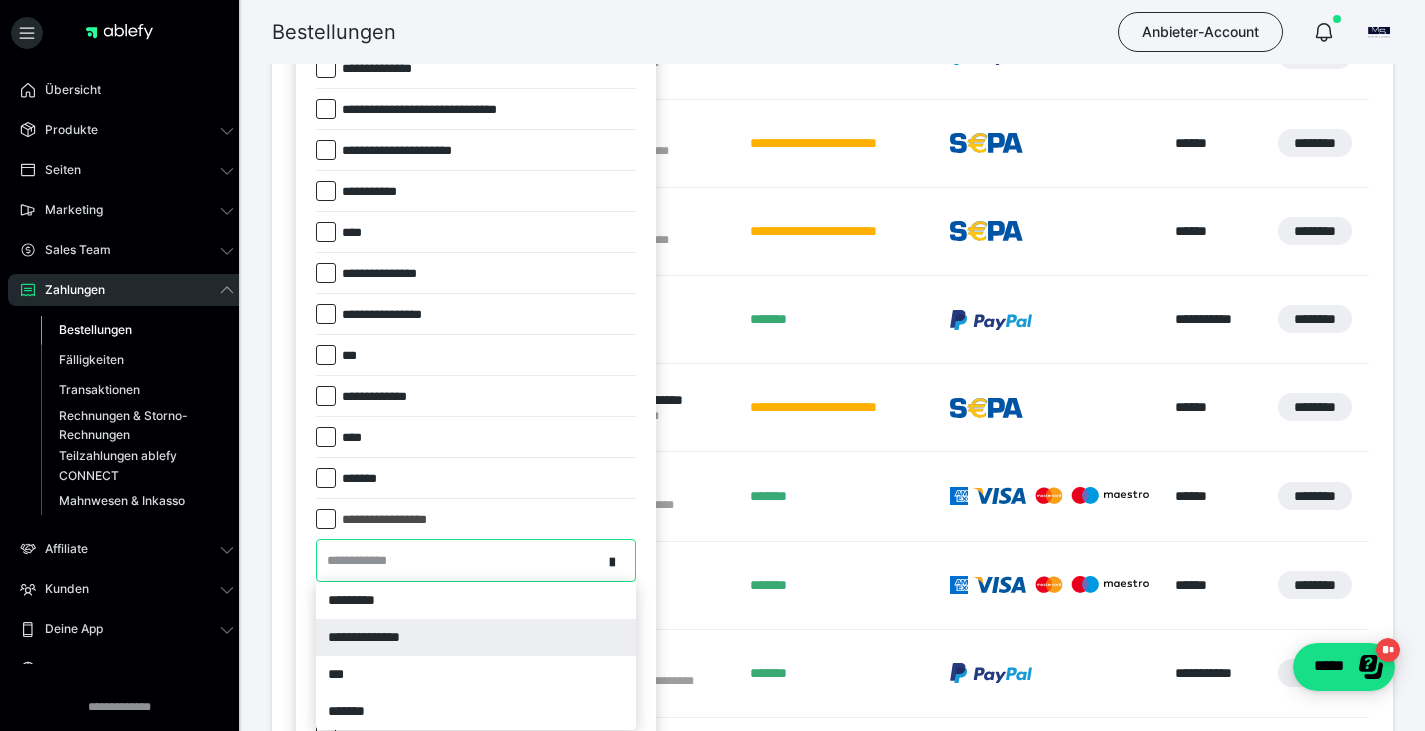 scroll, scrollTop: 469, scrollLeft: 0, axis: vertical 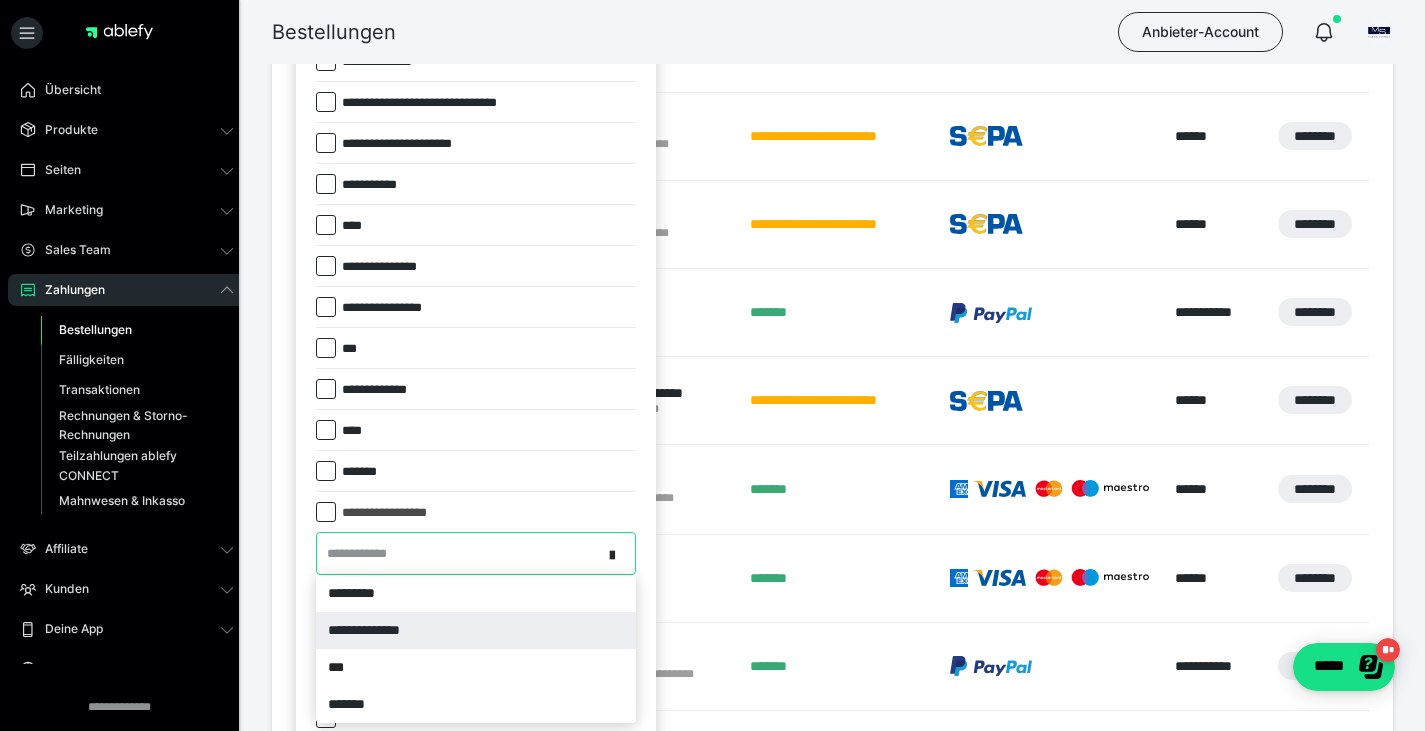 click on "**********" at bounding box center (476, 630) 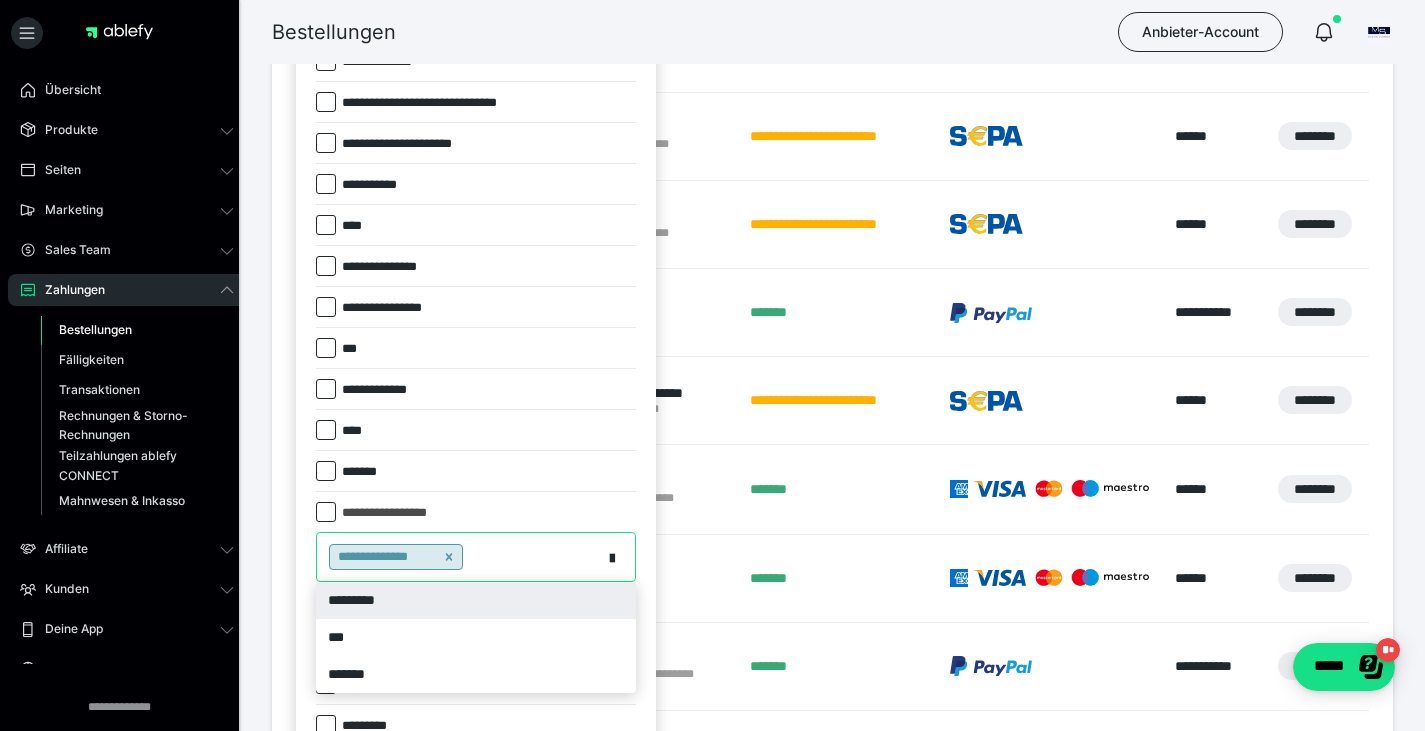 click on "**********" at bounding box center (459, 557) 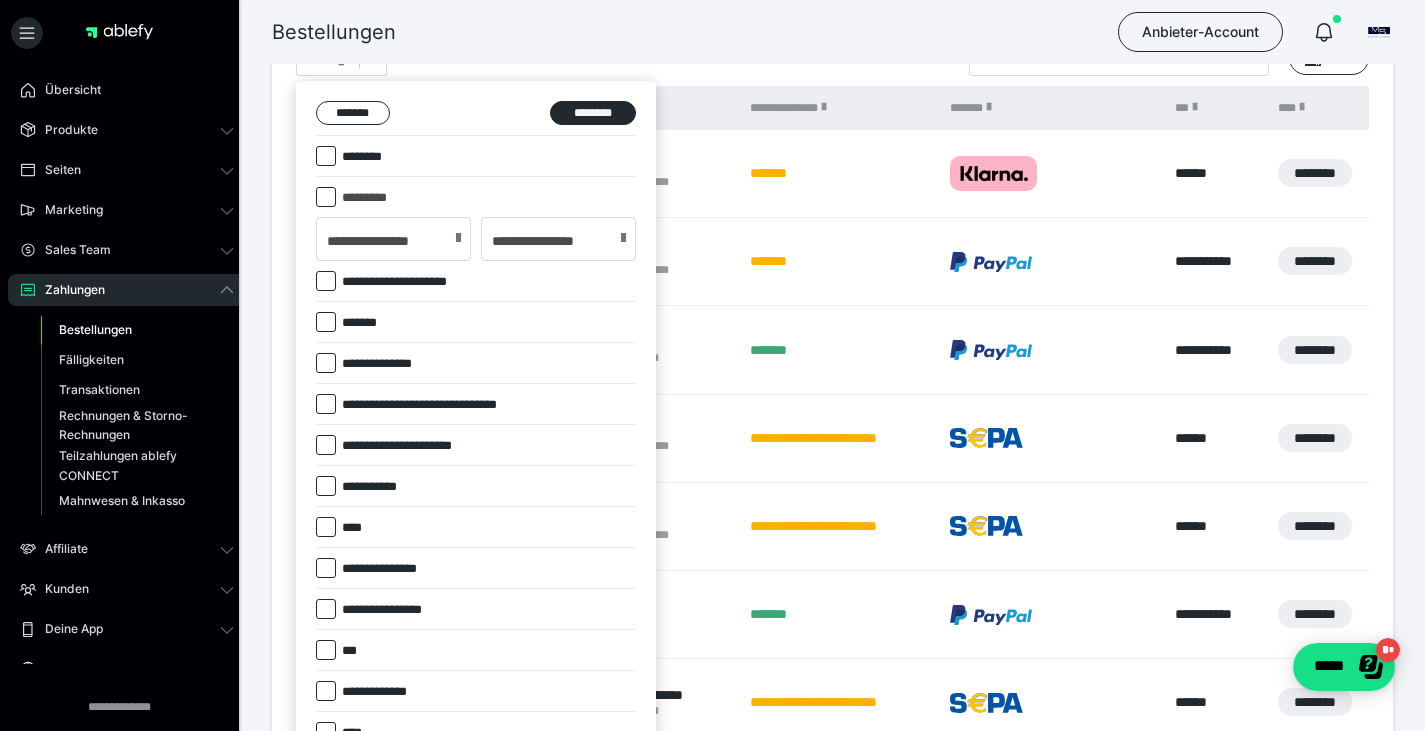 scroll, scrollTop: 0, scrollLeft: 0, axis: both 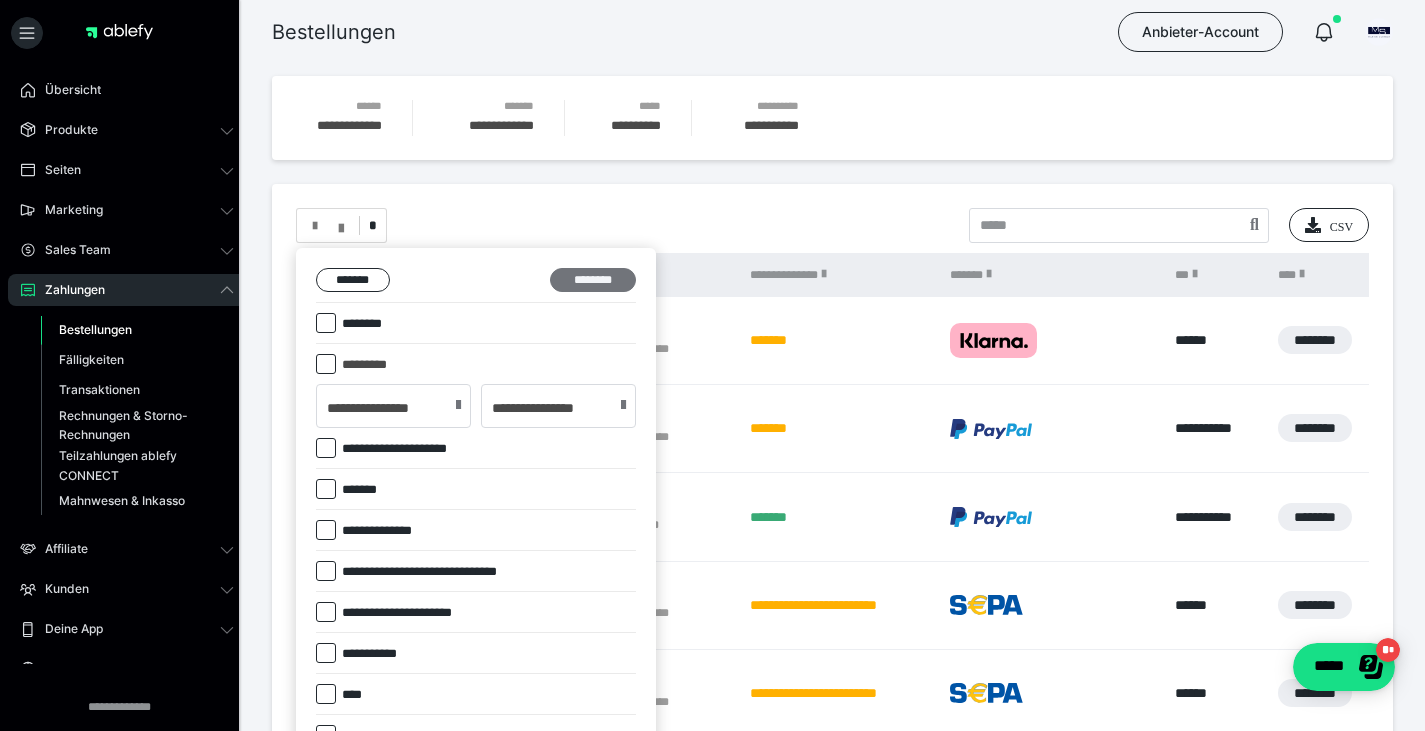 click on "********" at bounding box center (593, 280) 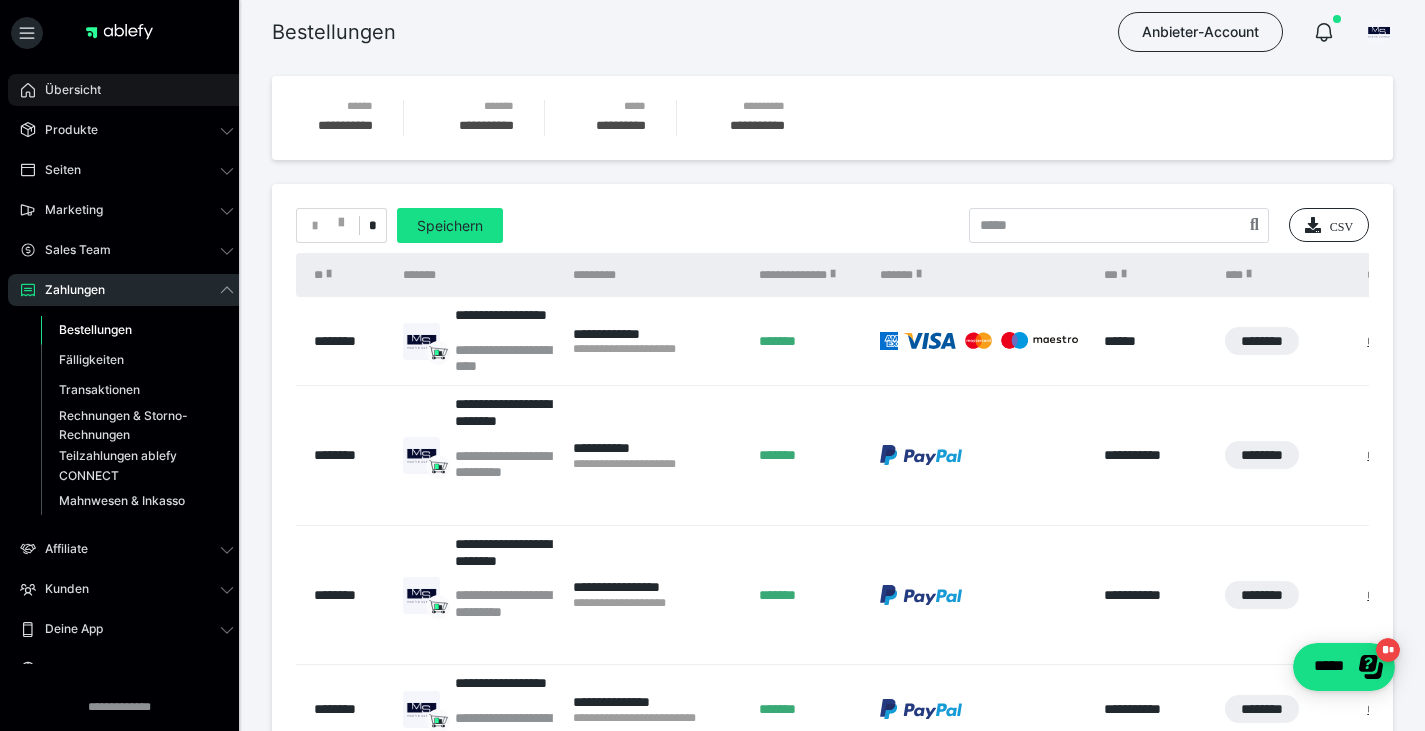 click on "Übersicht" at bounding box center [66, 90] 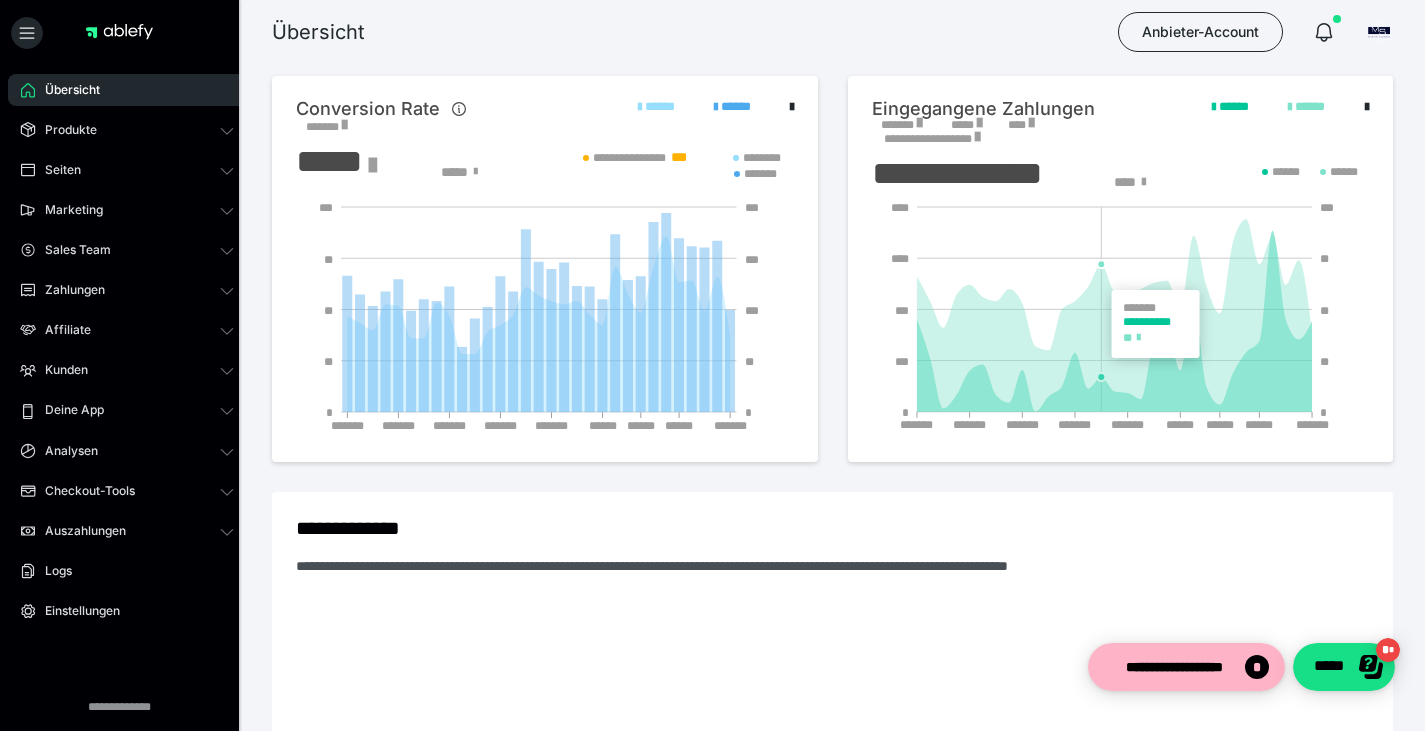 scroll, scrollTop: 0, scrollLeft: 0, axis: both 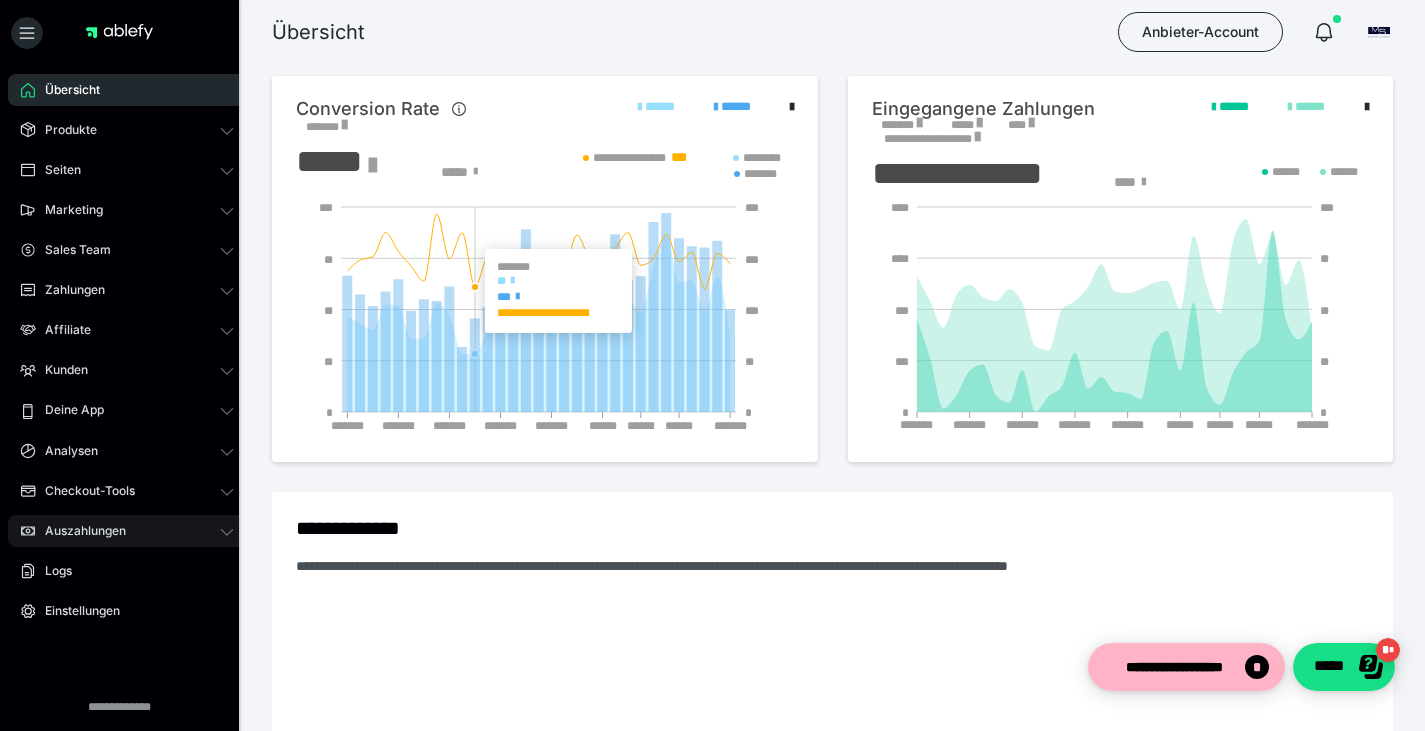 click on "Auszahlungen" at bounding box center (78, 531) 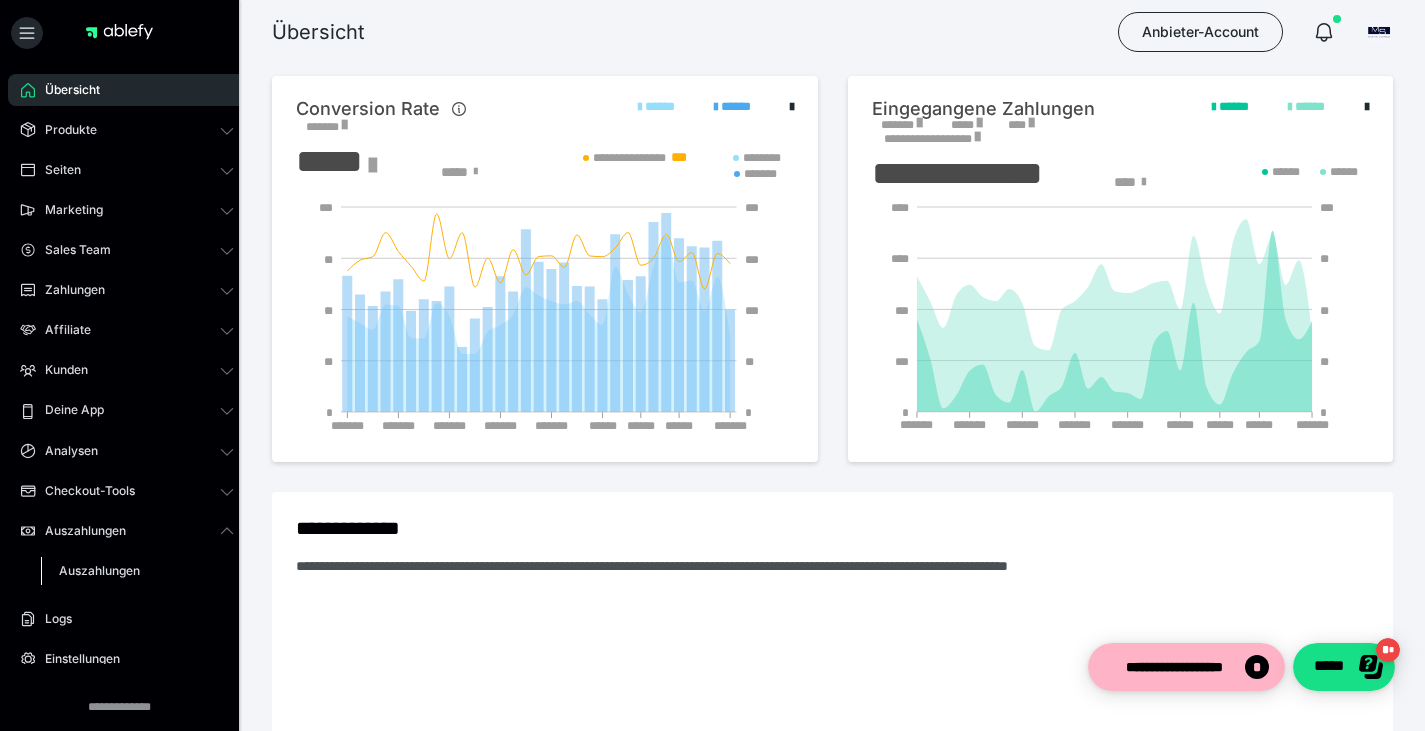 click on "Auszahlungen" at bounding box center (137, 571) 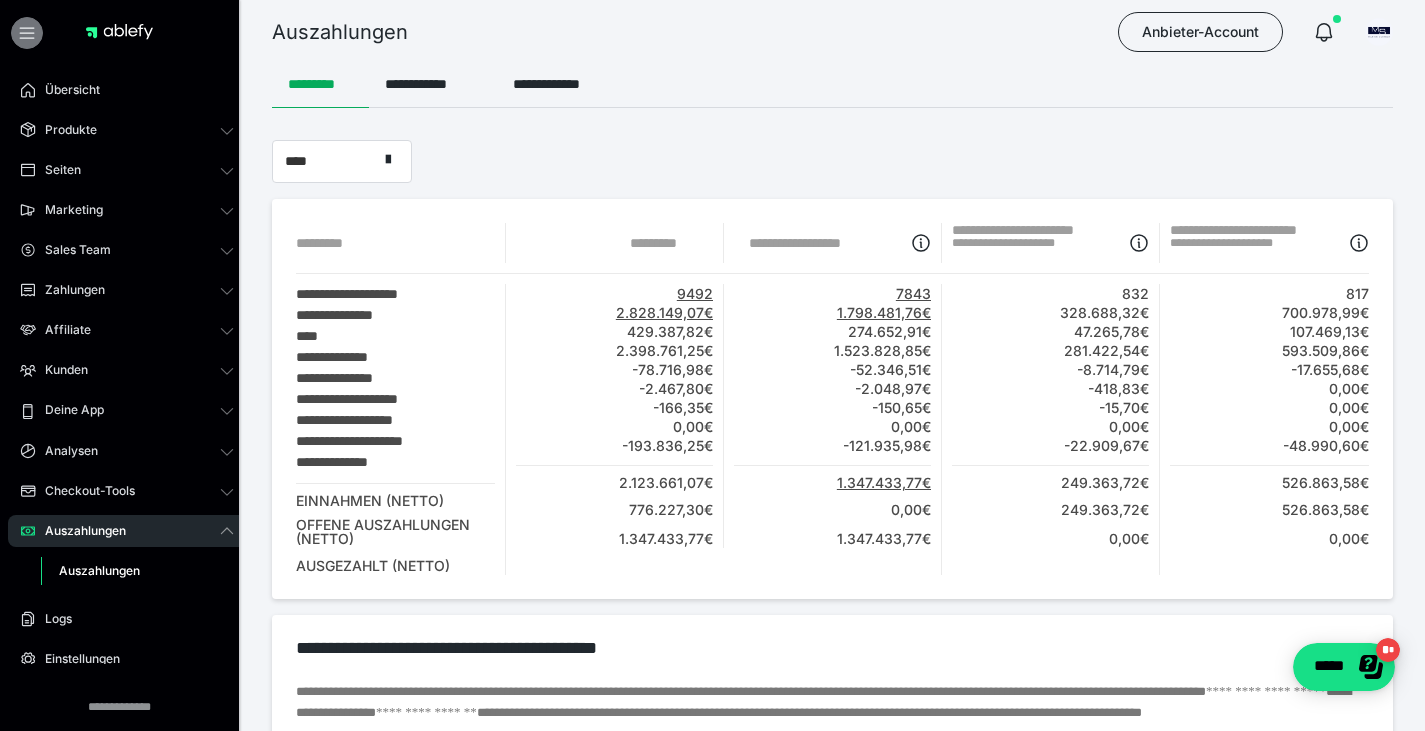 click at bounding box center [27, 33] 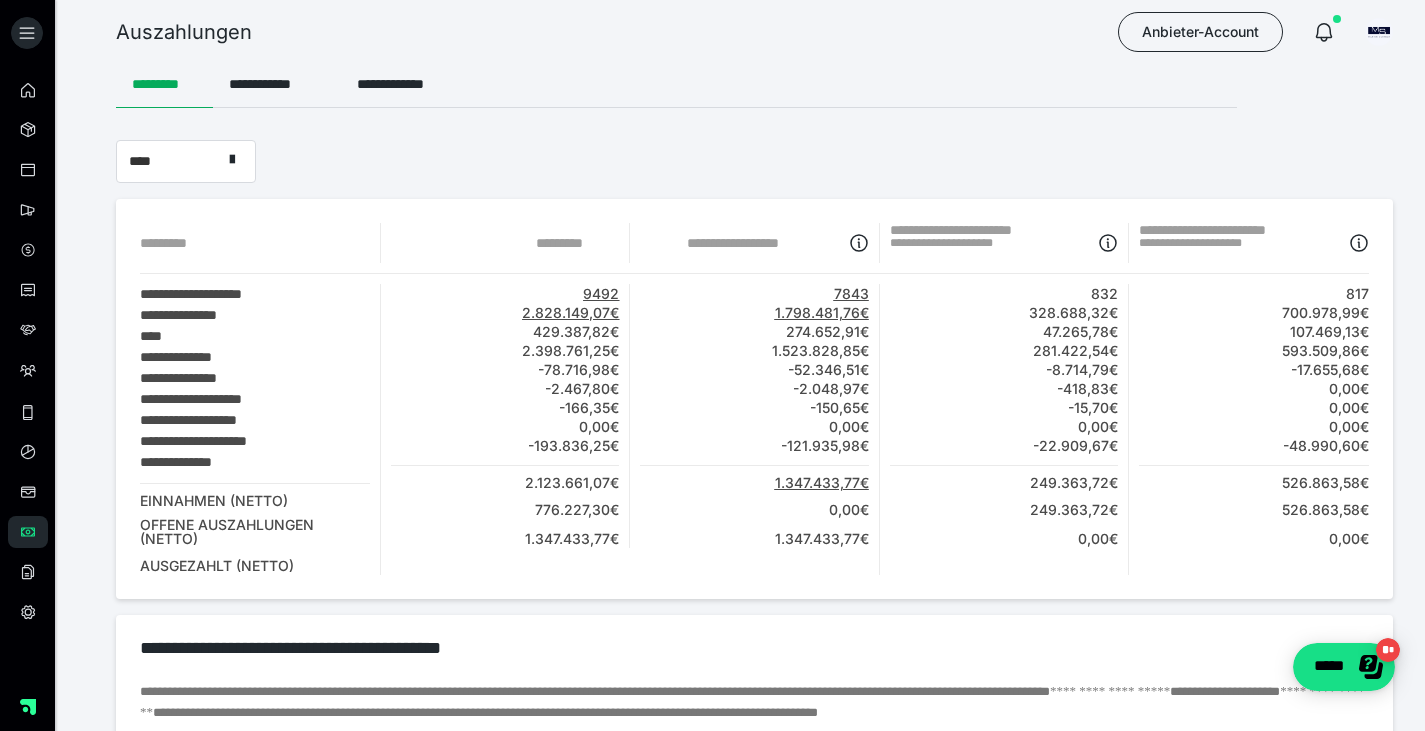 click at bounding box center (27, 37) 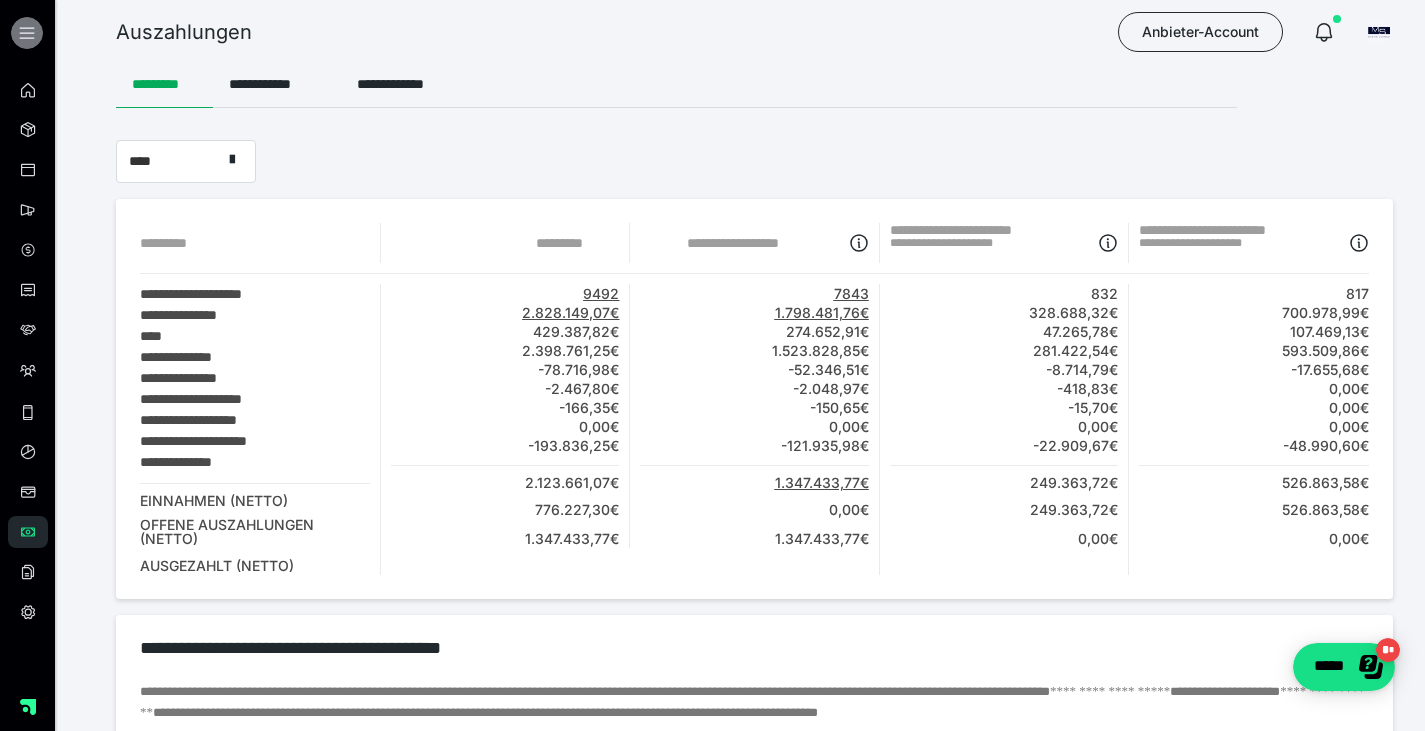 click at bounding box center (27, 33) 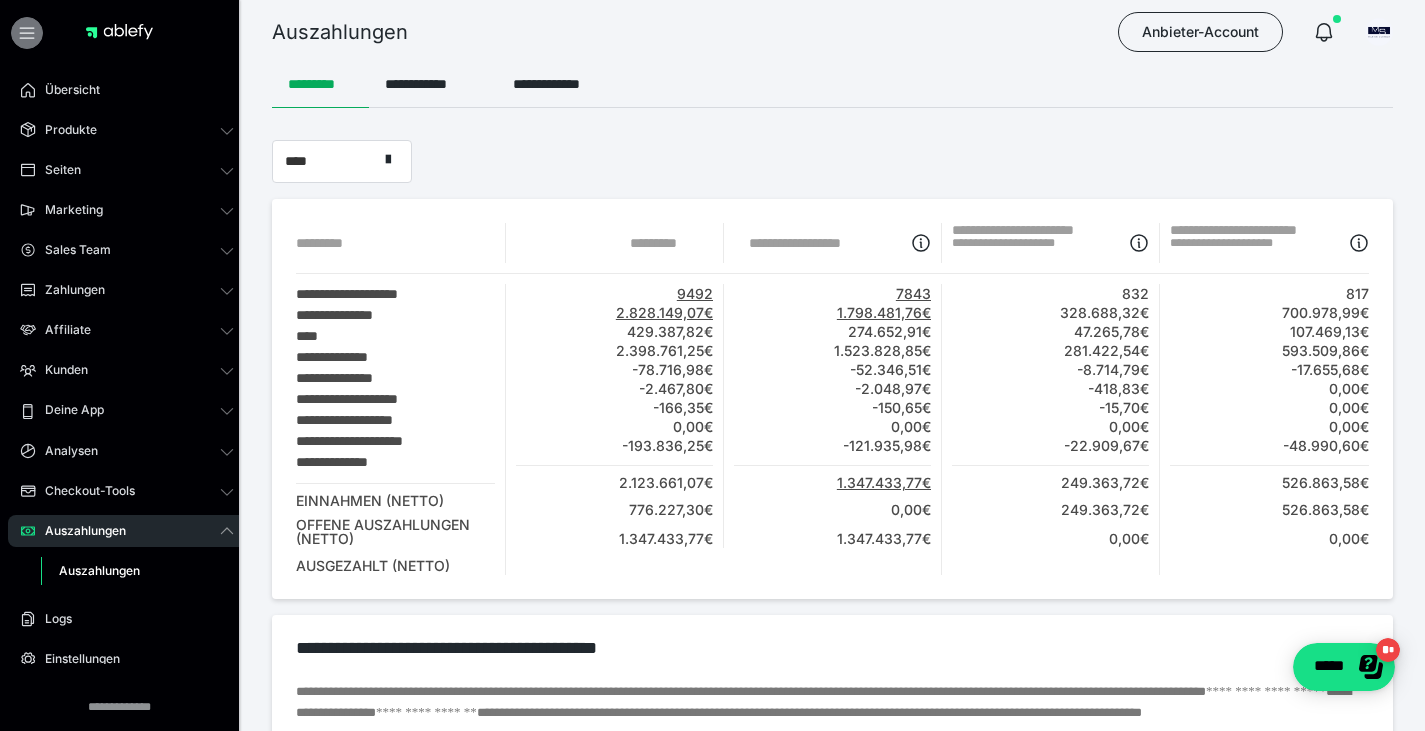 click at bounding box center [27, 33] 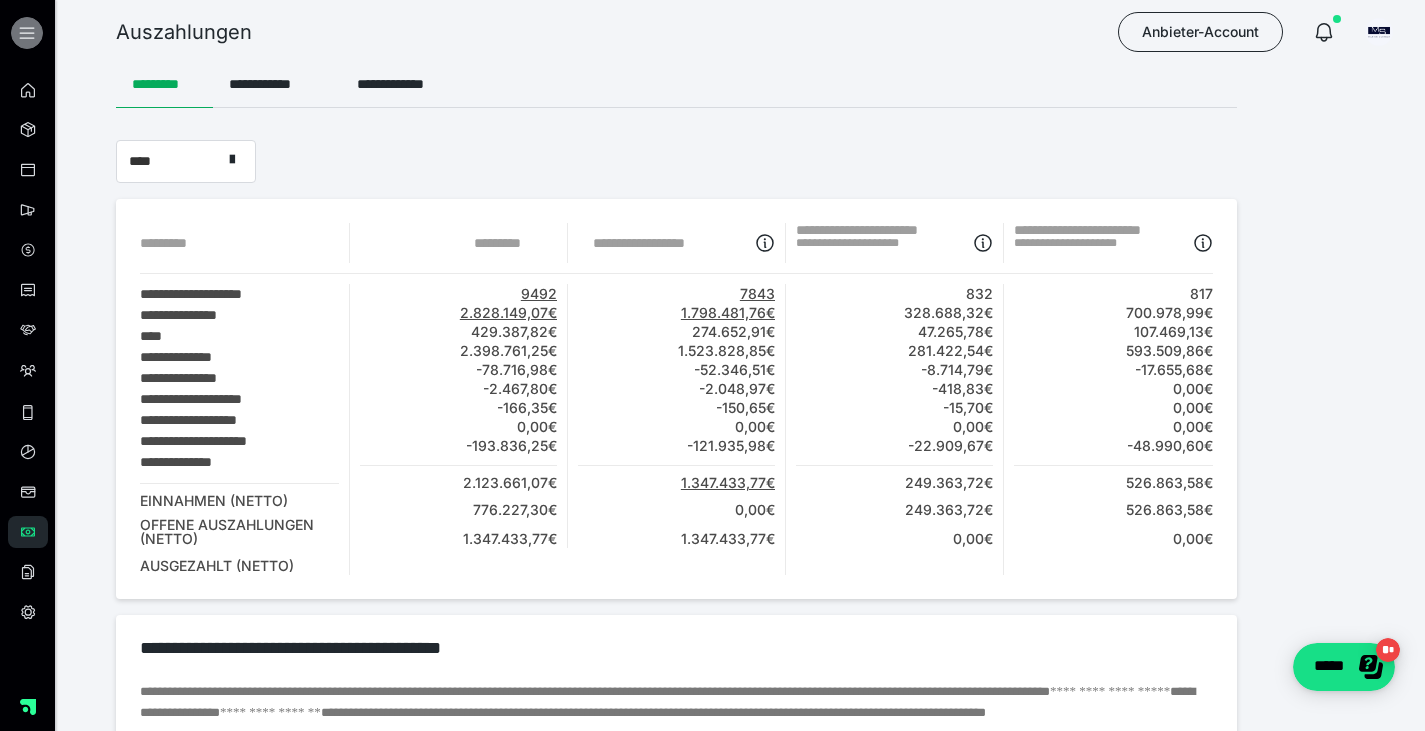 click at bounding box center (27, 33) 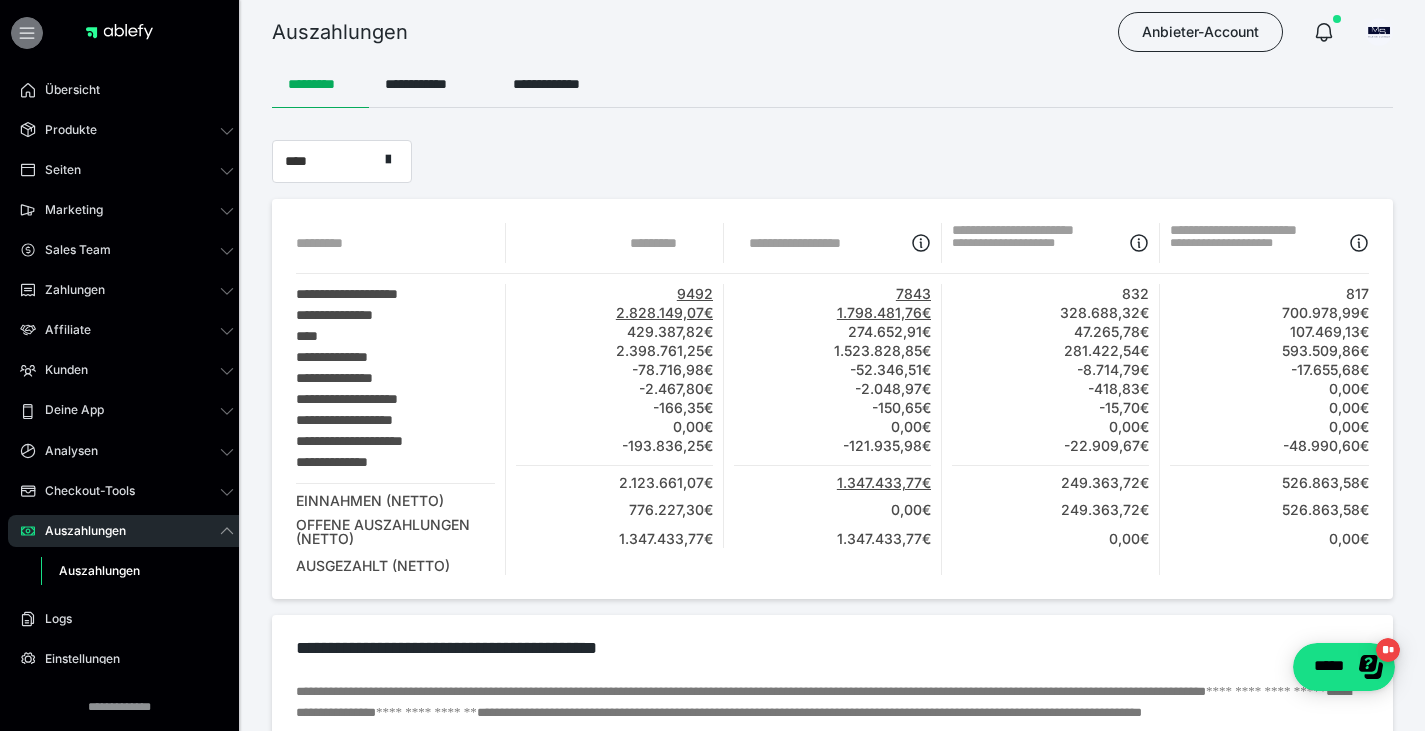 click 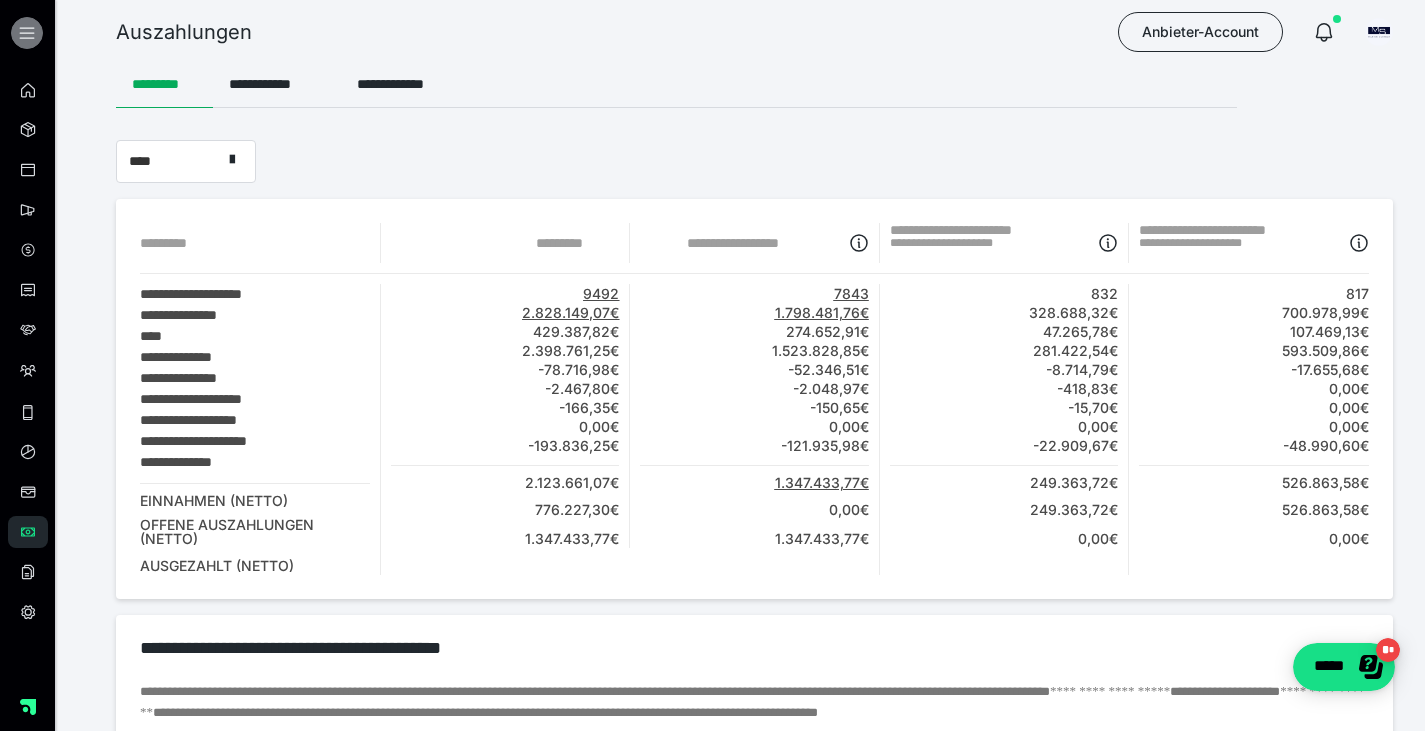 click 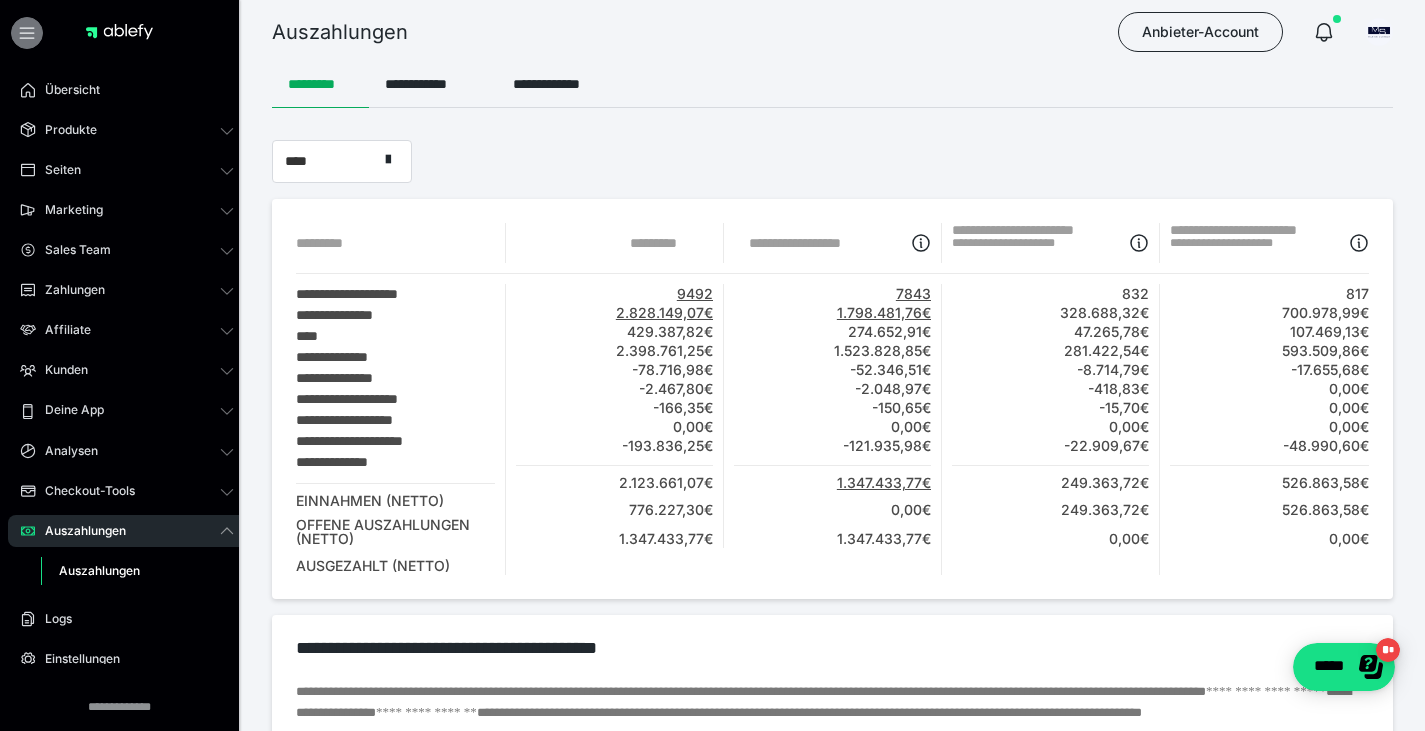click at bounding box center [27, 33] 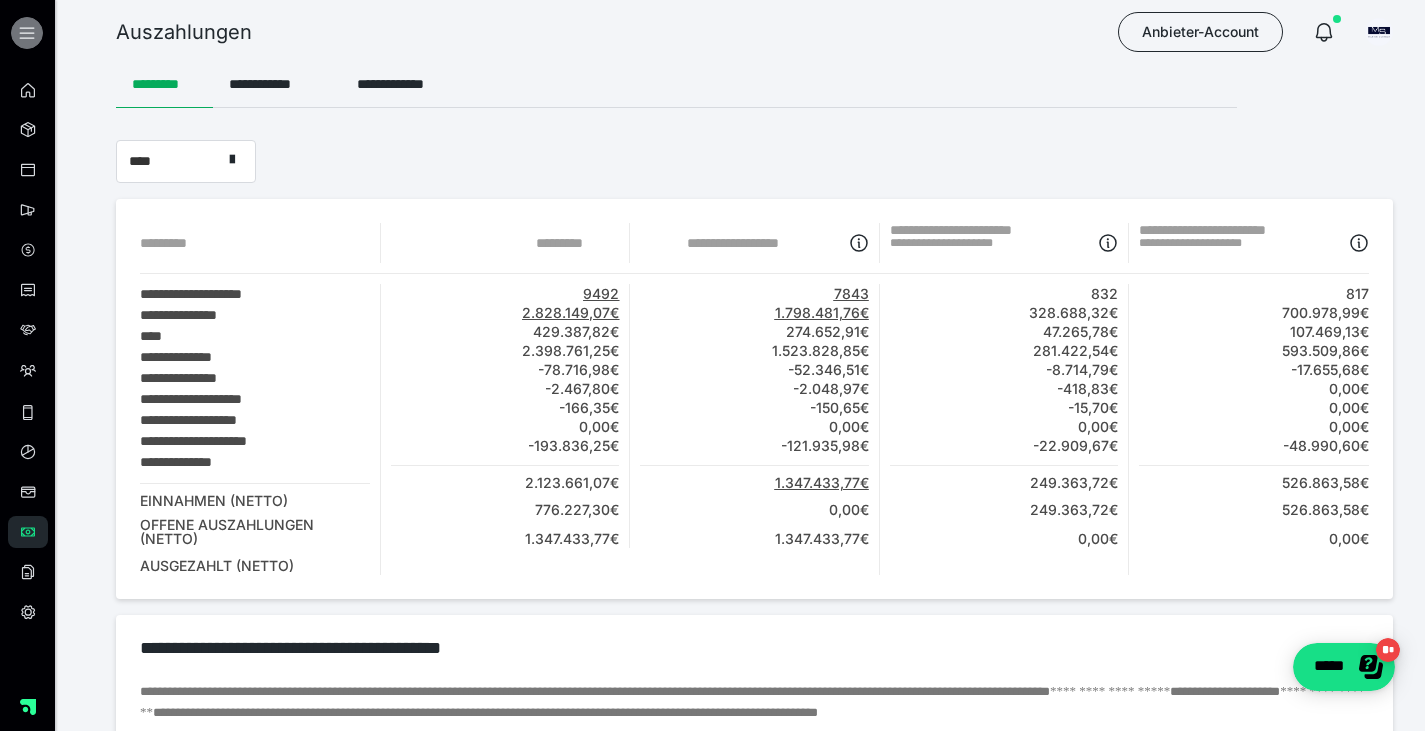 click at bounding box center [27, 33] 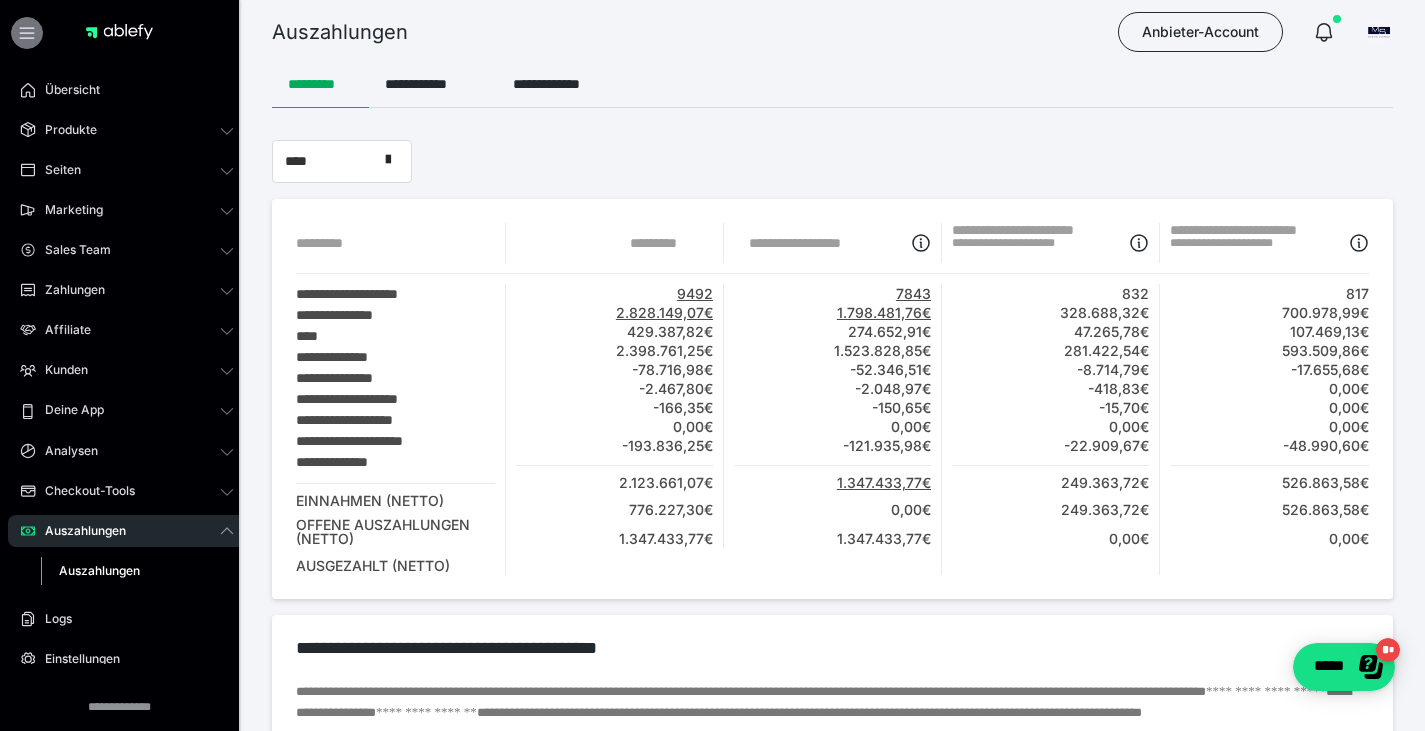 click 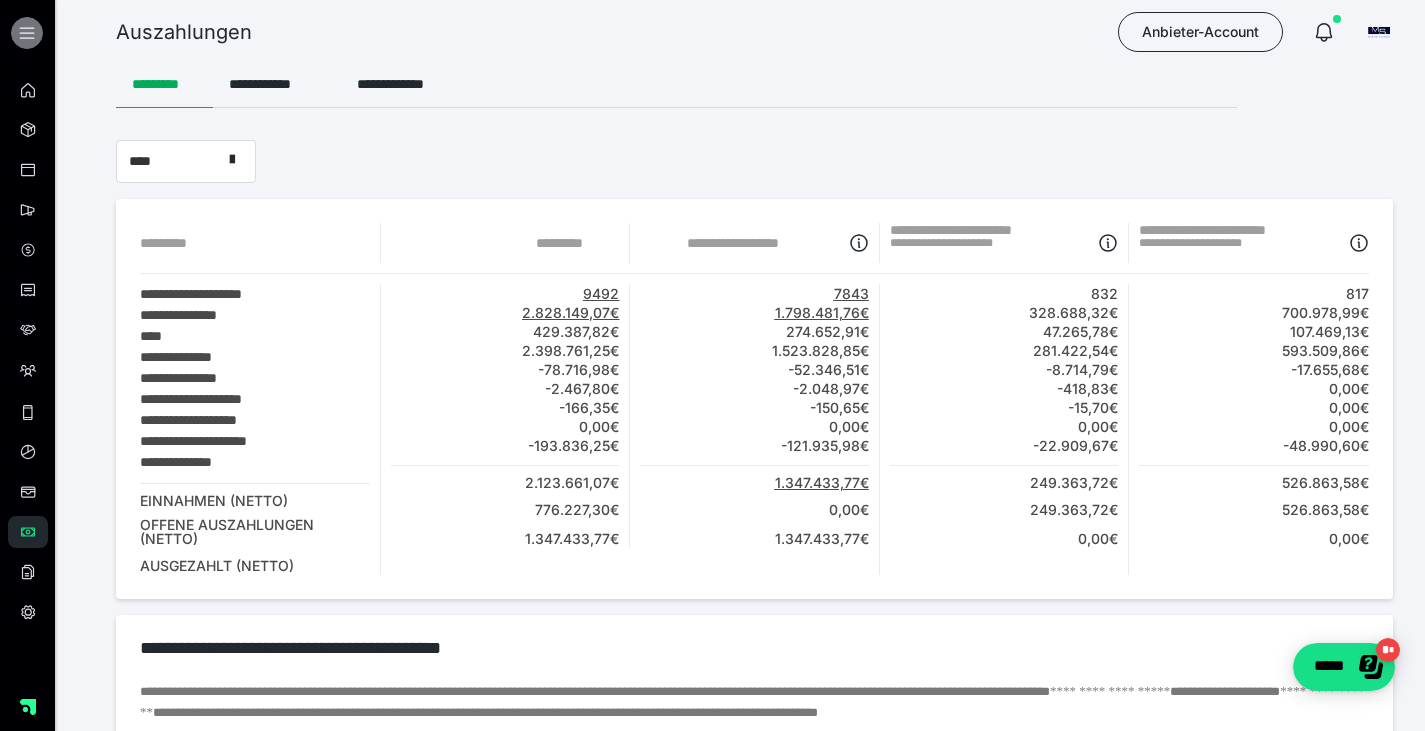 click at bounding box center [27, 33] 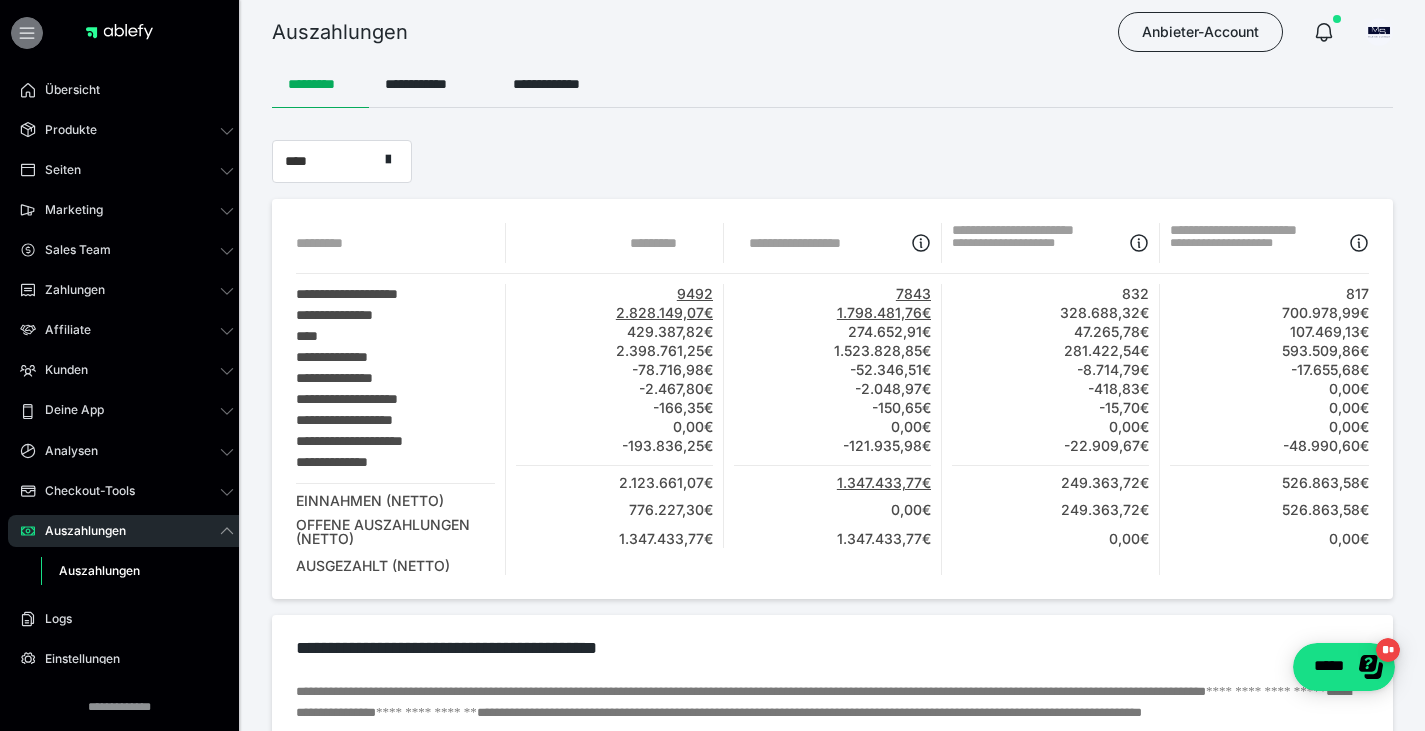 click 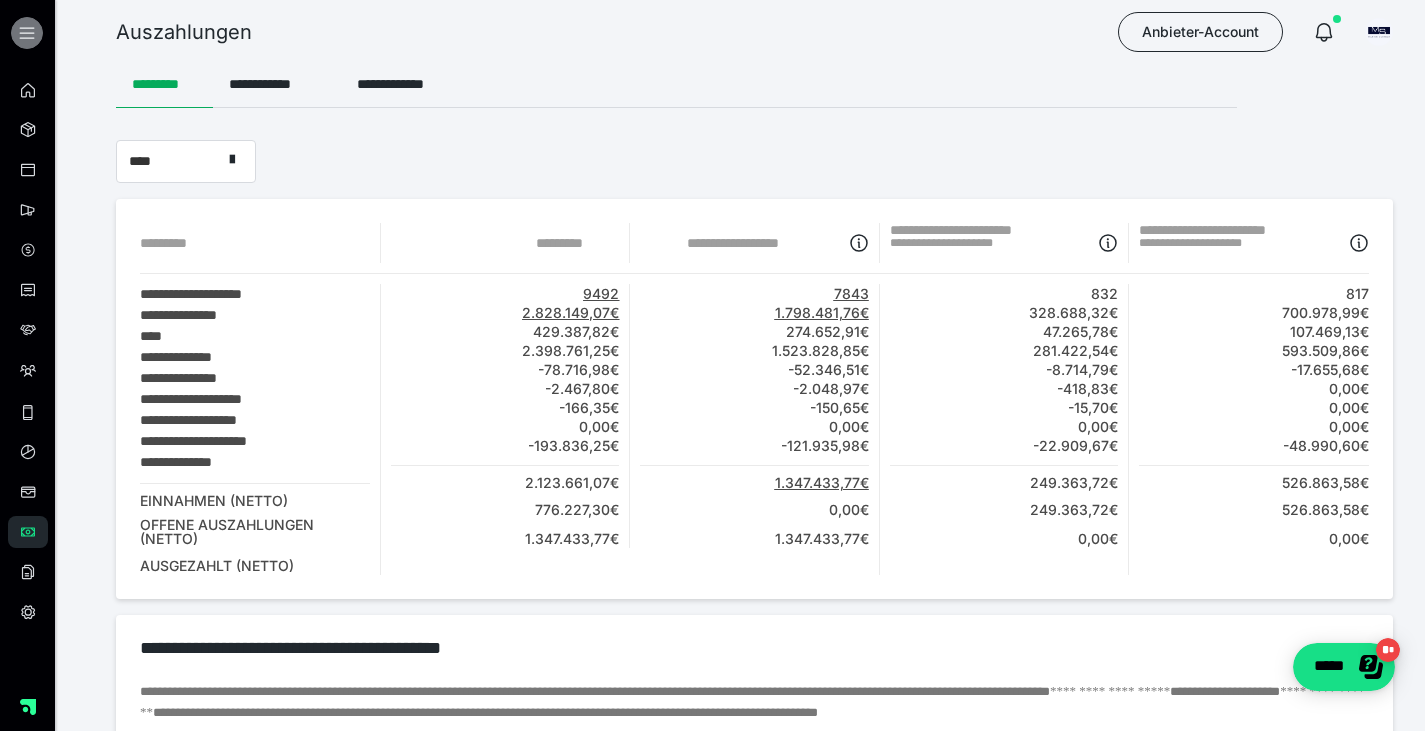 click 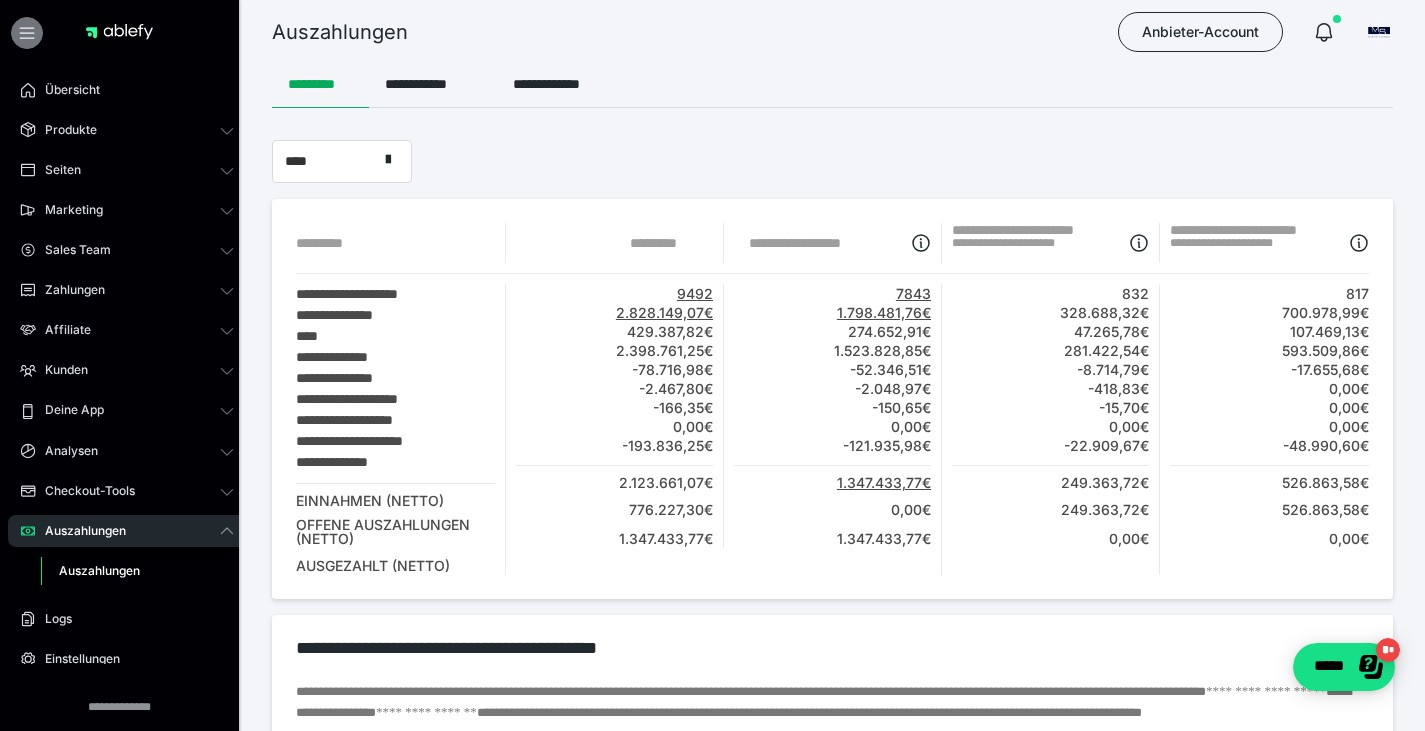 click at bounding box center (27, 33) 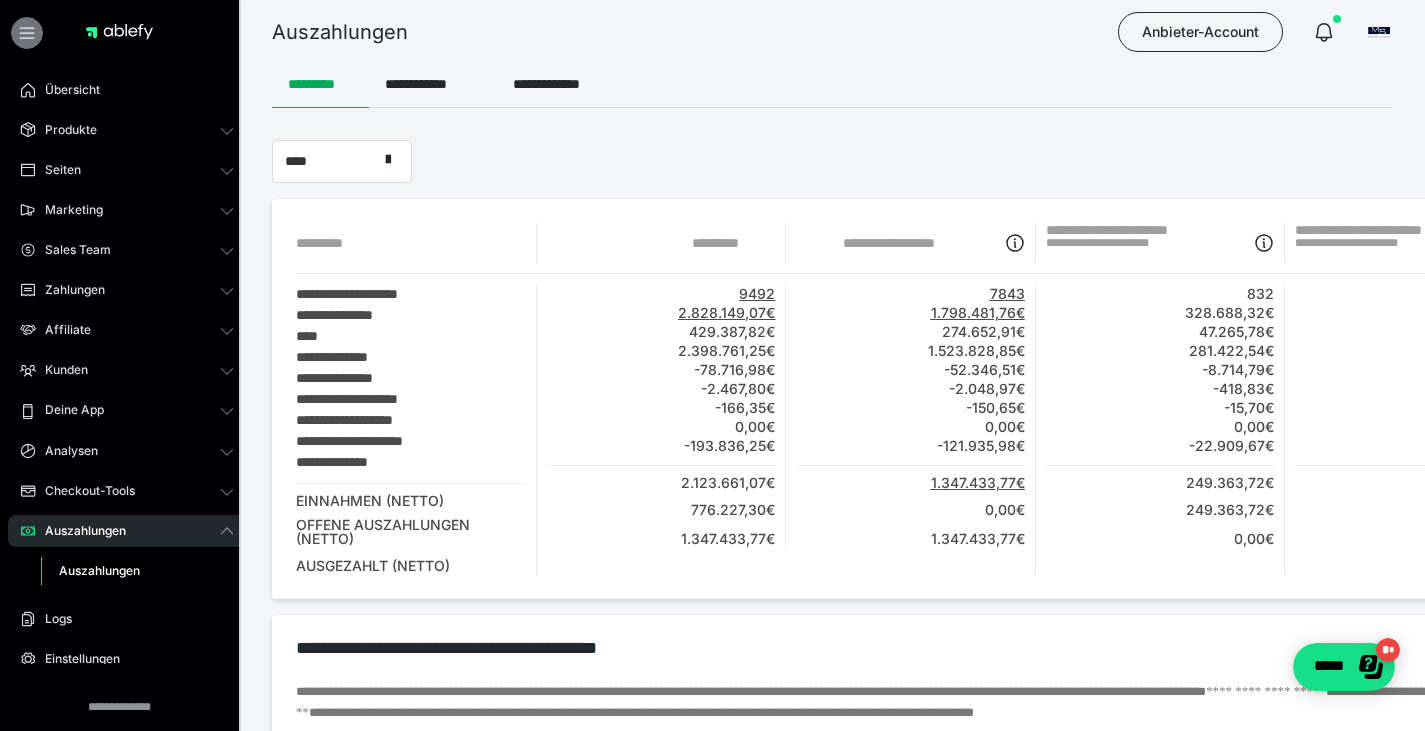 click 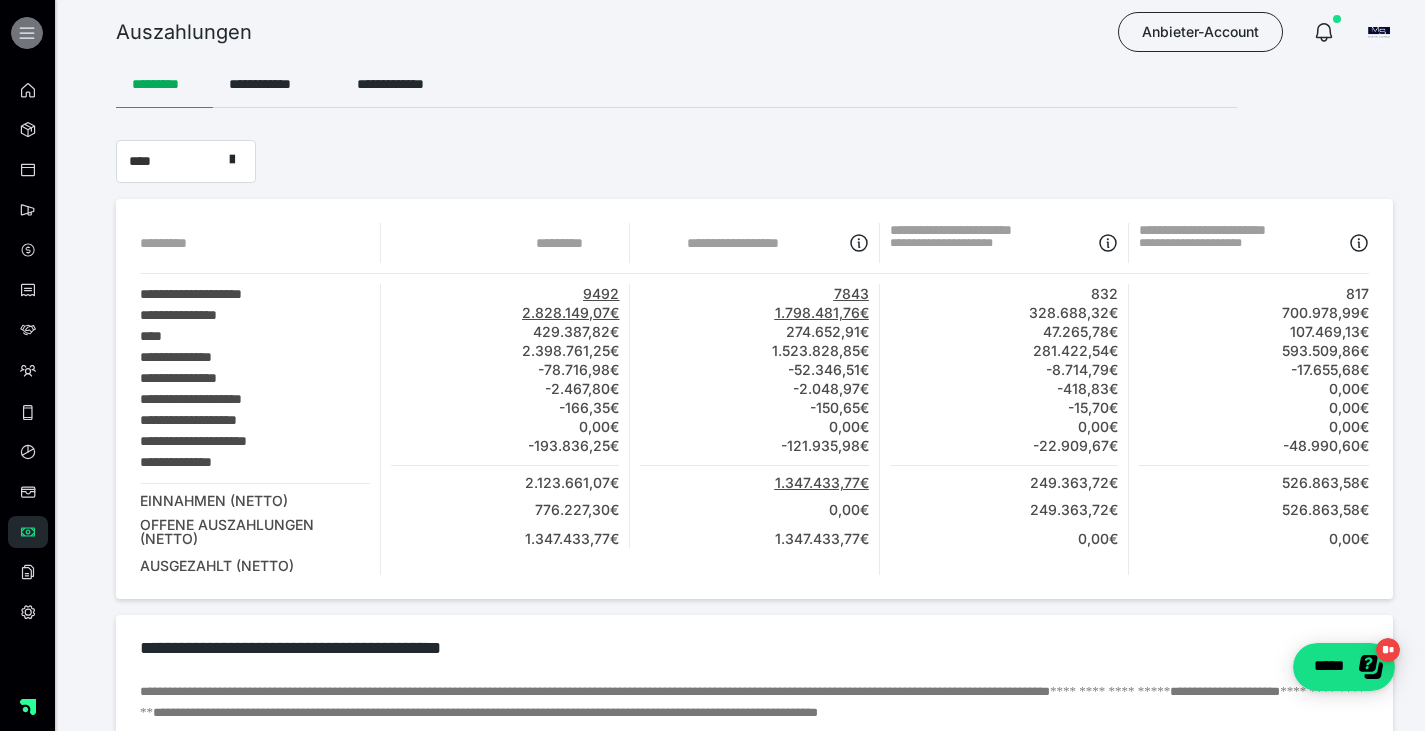 click at bounding box center (27, 33) 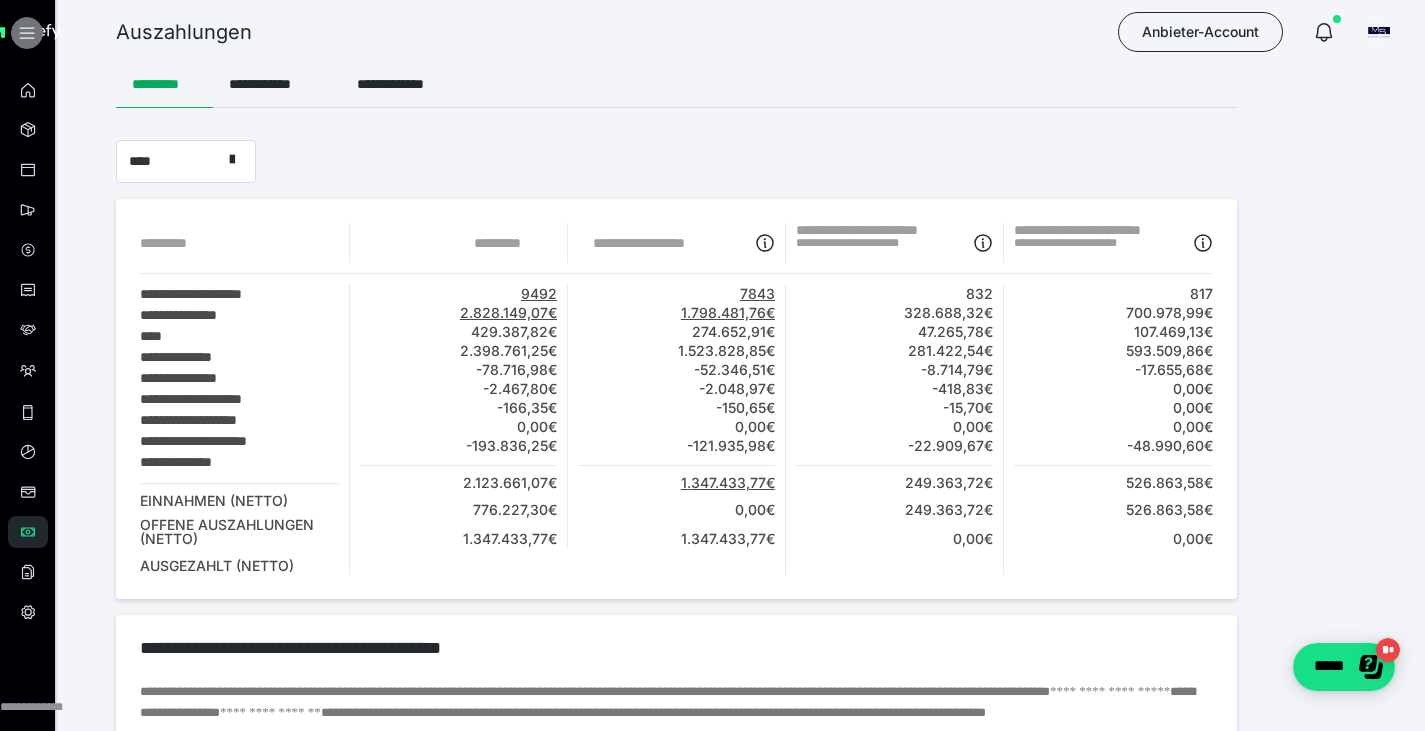 click 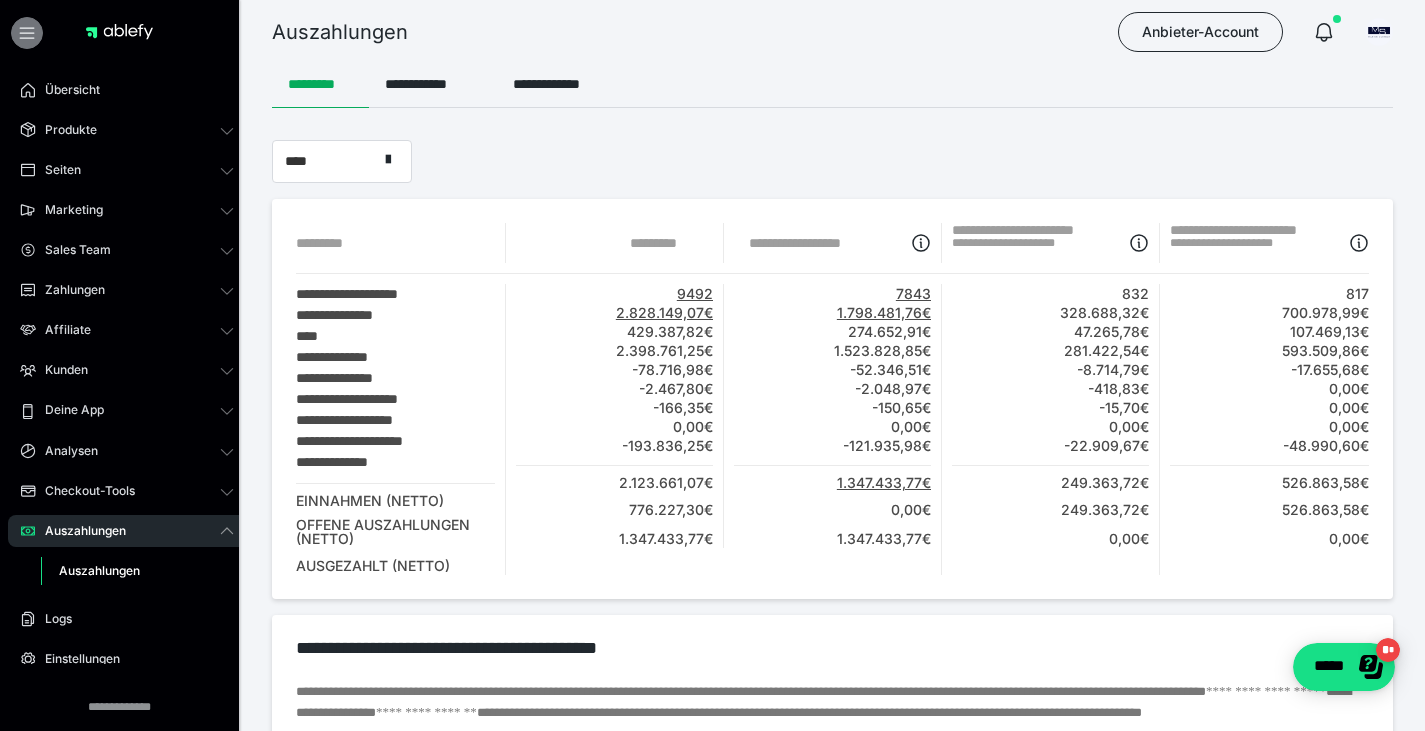 click 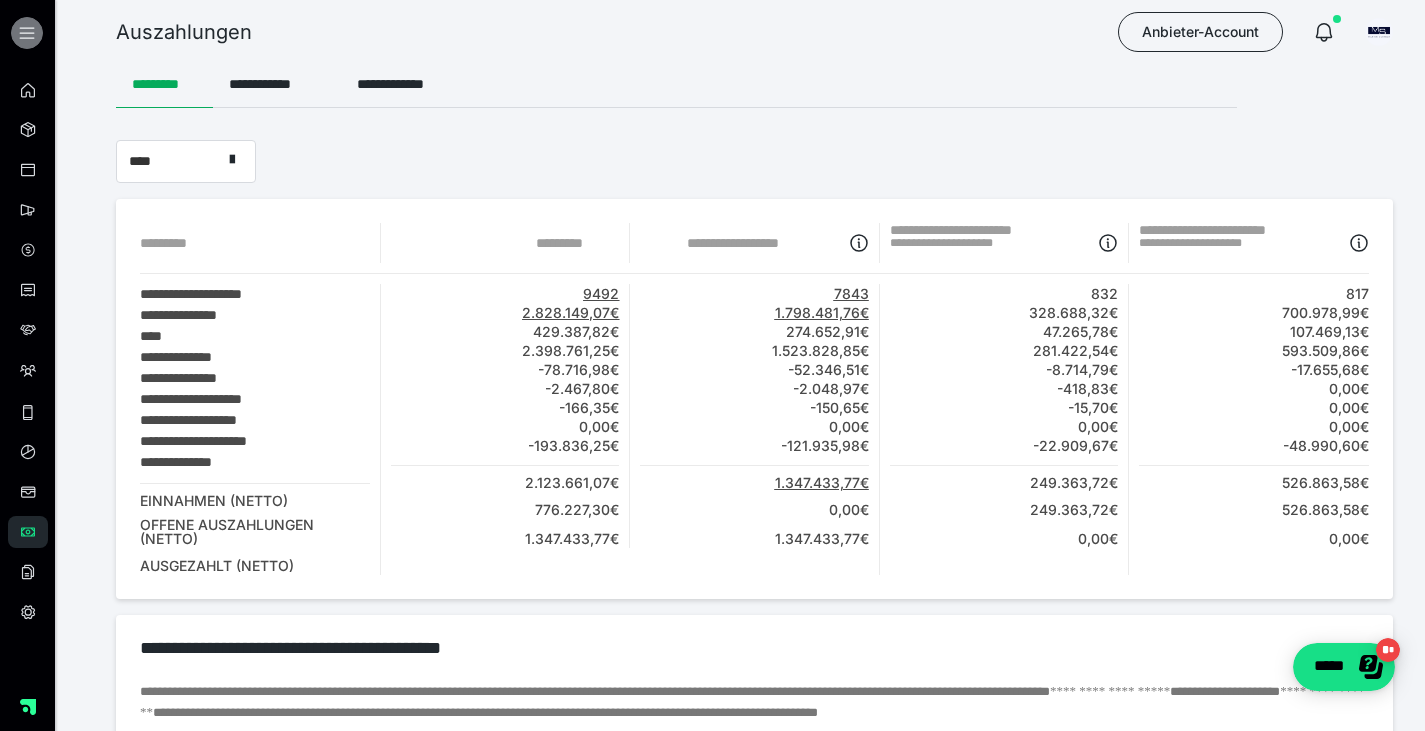 click 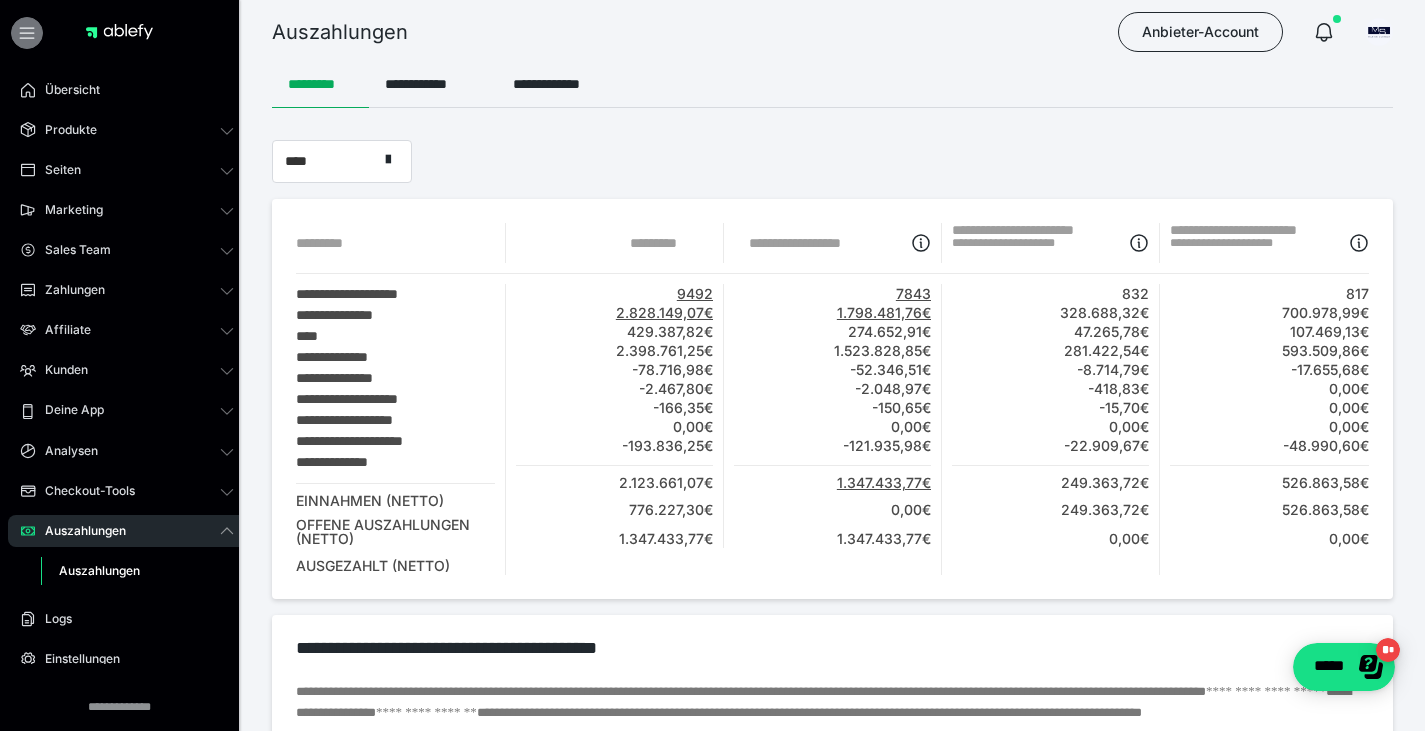 click 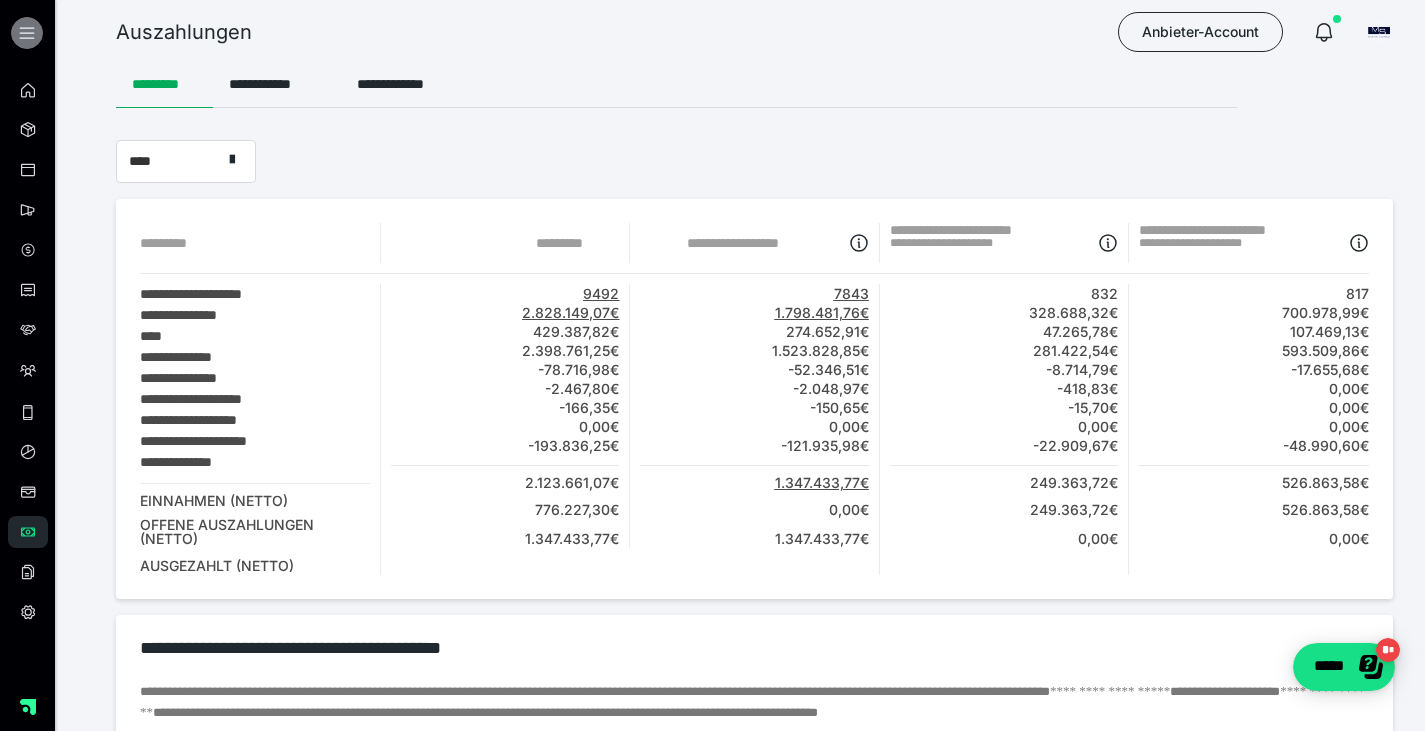 click at bounding box center (27, 33) 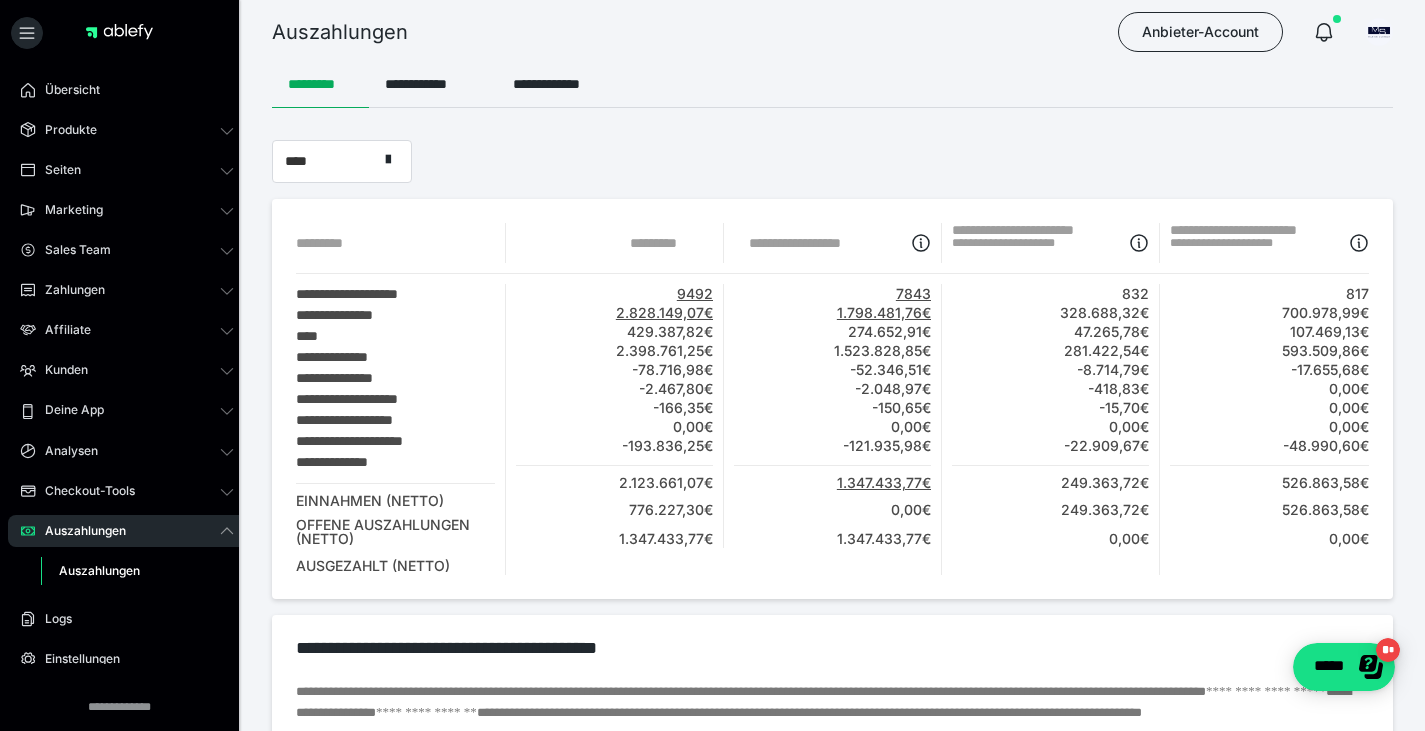 click at bounding box center [119, 37] 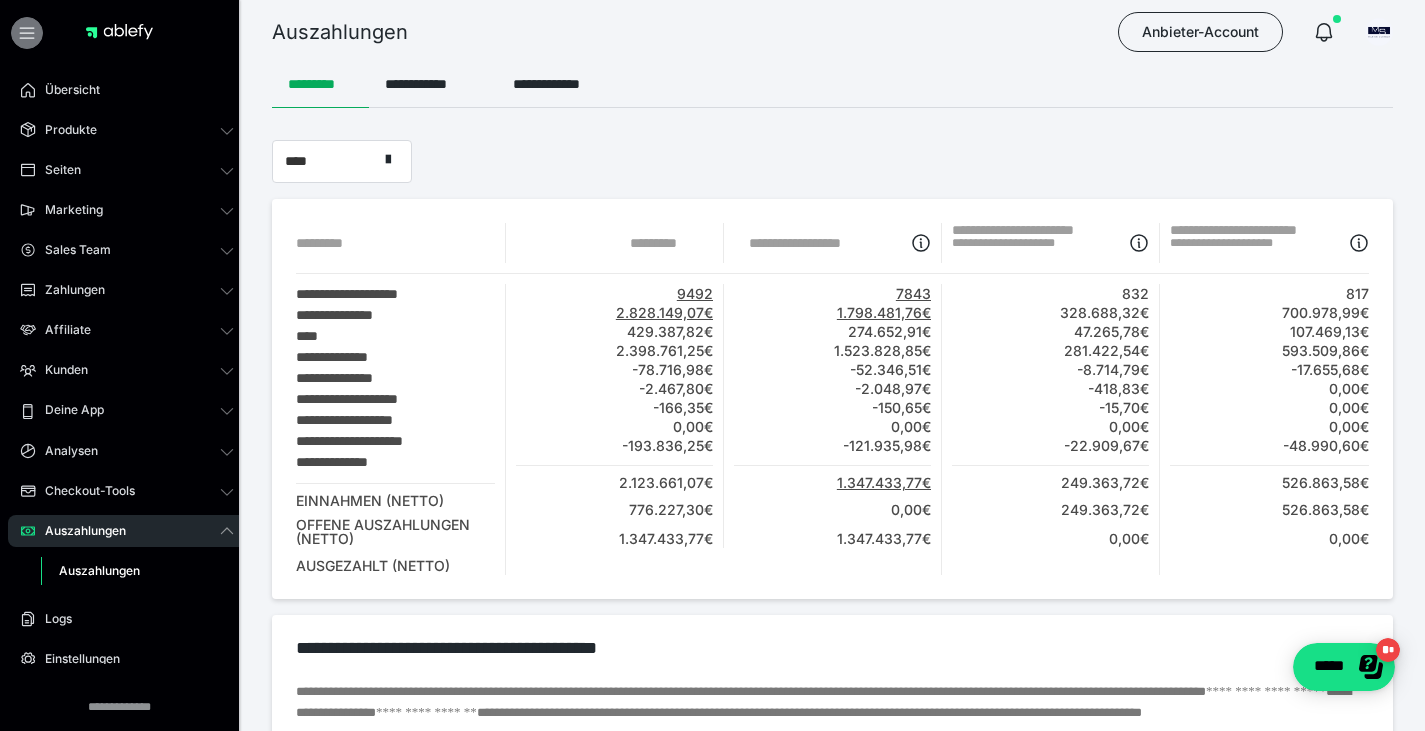 click at bounding box center [27, 33] 